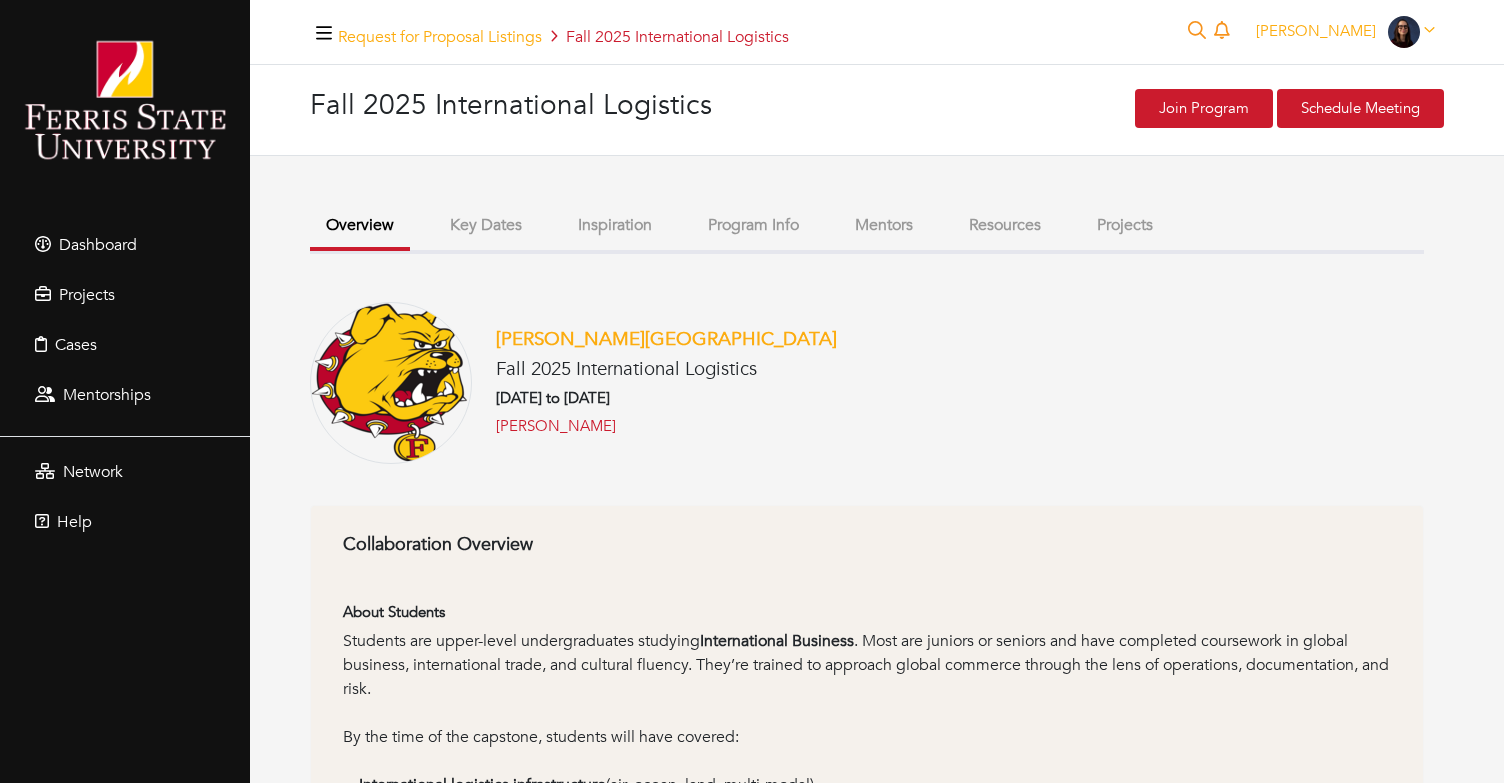 scroll, scrollTop: 0, scrollLeft: 0, axis: both 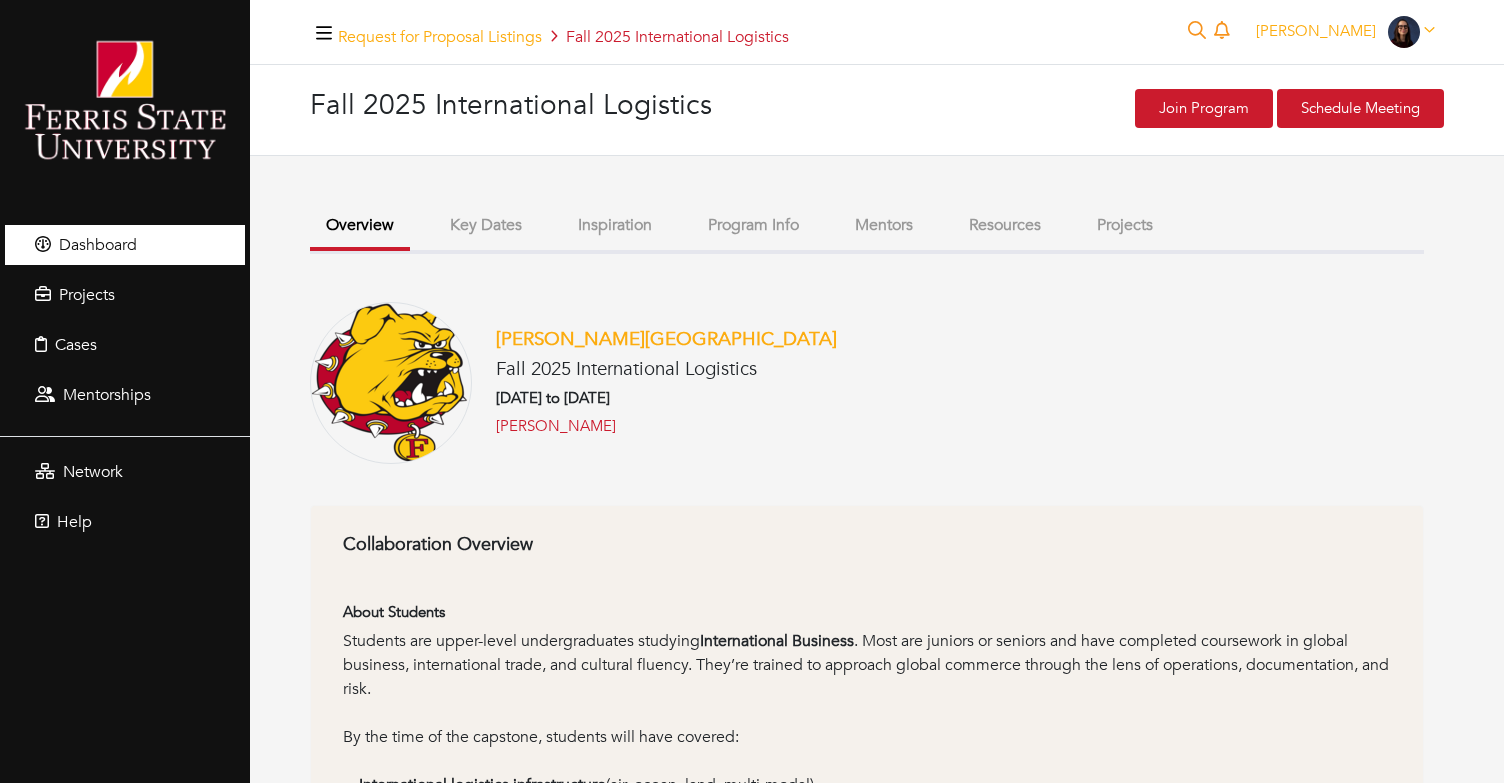 click on "Dashboard" at bounding box center [125, 245] 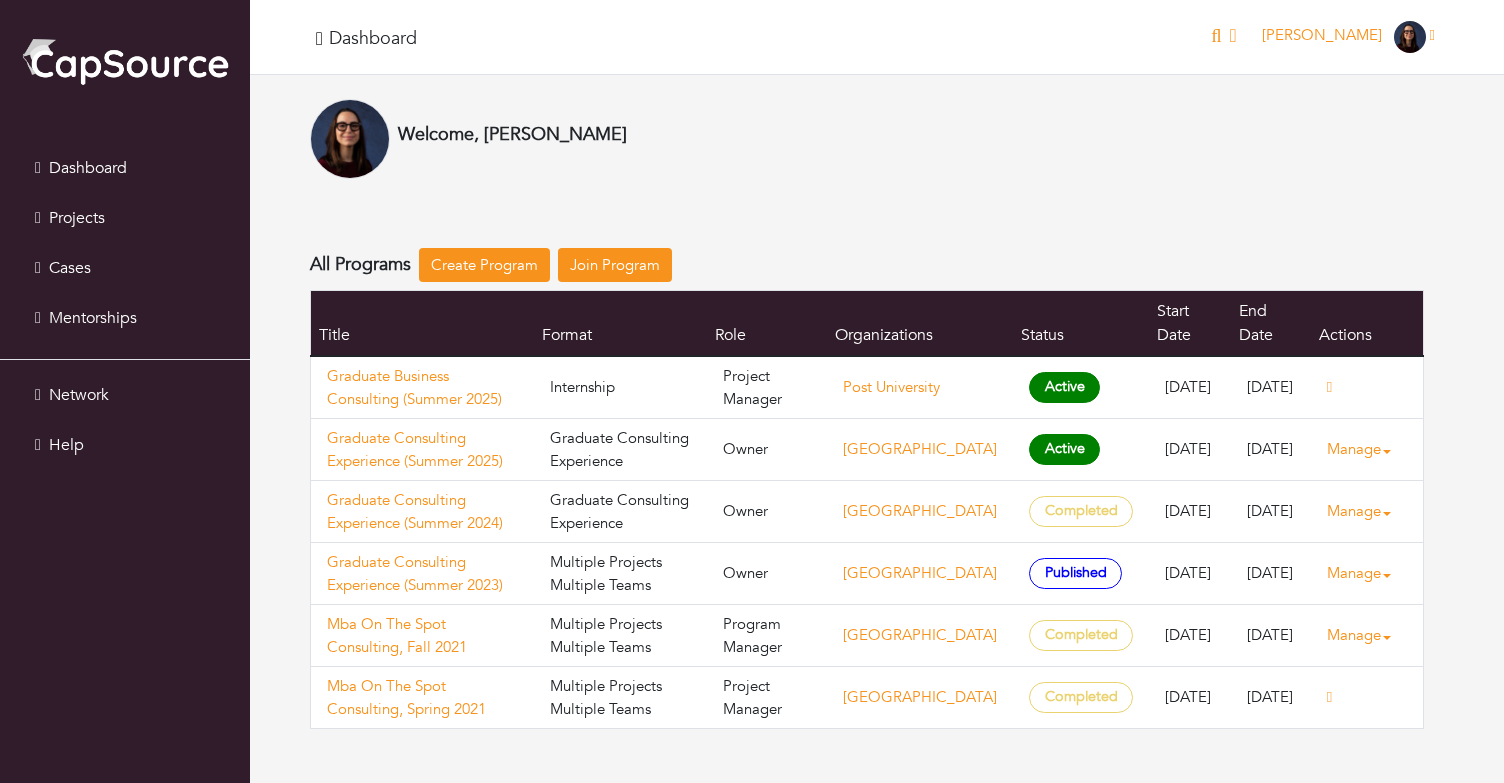 scroll, scrollTop: 0, scrollLeft: 0, axis: both 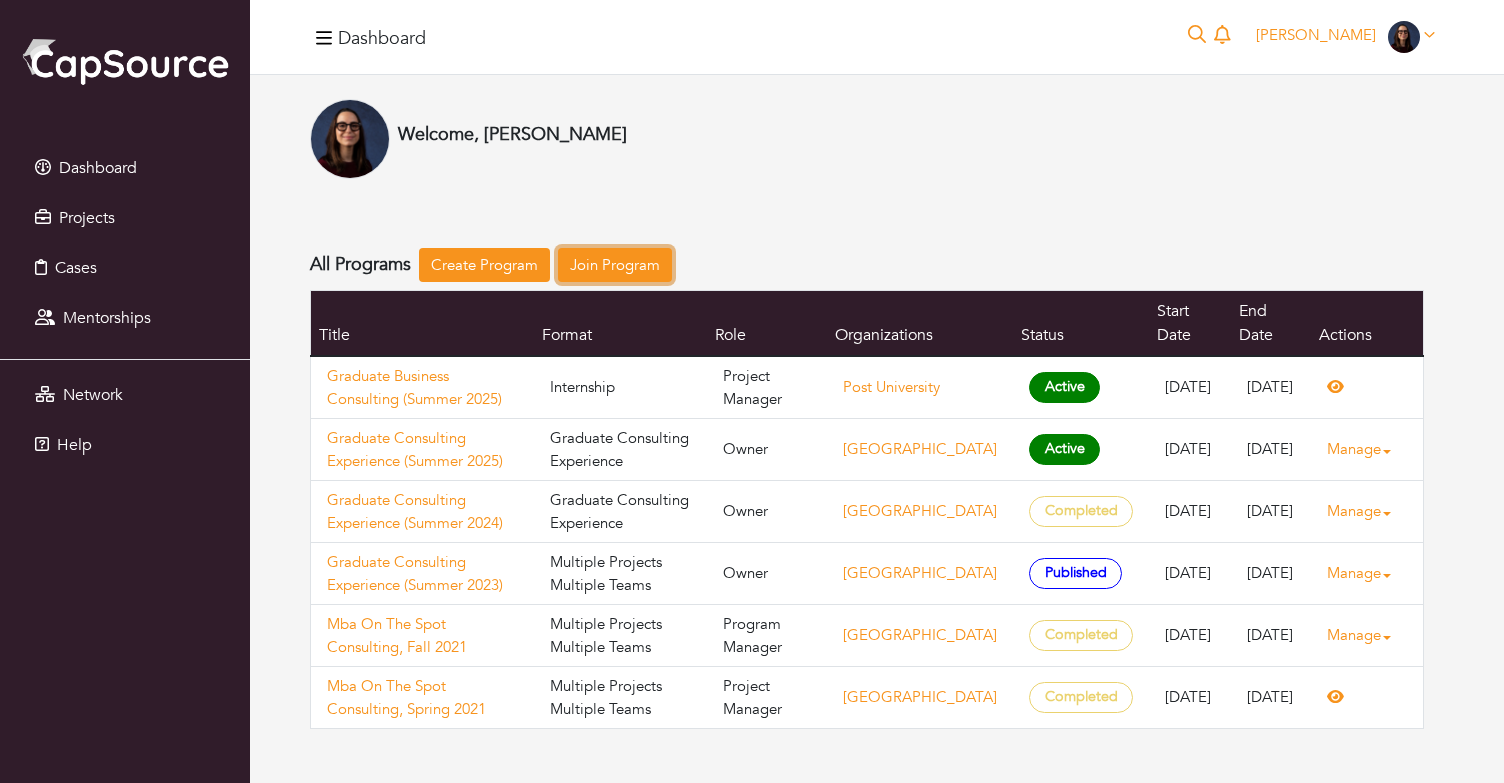 click on "Join Program" at bounding box center [615, 265] 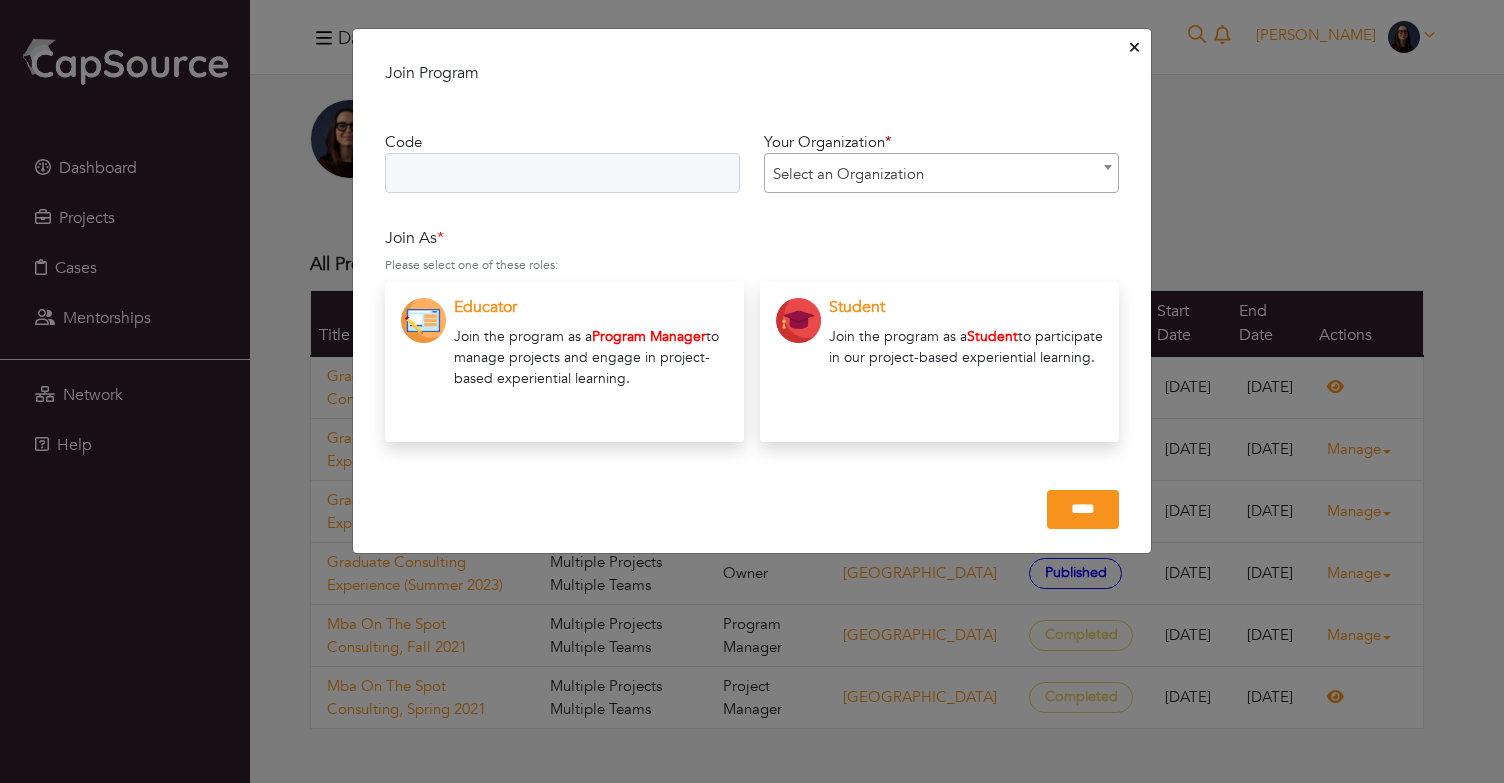 click on "**********" at bounding box center [752, 291] 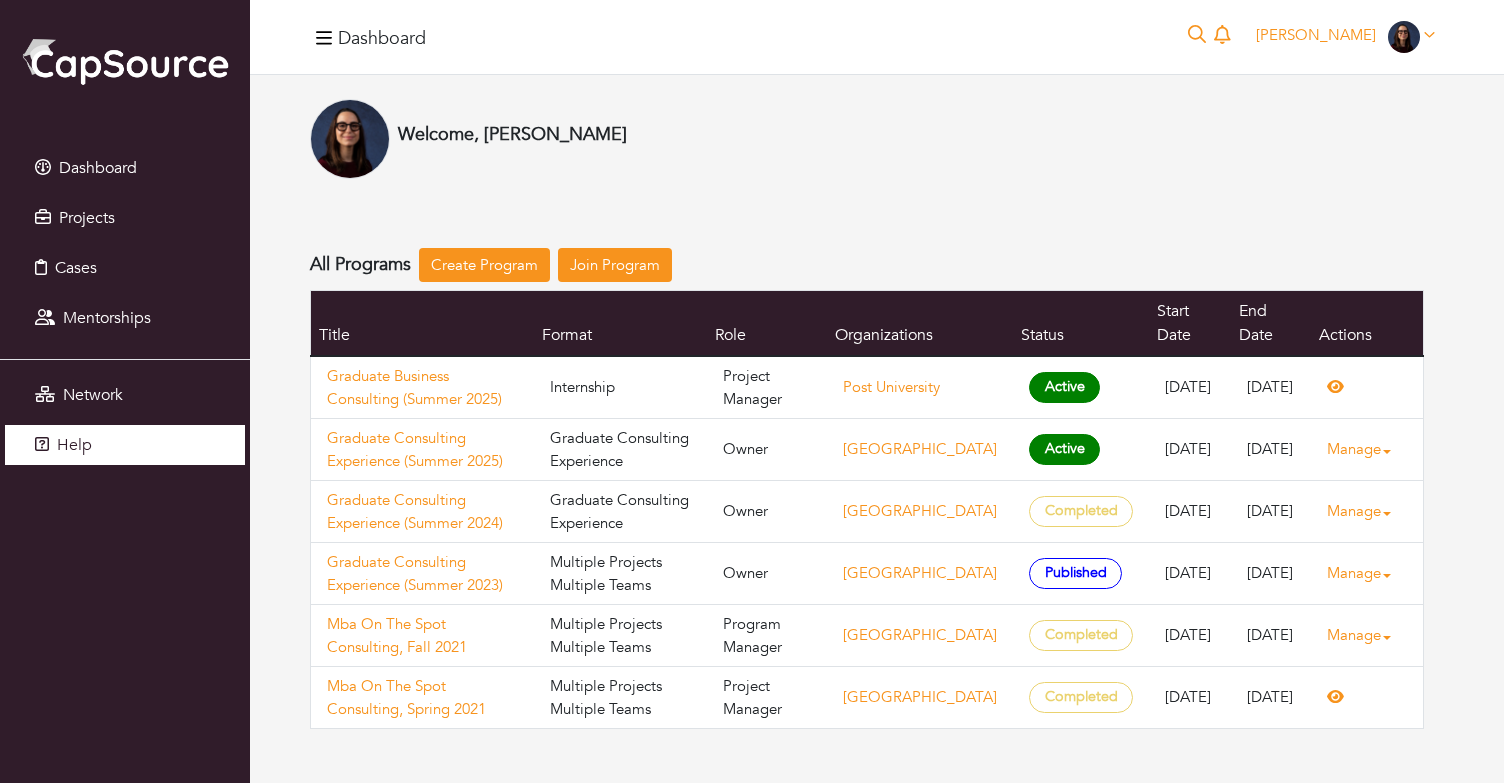 click on "Help" at bounding box center (125, 445) 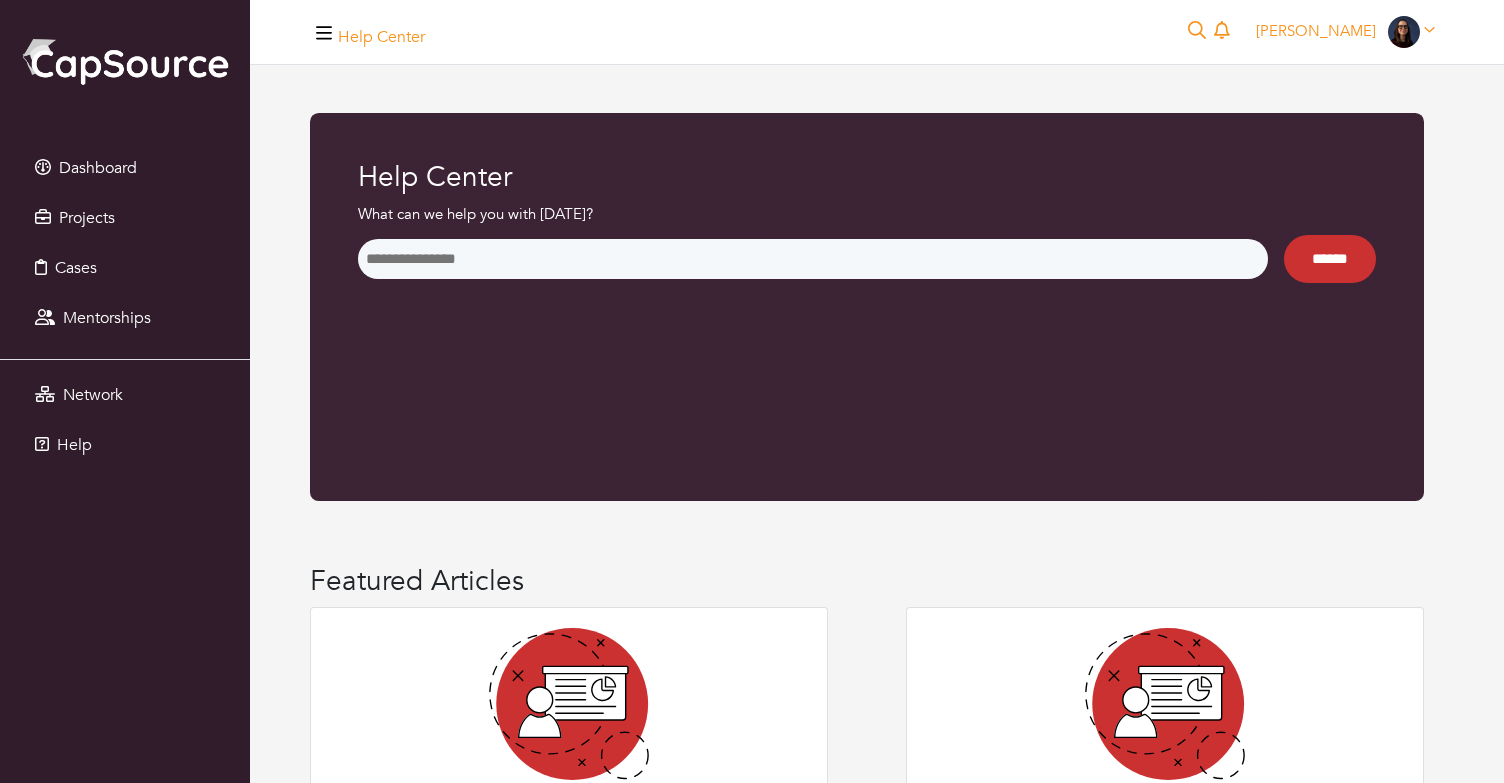 click at bounding box center [813, 259] 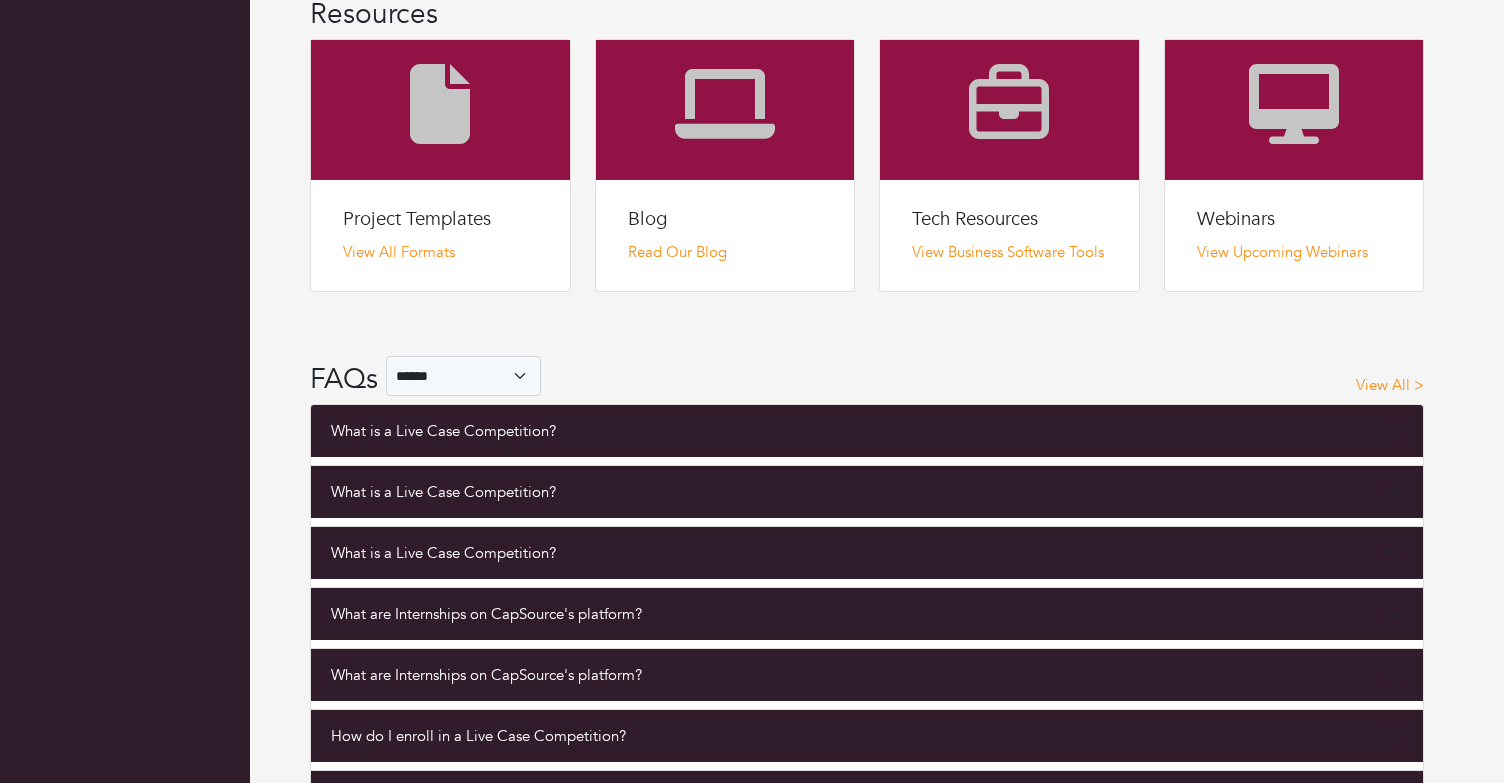 scroll, scrollTop: 1002, scrollLeft: 0, axis: vertical 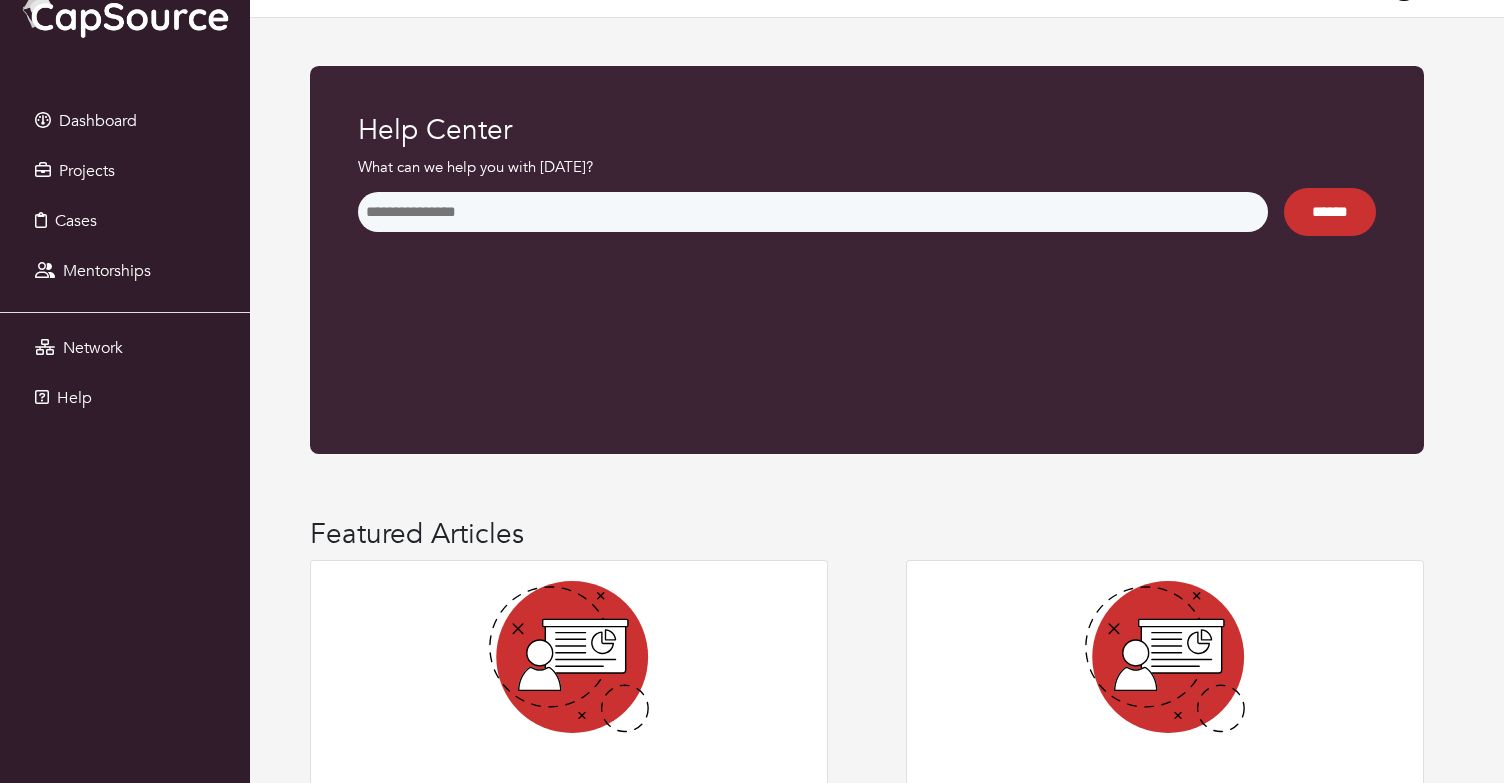 click on "Help Center
What can we help you with today?
******" at bounding box center [867, 260] 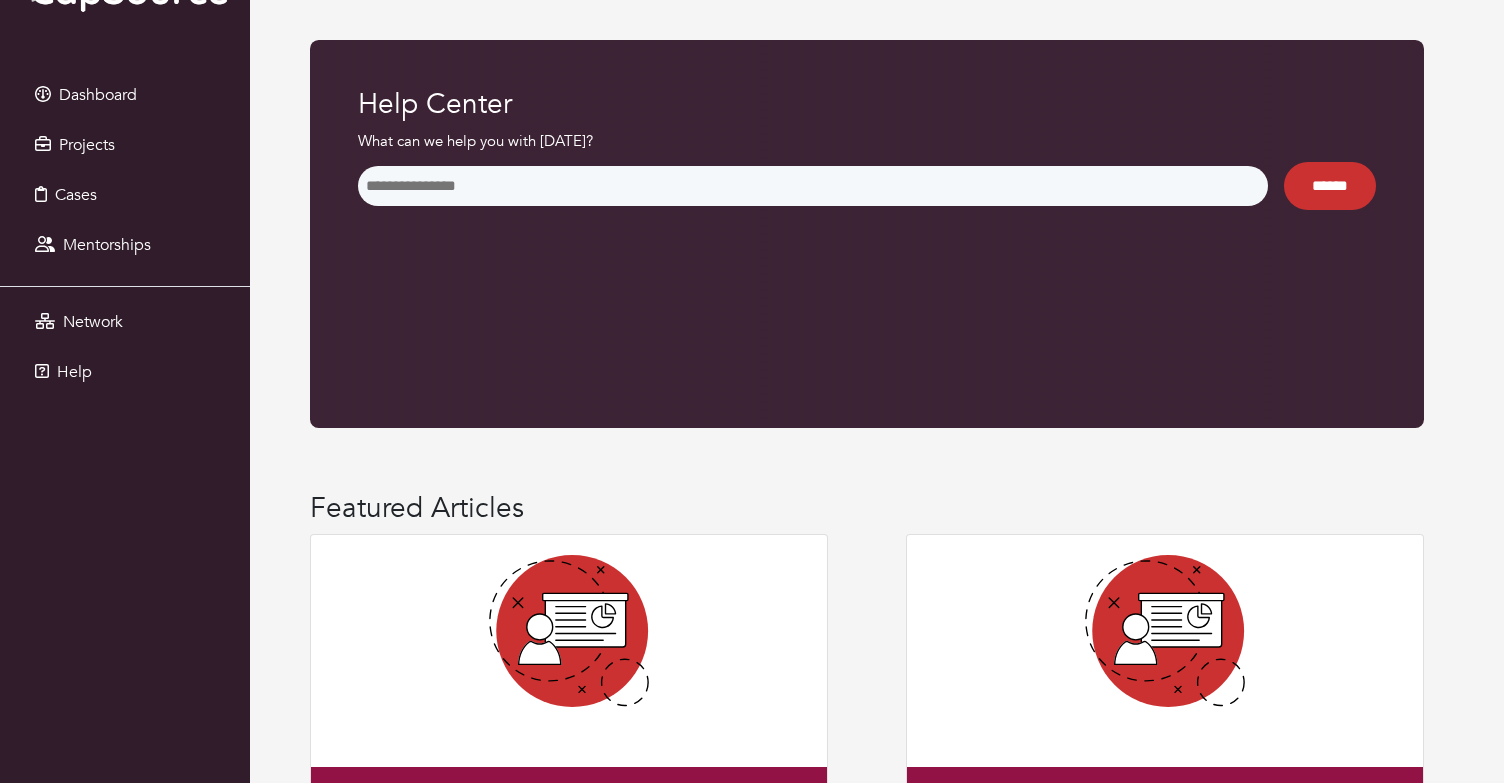 scroll, scrollTop: 0, scrollLeft: 0, axis: both 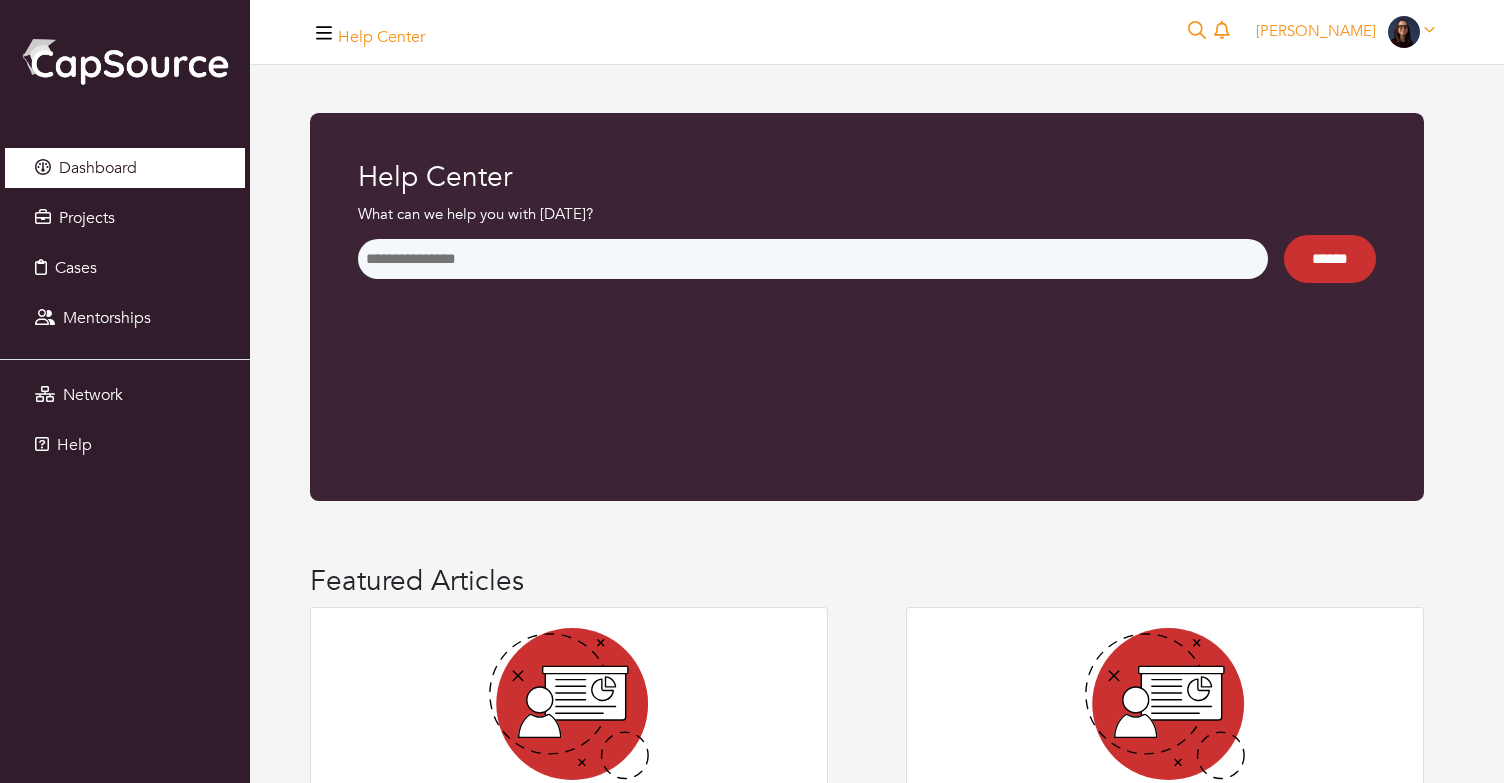 click on "Dashboard" at bounding box center [125, 168] 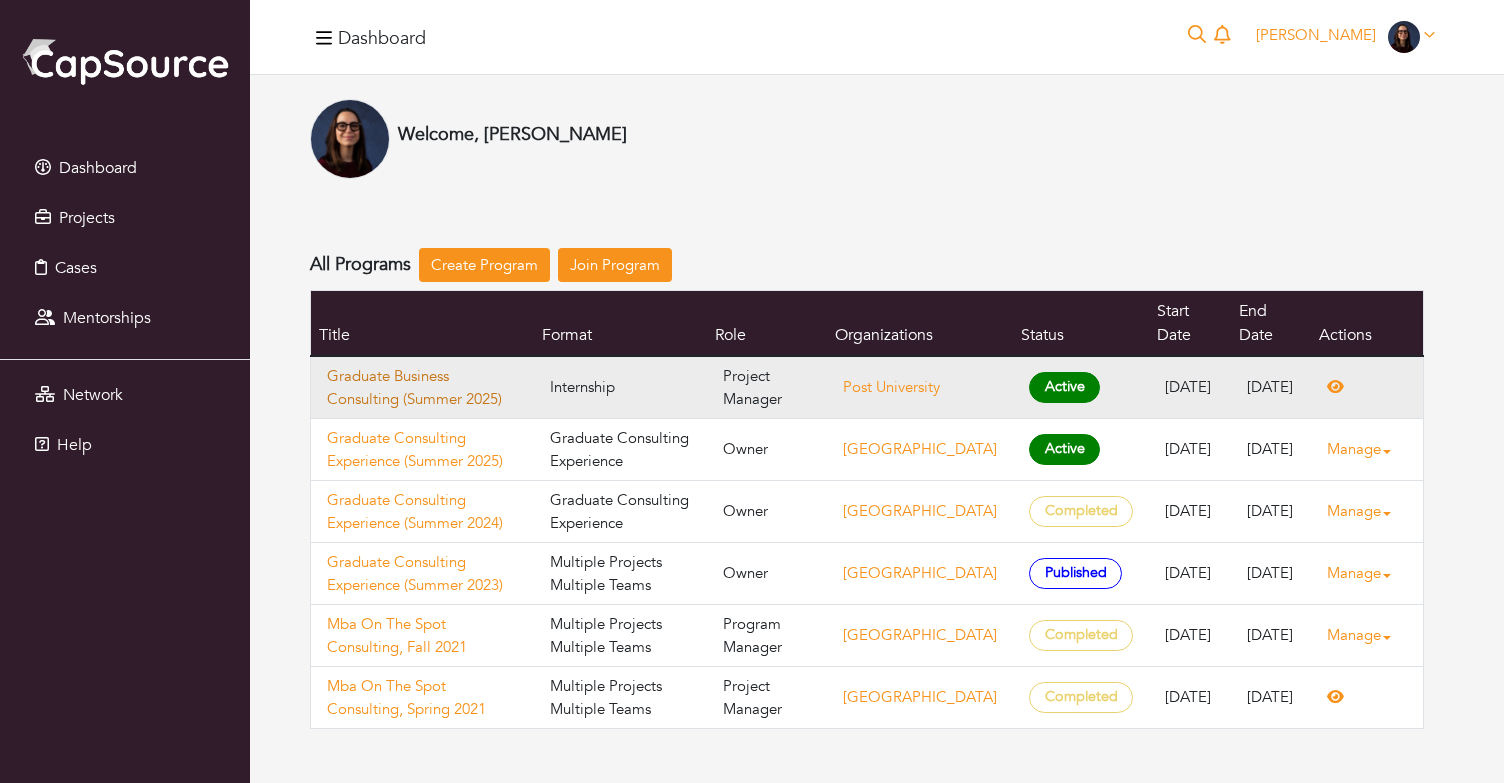 click on "Graduate Business Consulting (Summer 2025)" at bounding box center [422, 387] 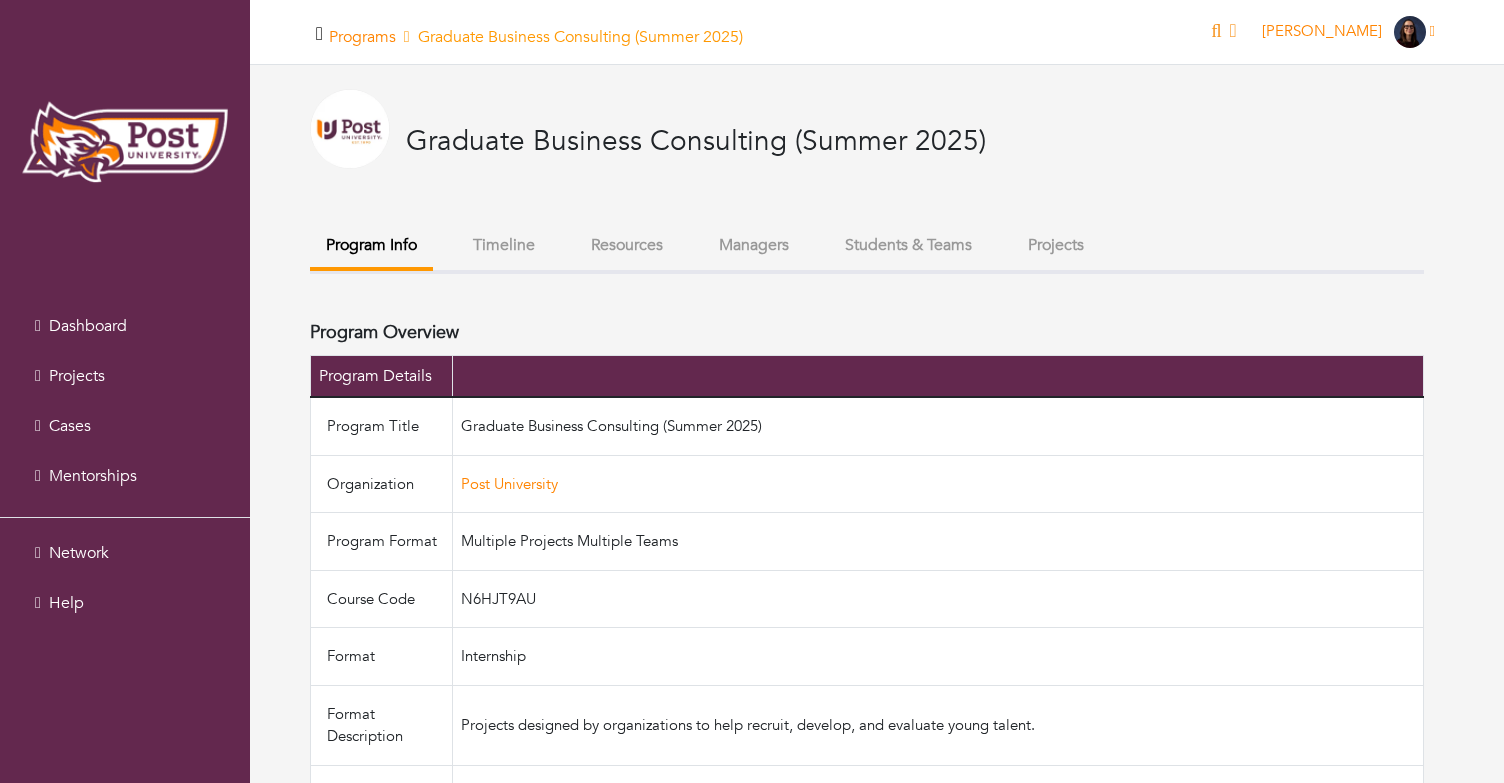 scroll, scrollTop: 0, scrollLeft: 0, axis: both 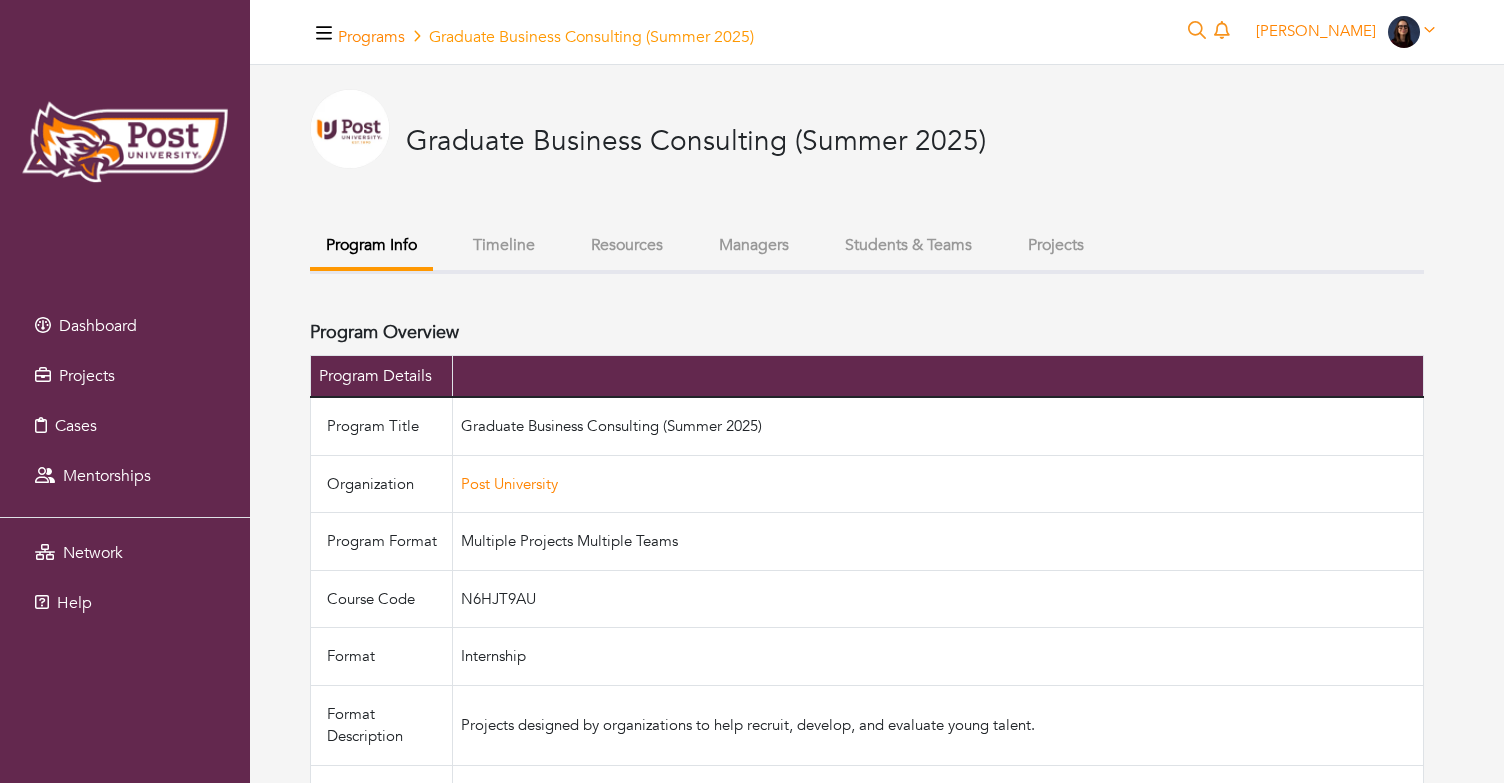 click on "Students & Teams" at bounding box center [908, 245] 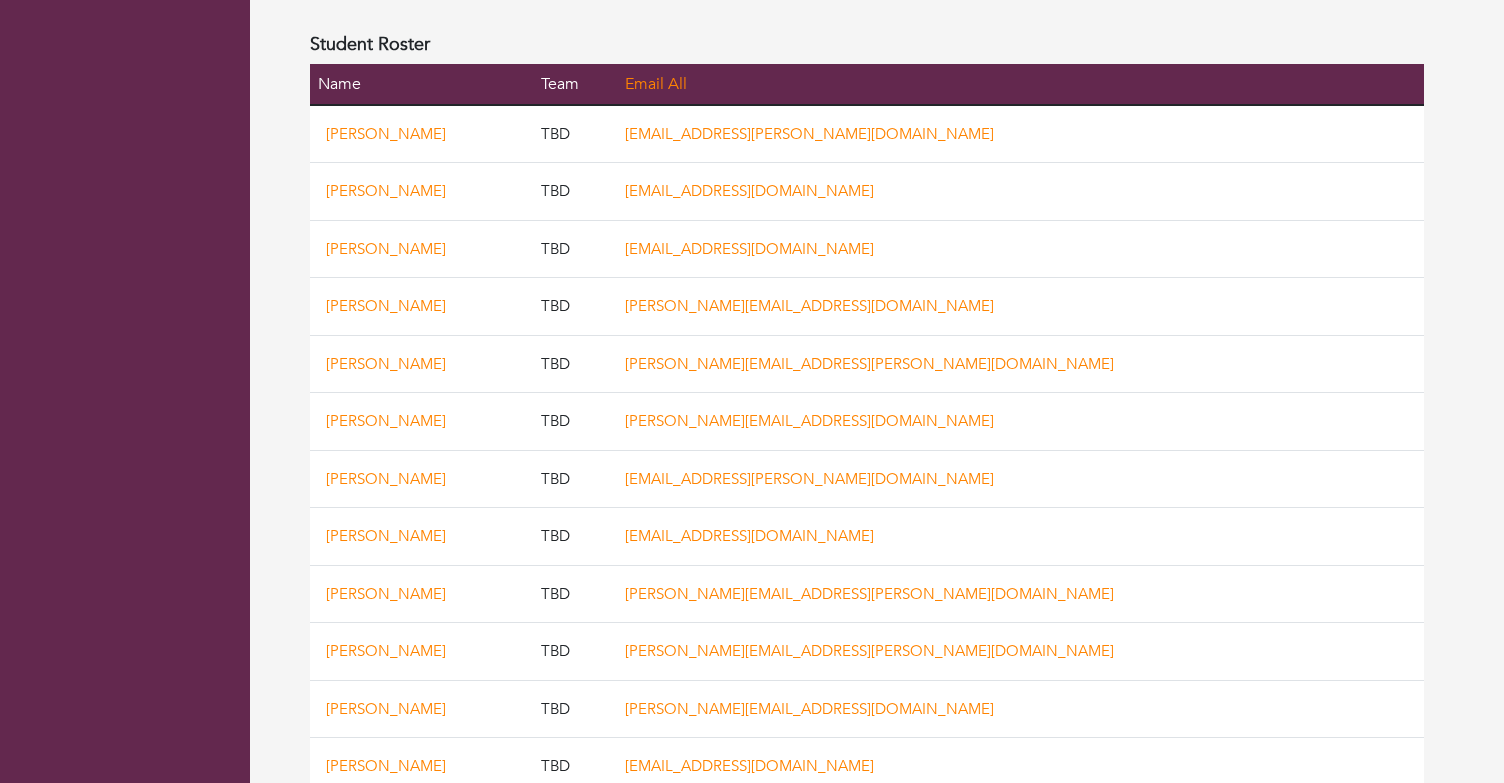 scroll, scrollTop: 1194, scrollLeft: 0, axis: vertical 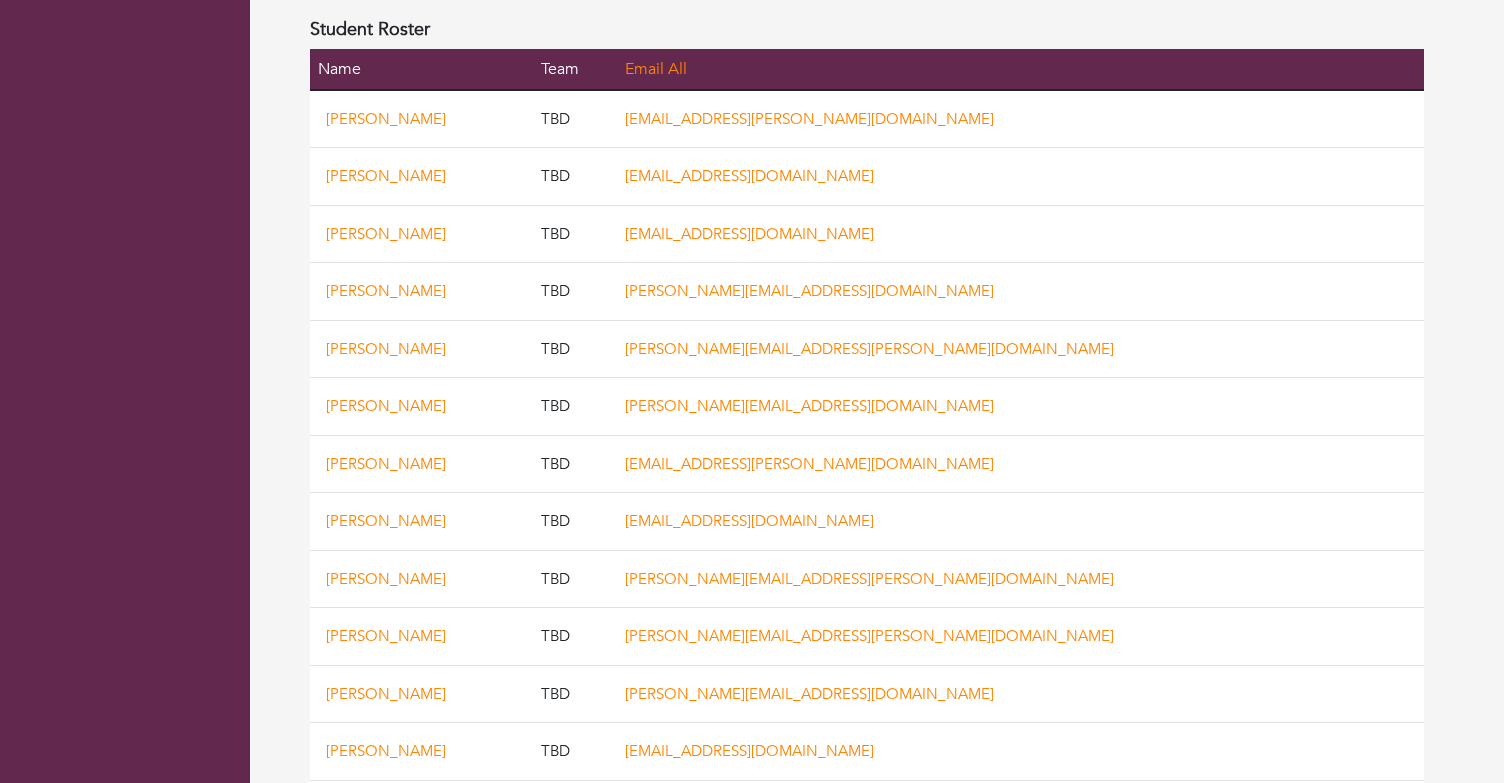 type 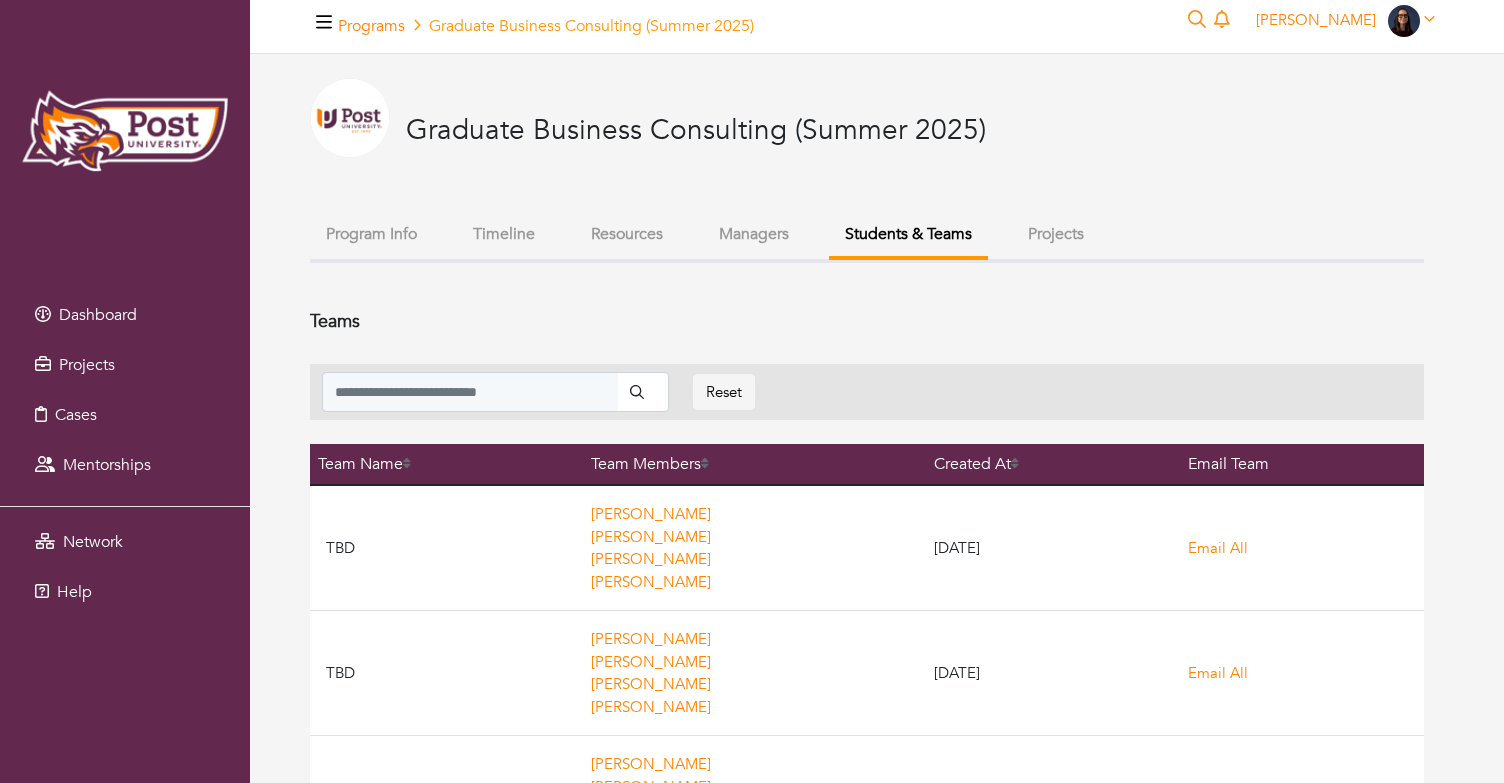 scroll, scrollTop: 0, scrollLeft: 0, axis: both 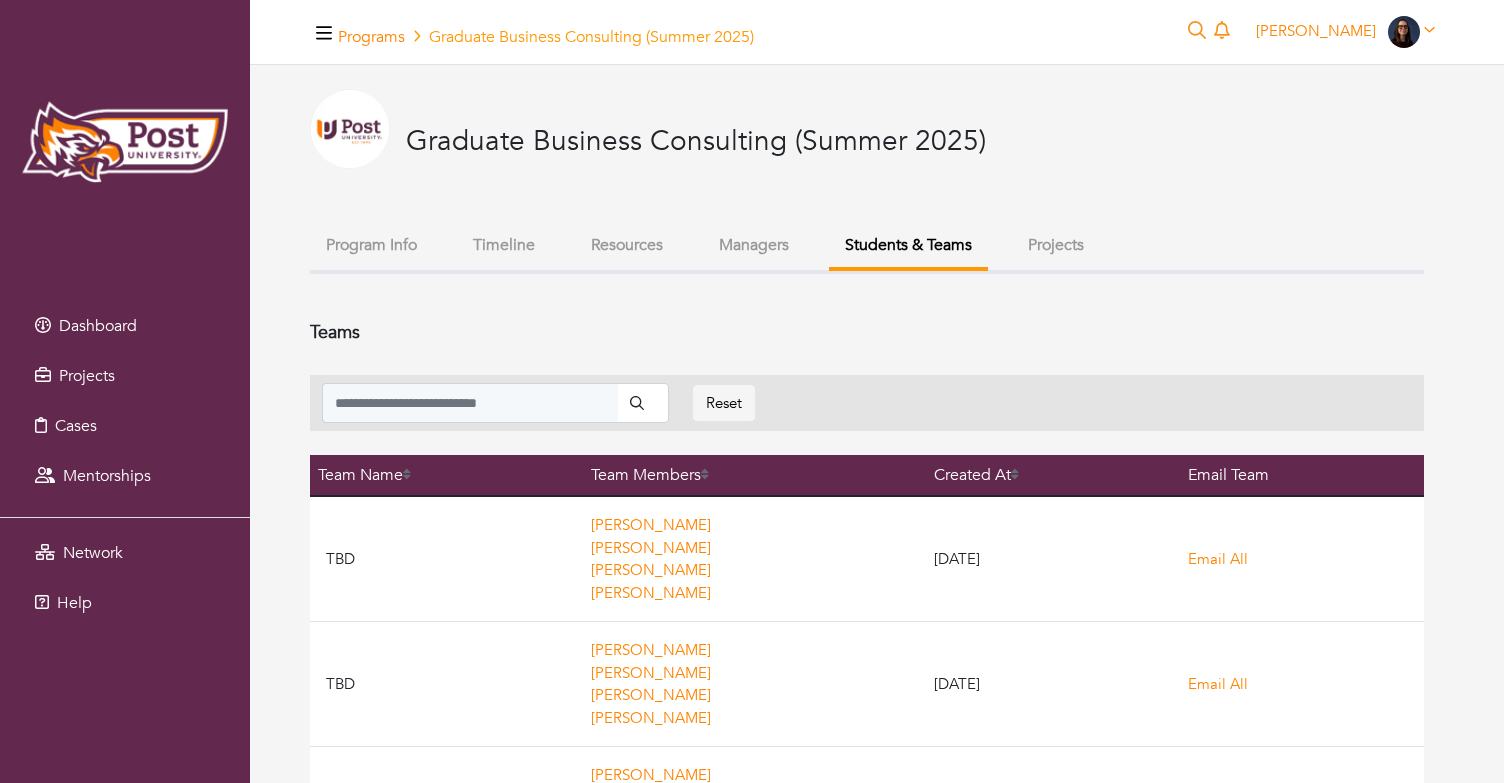 click on "Managers" at bounding box center (754, 245) 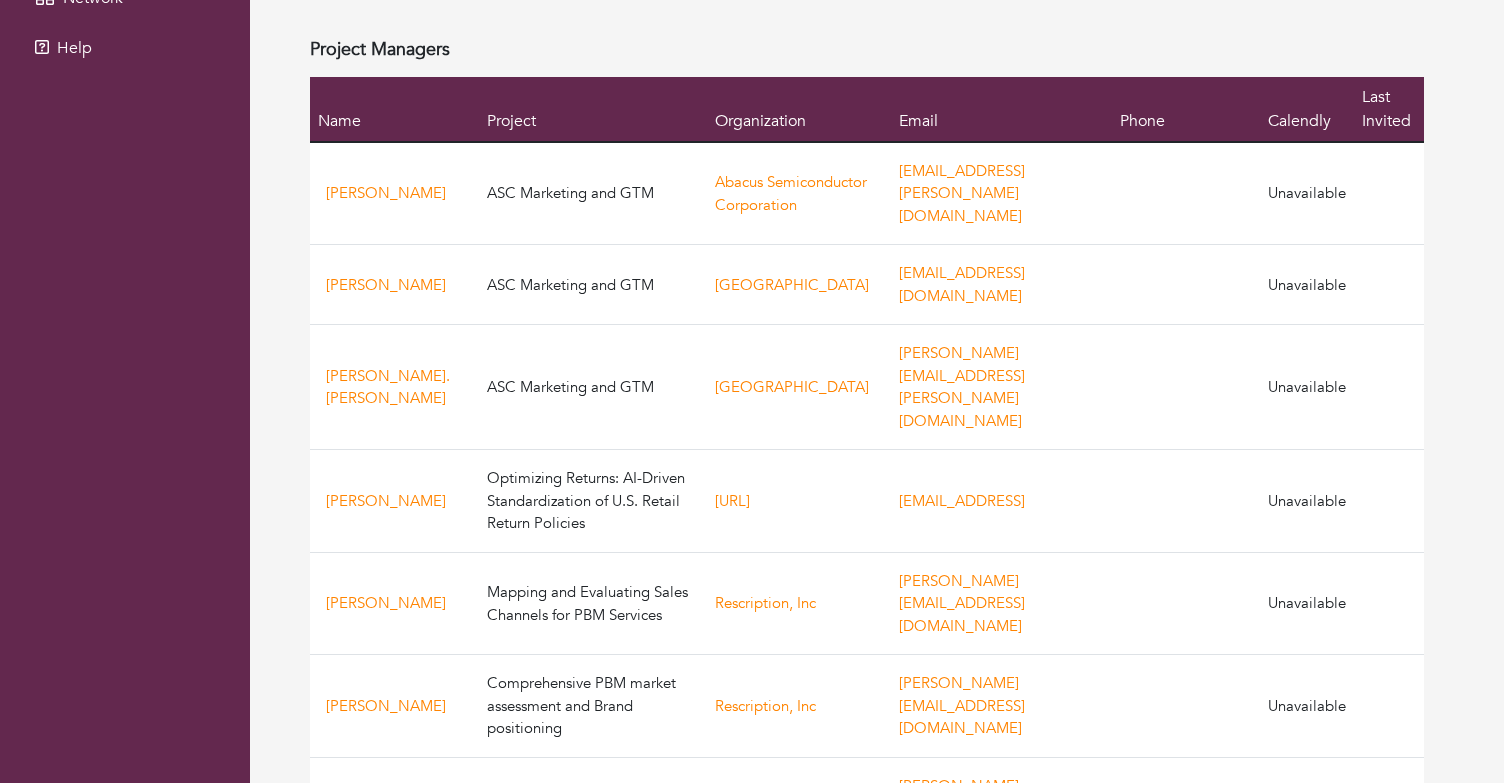 scroll, scrollTop: 563, scrollLeft: 0, axis: vertical 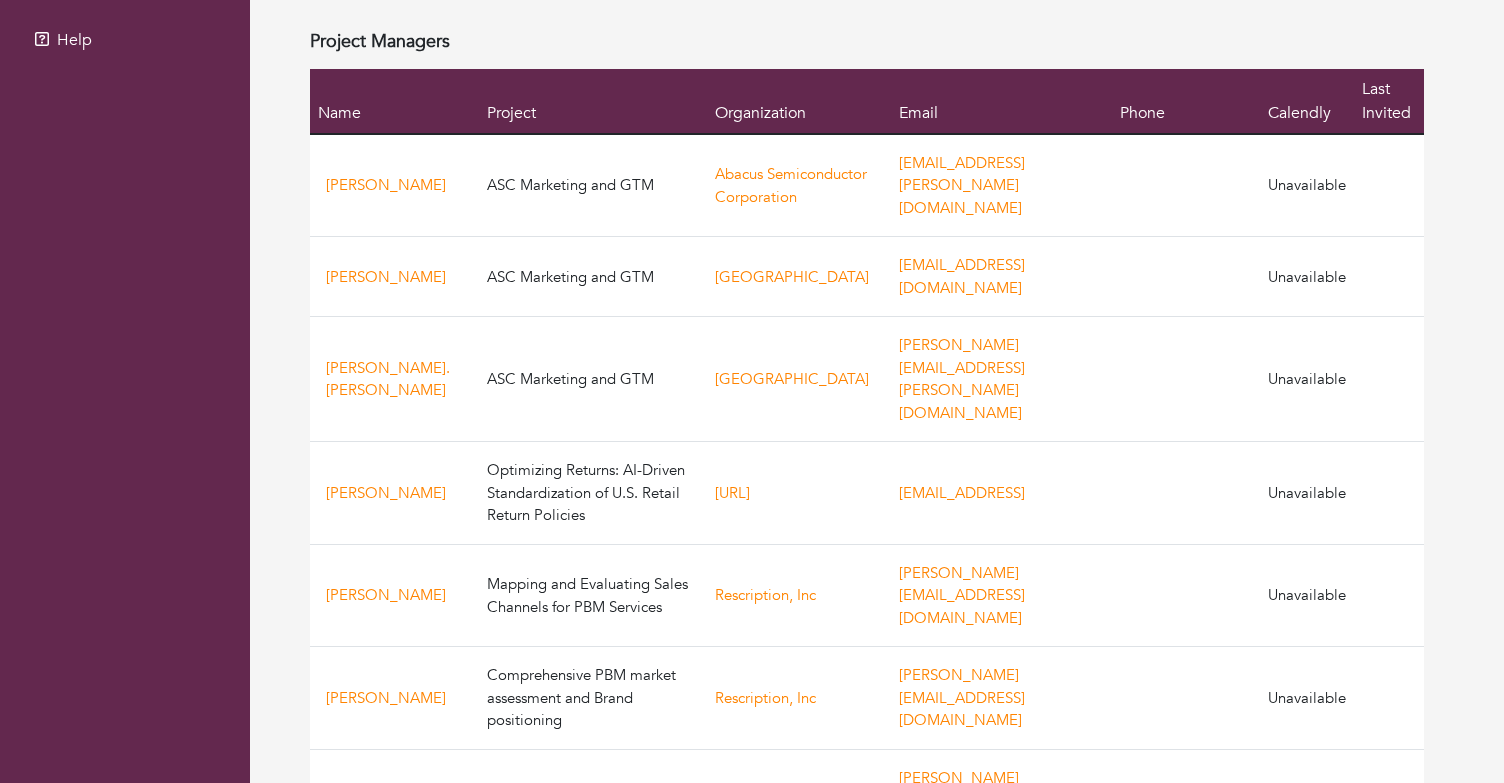 type 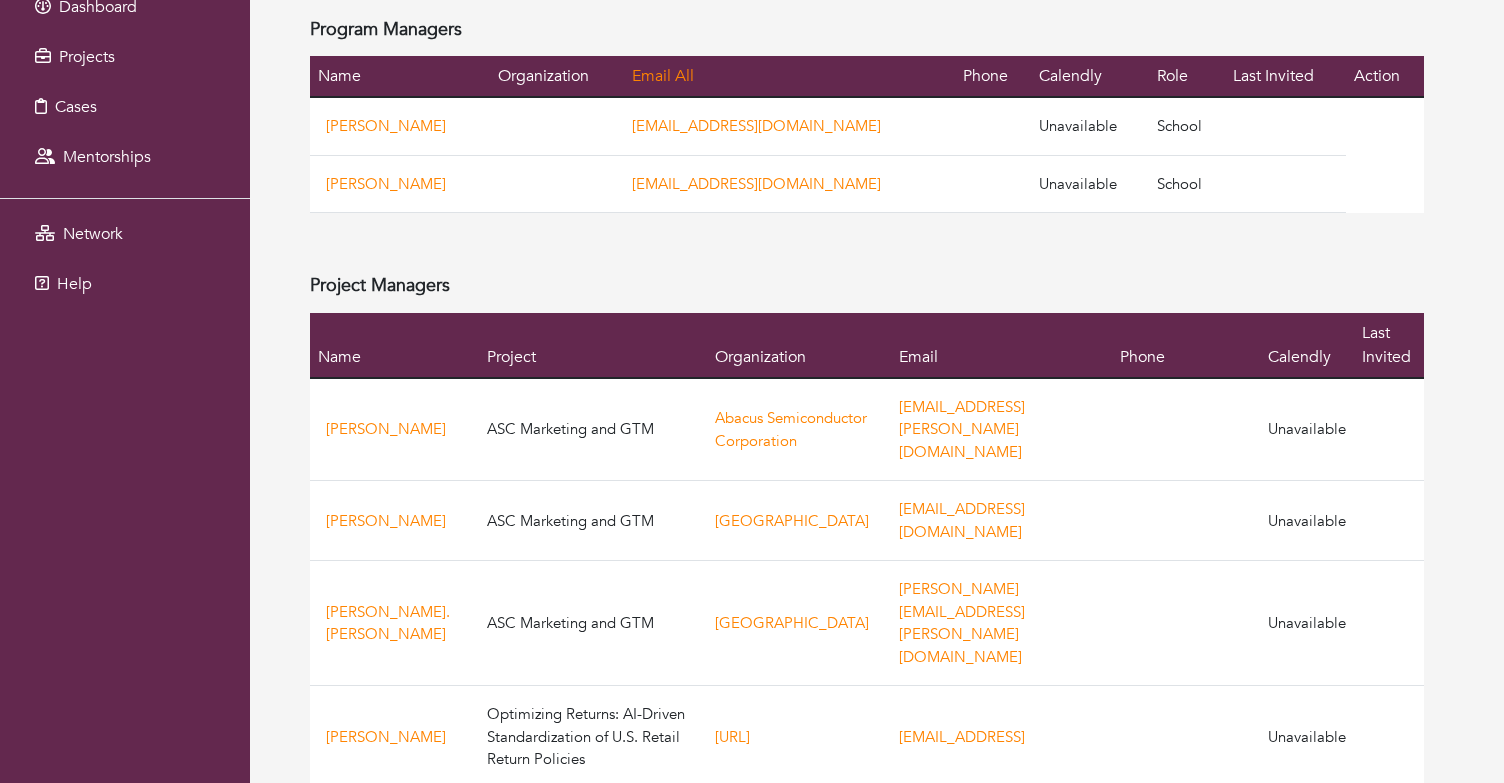 scroll, scrollTop: 0, scrollLeft: 0, axis: both 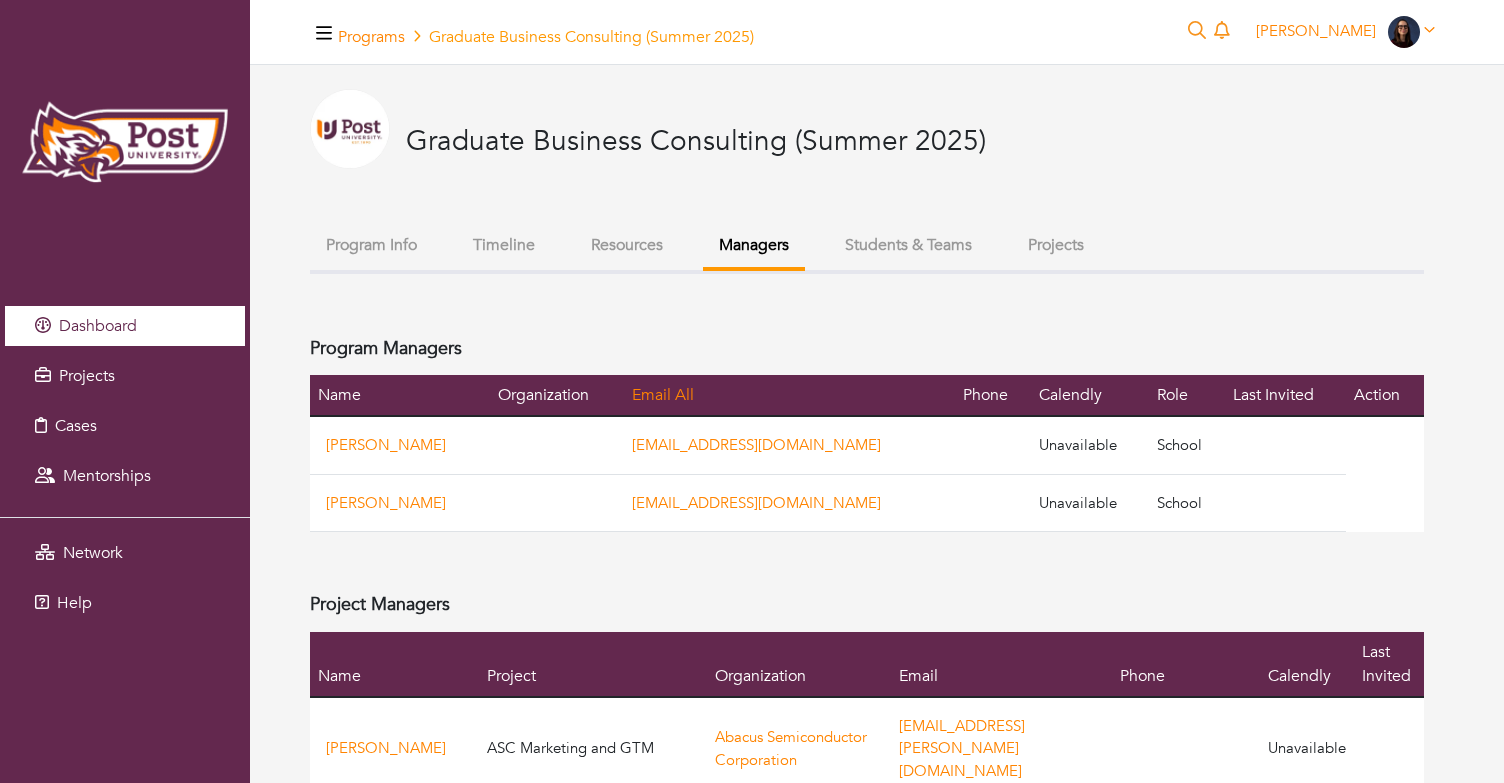 click on "Dashboard" at bounding box center (125, 326) 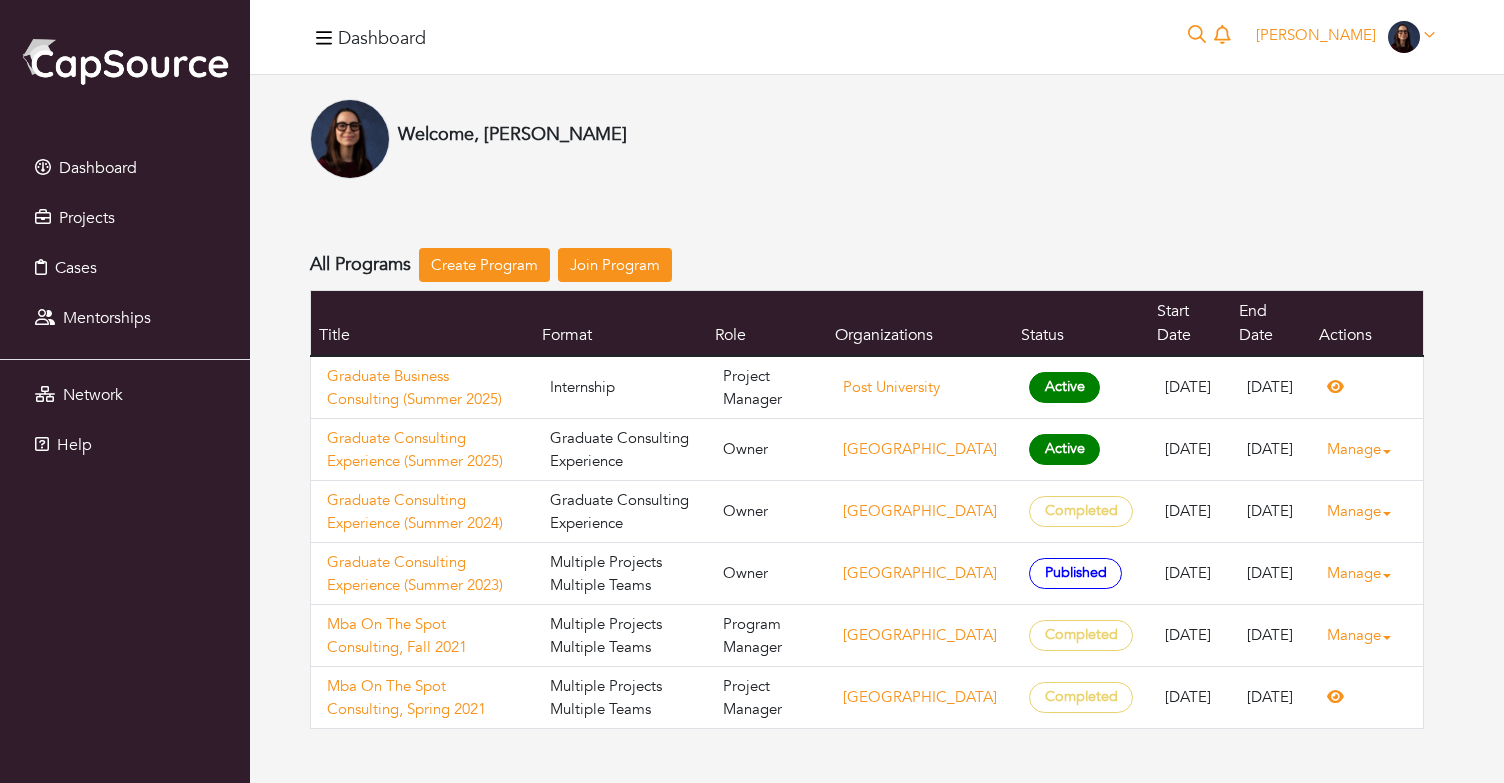 scroll, scrollTop: 0, scrollLeft: 0, axis: both 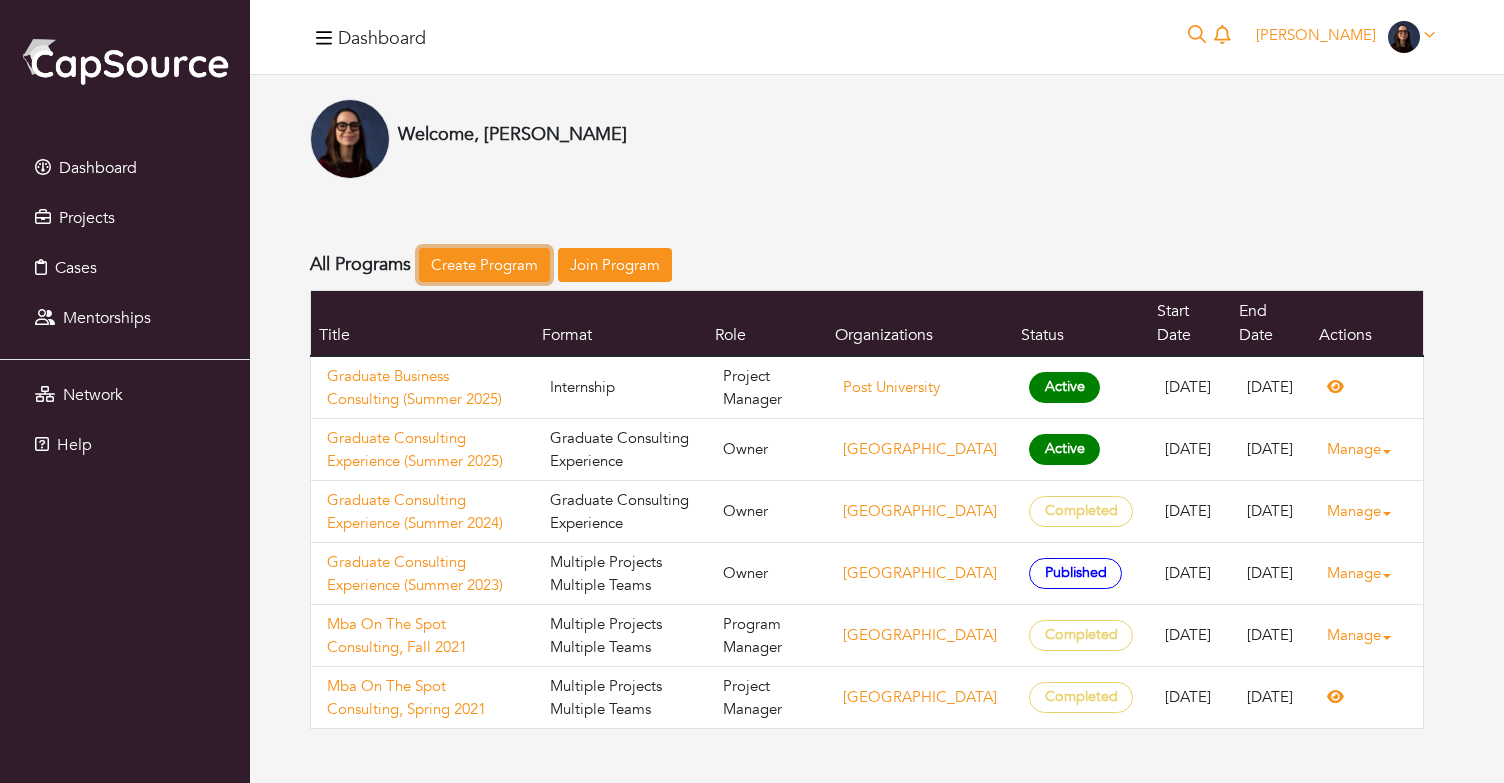 click on "Create Program" at bounding box center (484, 265) 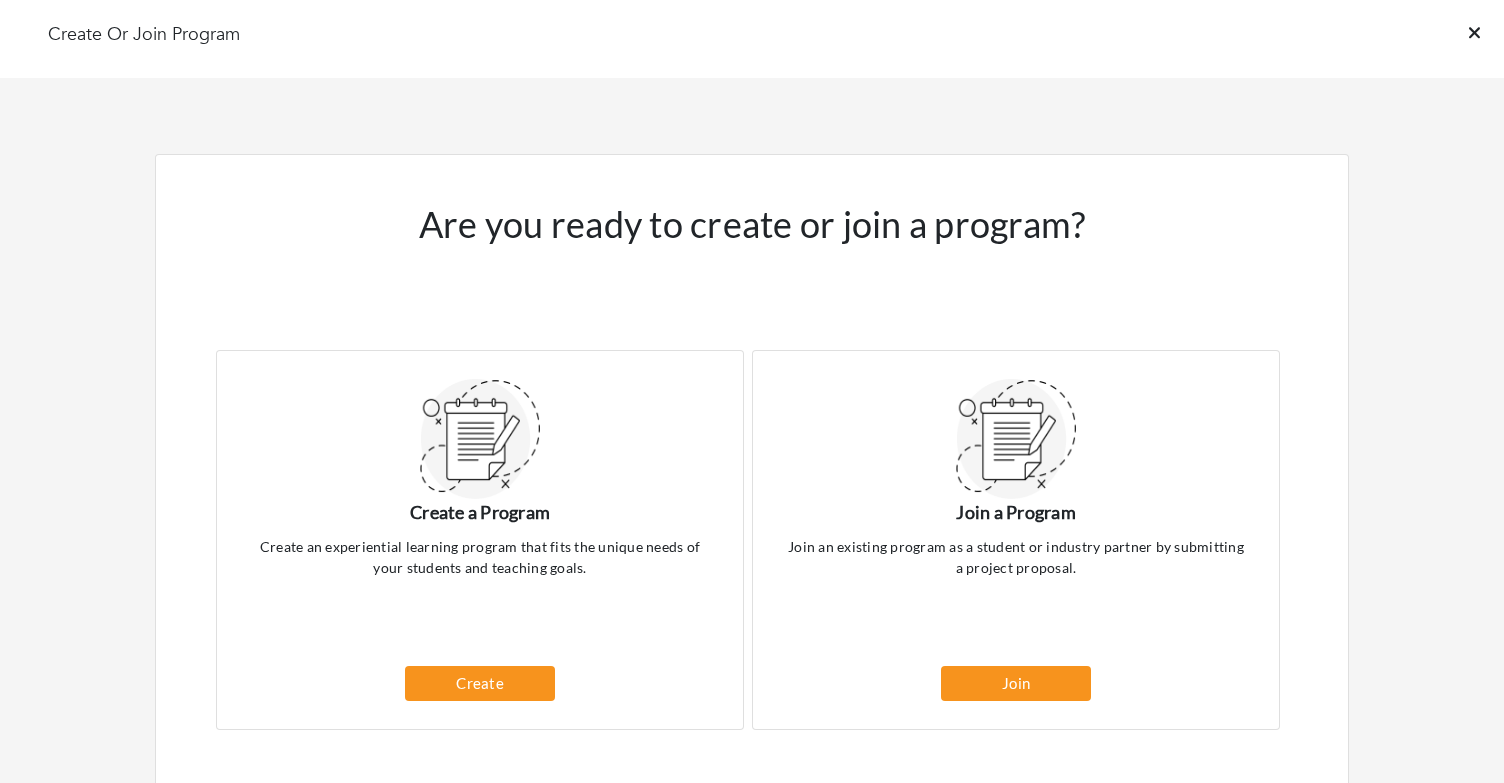 click 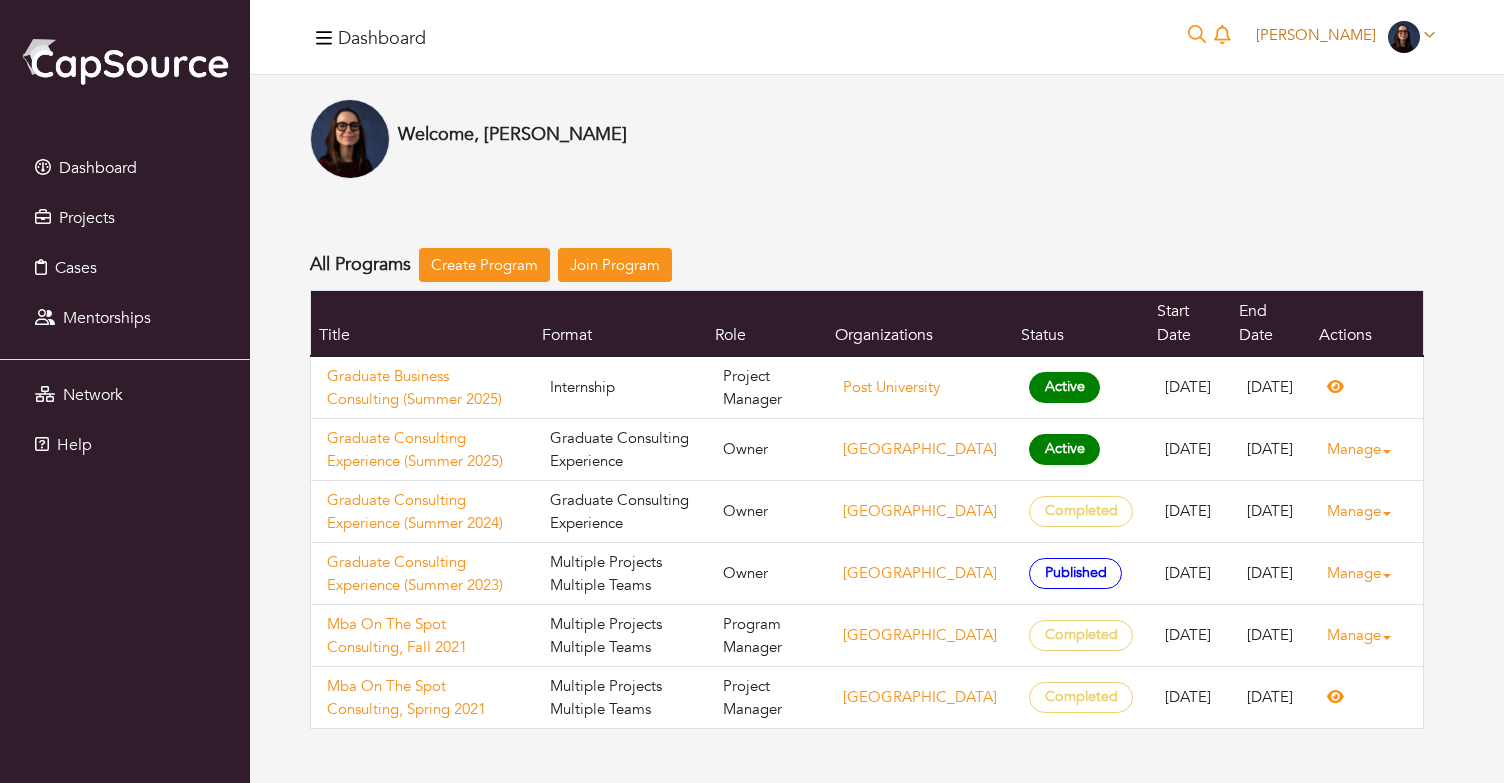 click on "[PERSON_NAME]" at bounding box center [1316, 35] 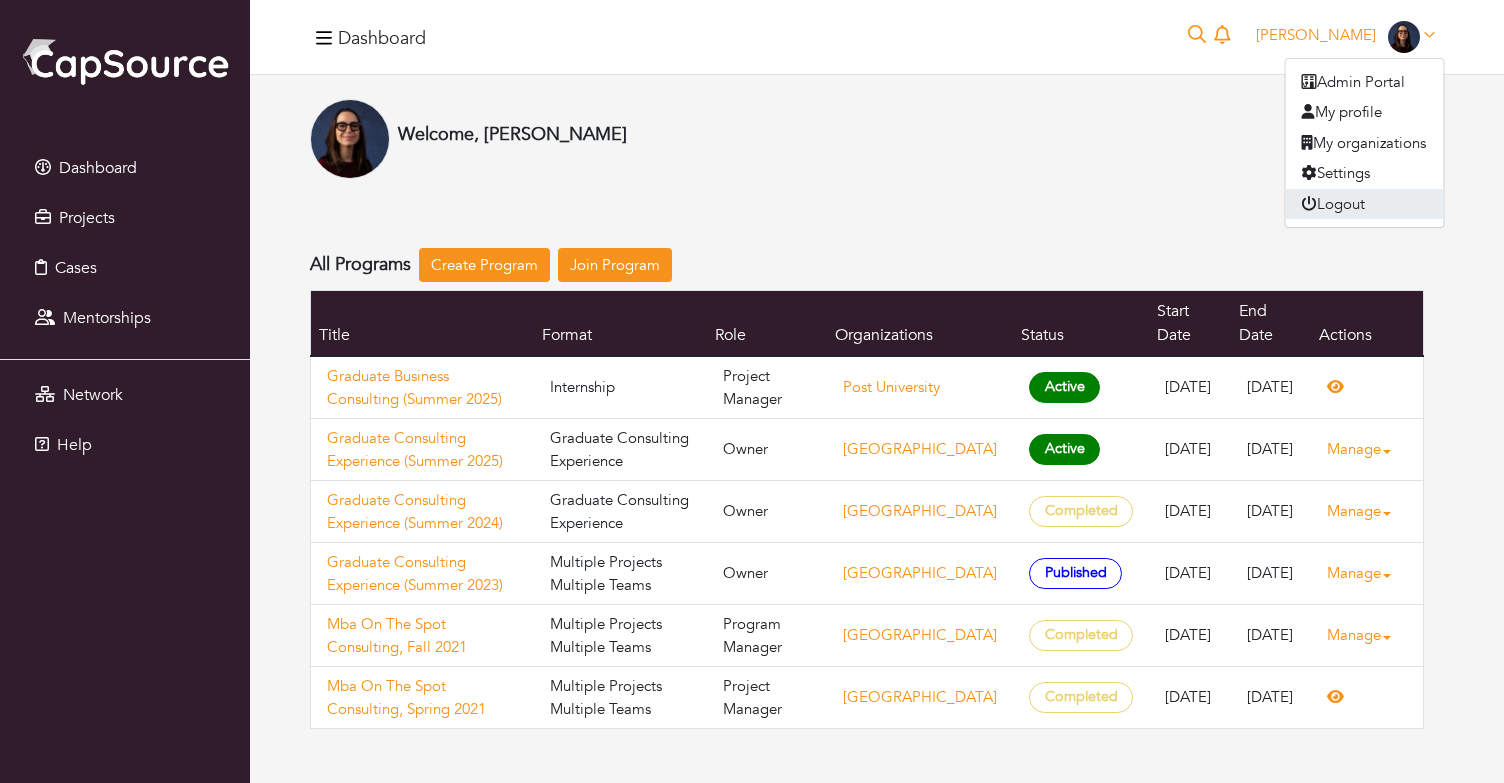 click on "Logout" at bounding box center (1365, 204) 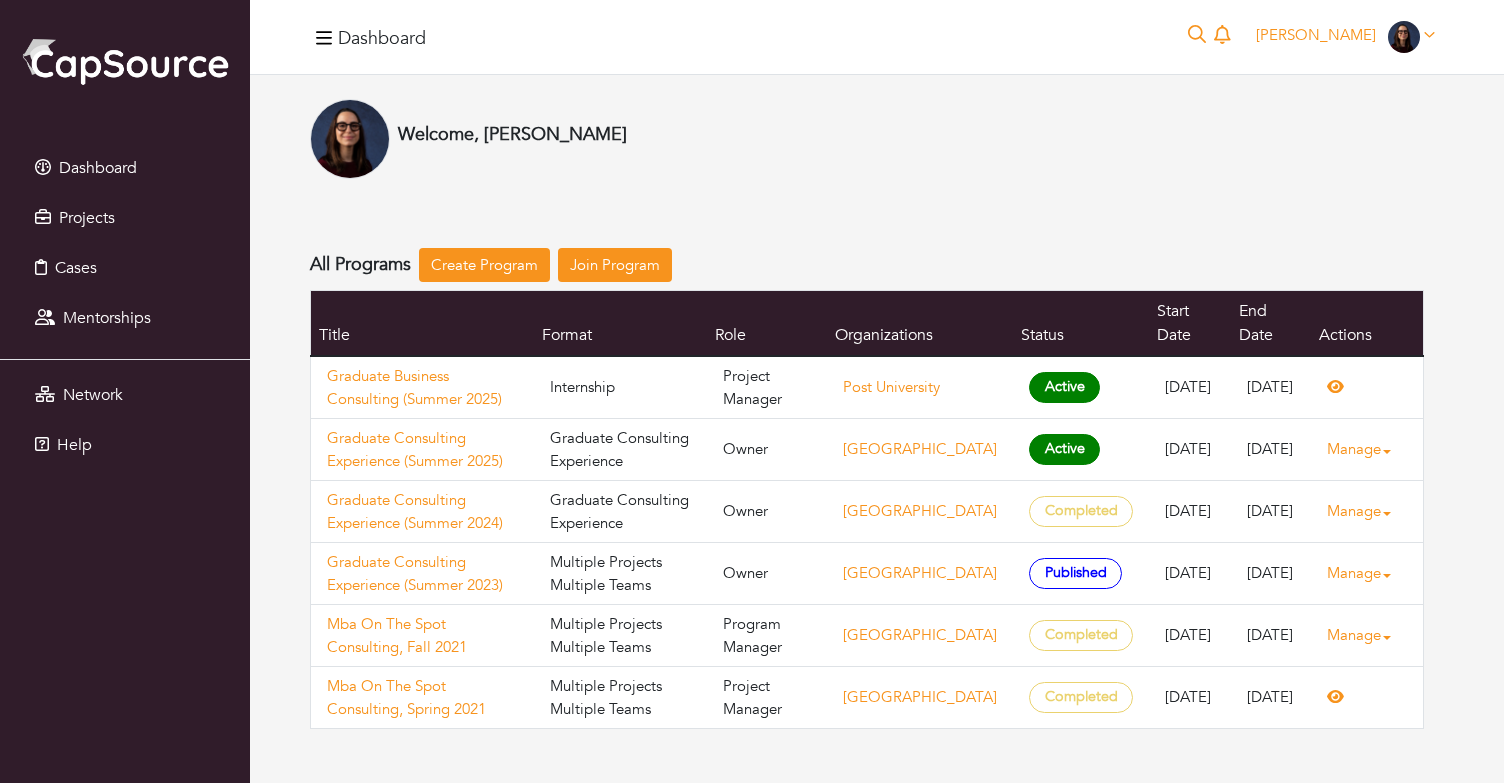 scroll, scrollTop: 0, scrollLeft: 0, axis: both 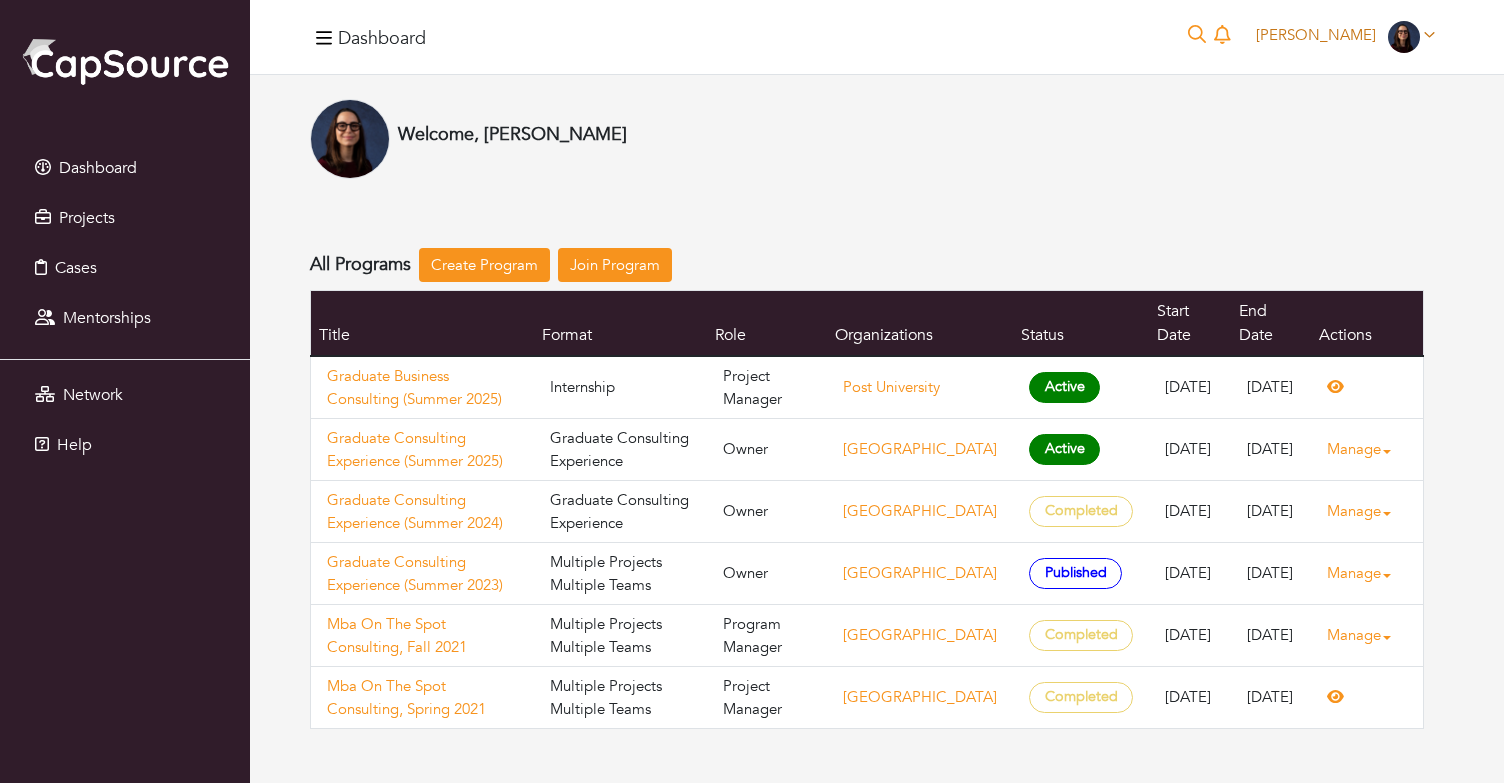 click on "Beatriz Picard" at bounding box center [1316, 35] 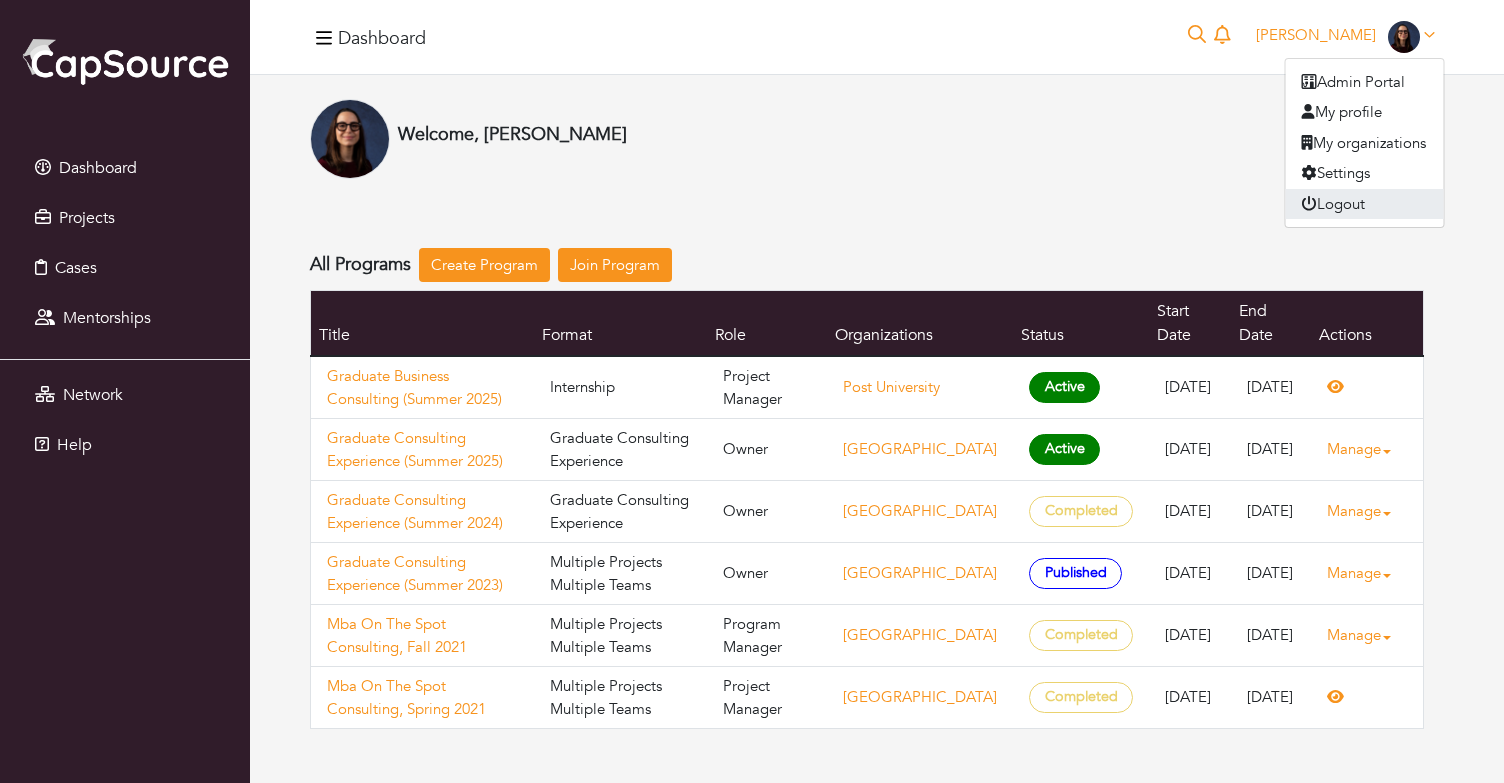 click on "Logout" at bounding box center (1365, 204) 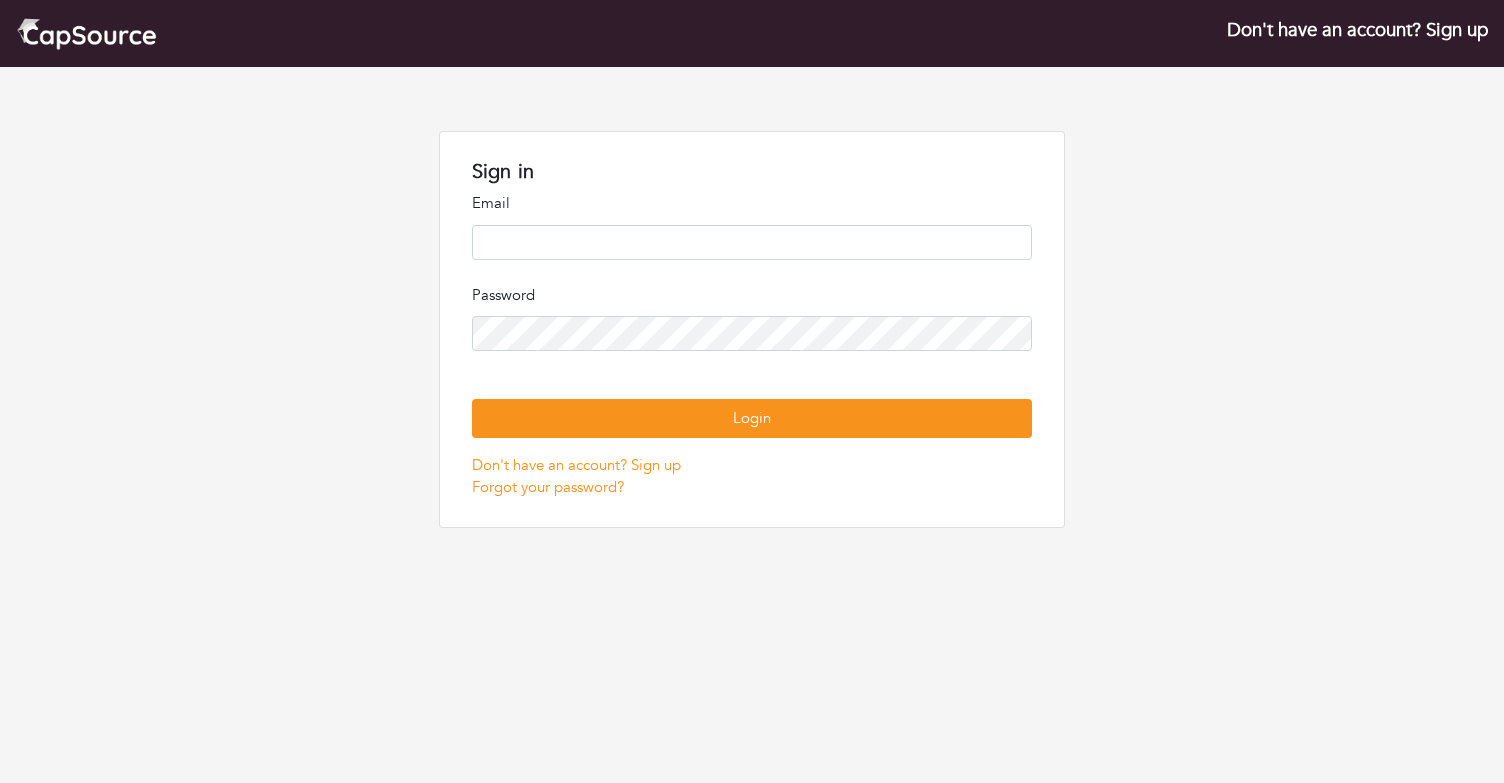 scroll, scrollTop: 0, scrollLeft: 0, axis: both 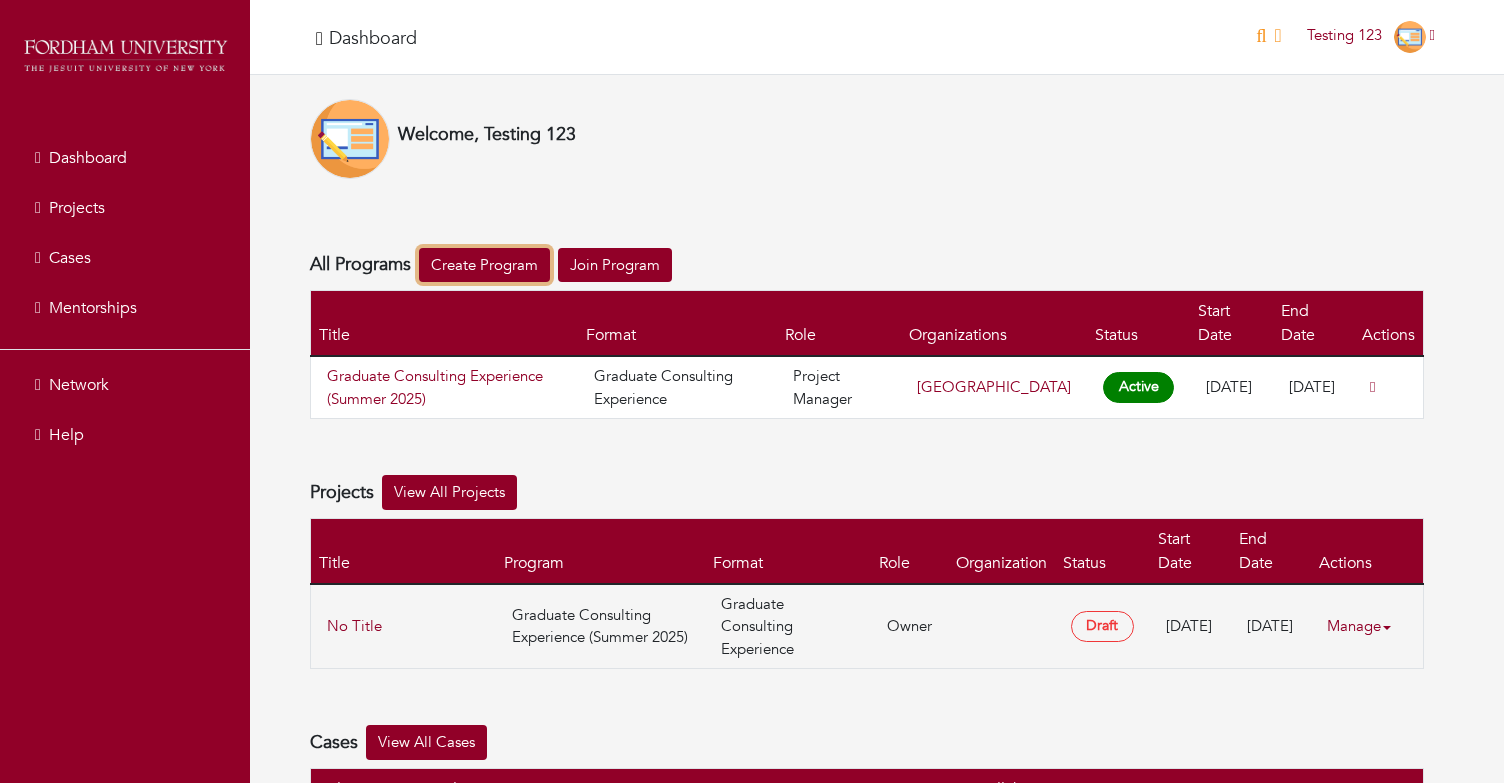 click on "Create Program" at bounding box center [484, 265] 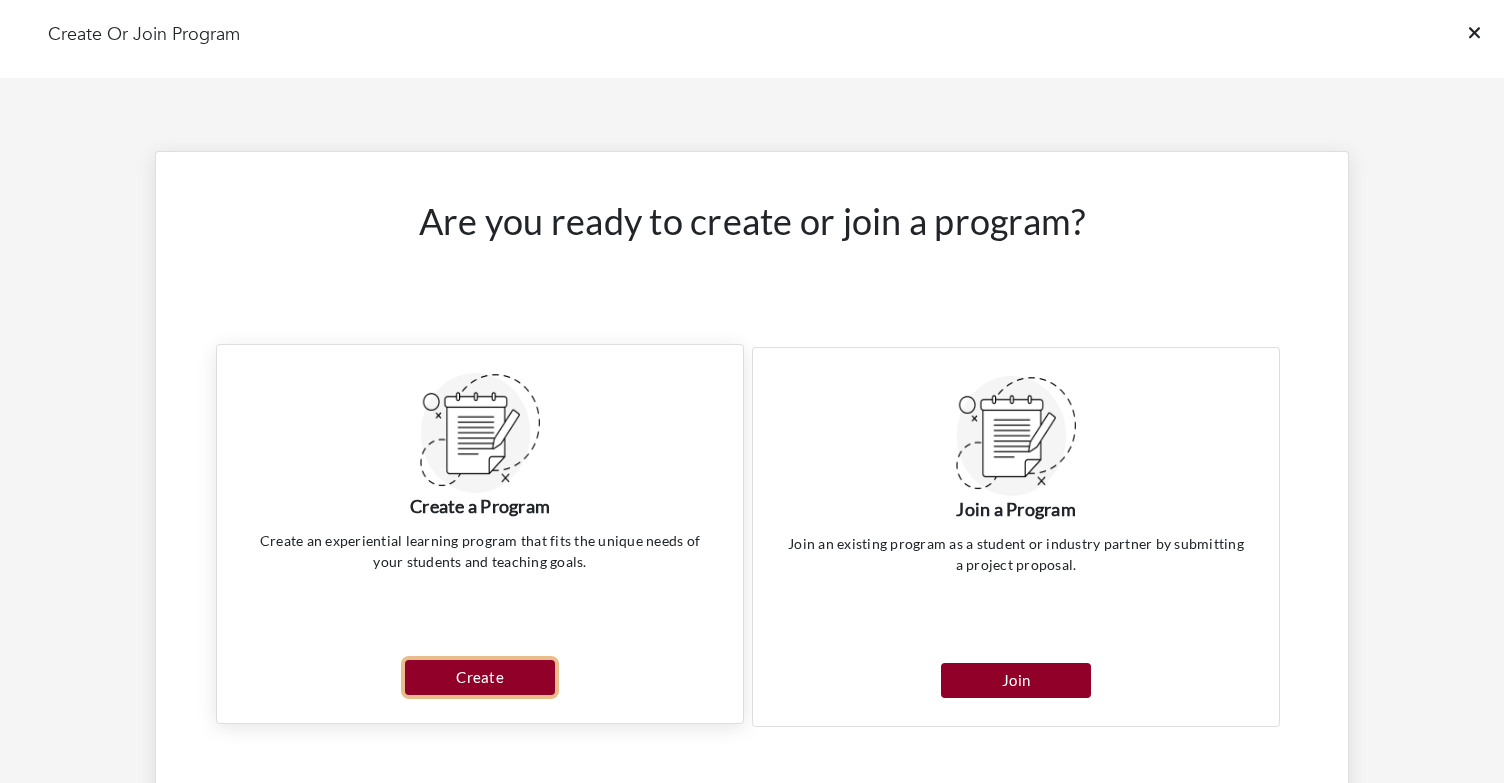 click on "Create" at bounding box center [480, 677] 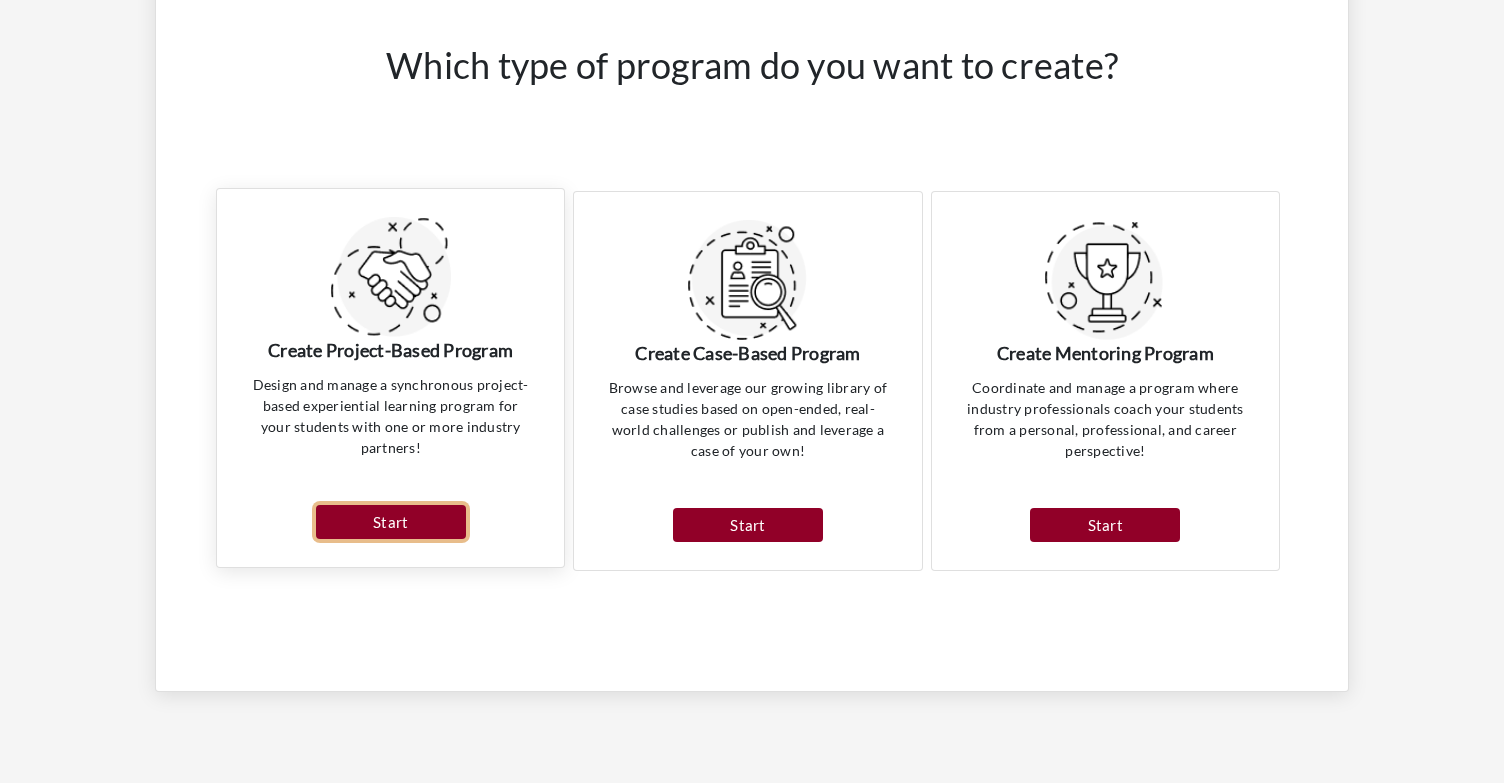 click on "Start" at bounding box center (391, 522) 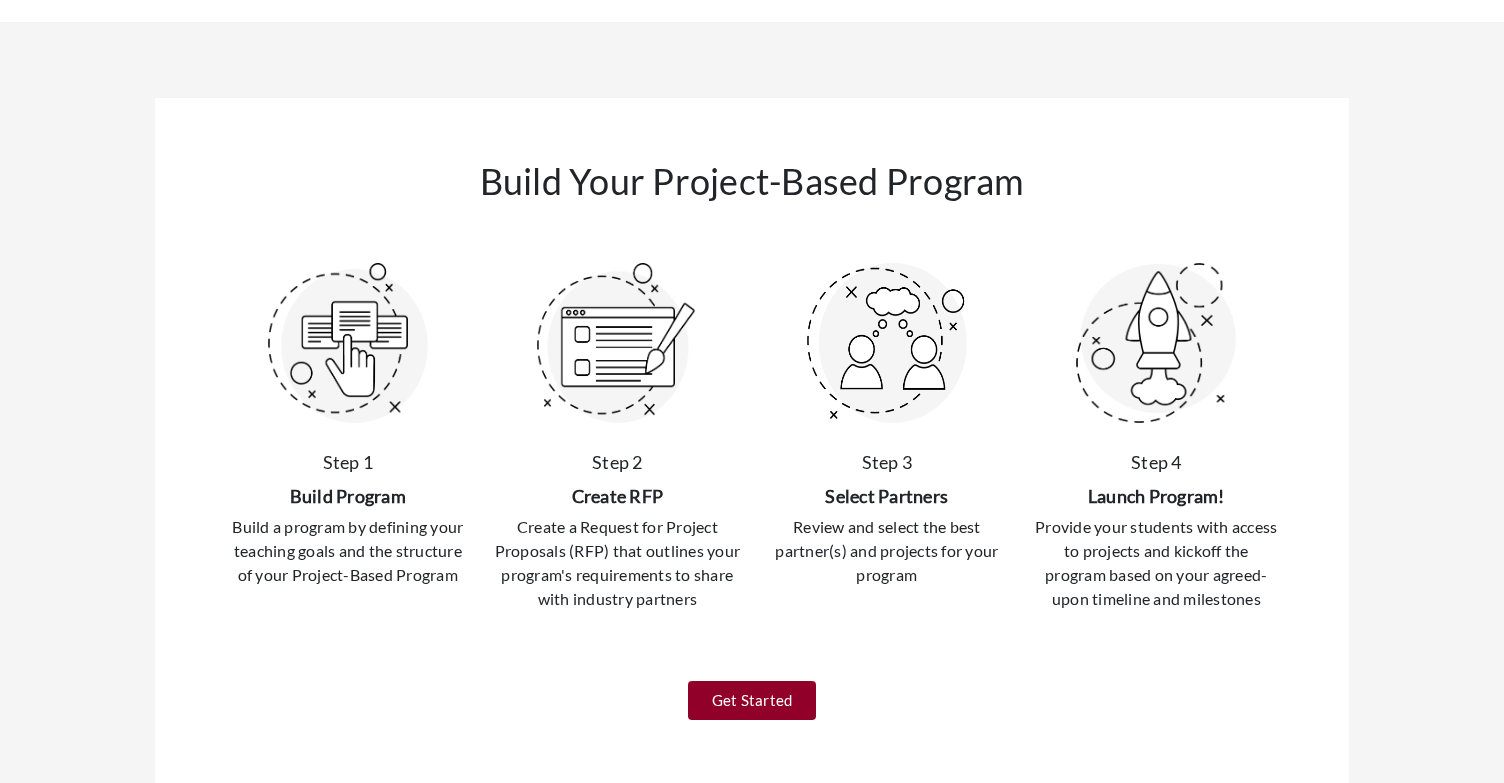 scroll, scrollTop: 136, scrollLeft: 0, axis: vertical 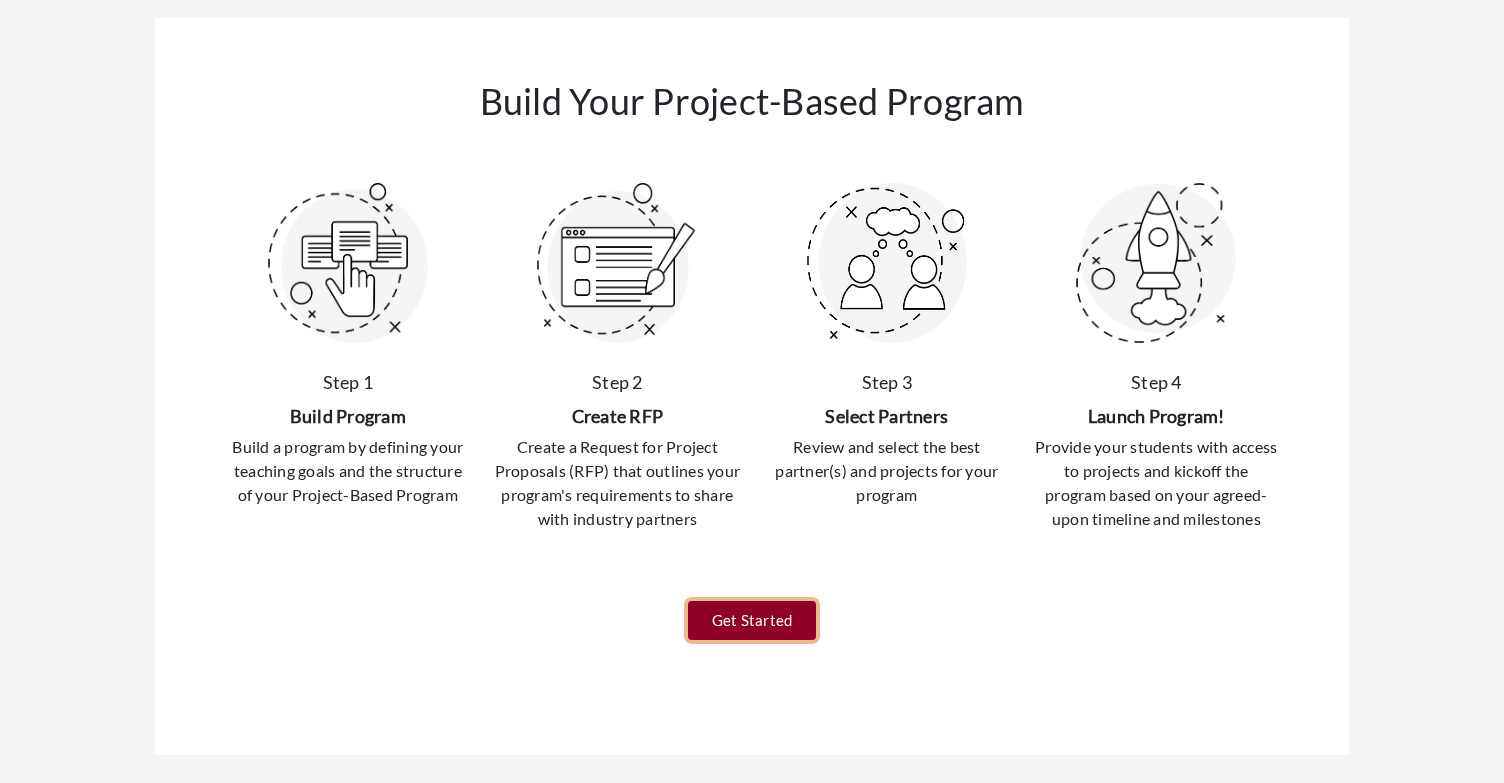 click on "Get Started" at bounding box center [752, 620] 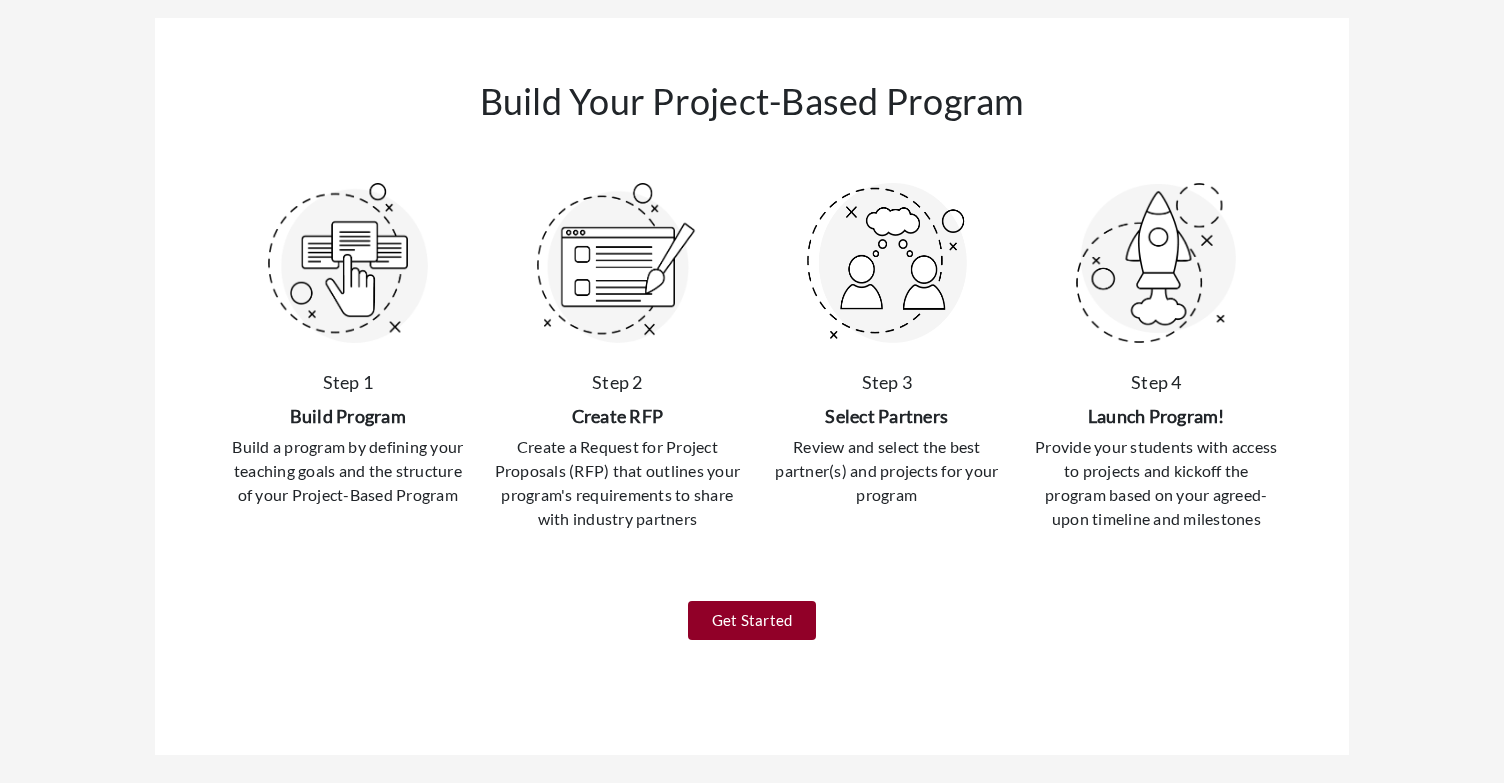 scroll, scrollTop: 0, scrollLeft: 0, axis: both 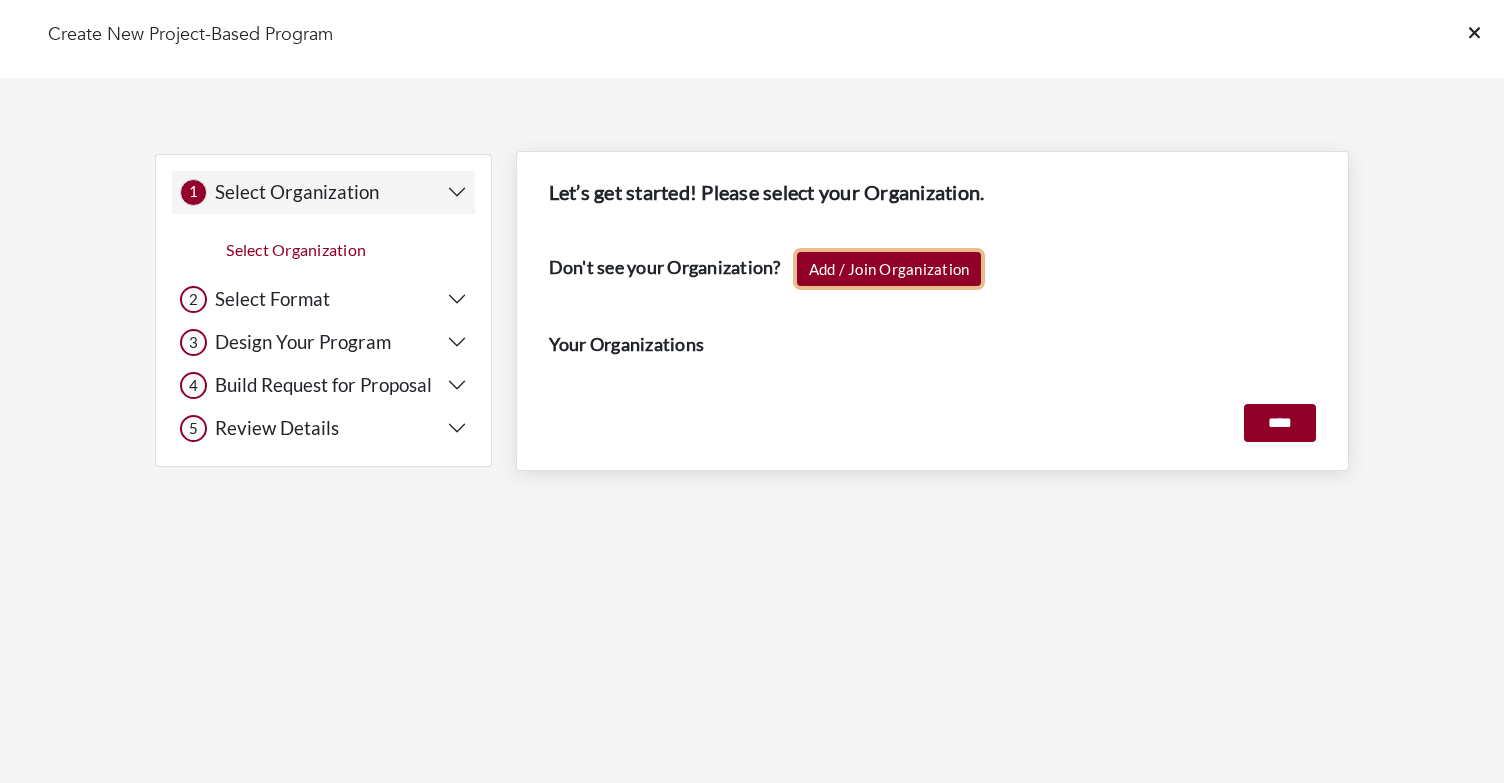 click on "Add / Join Organization" at bounding box center (889, 269) 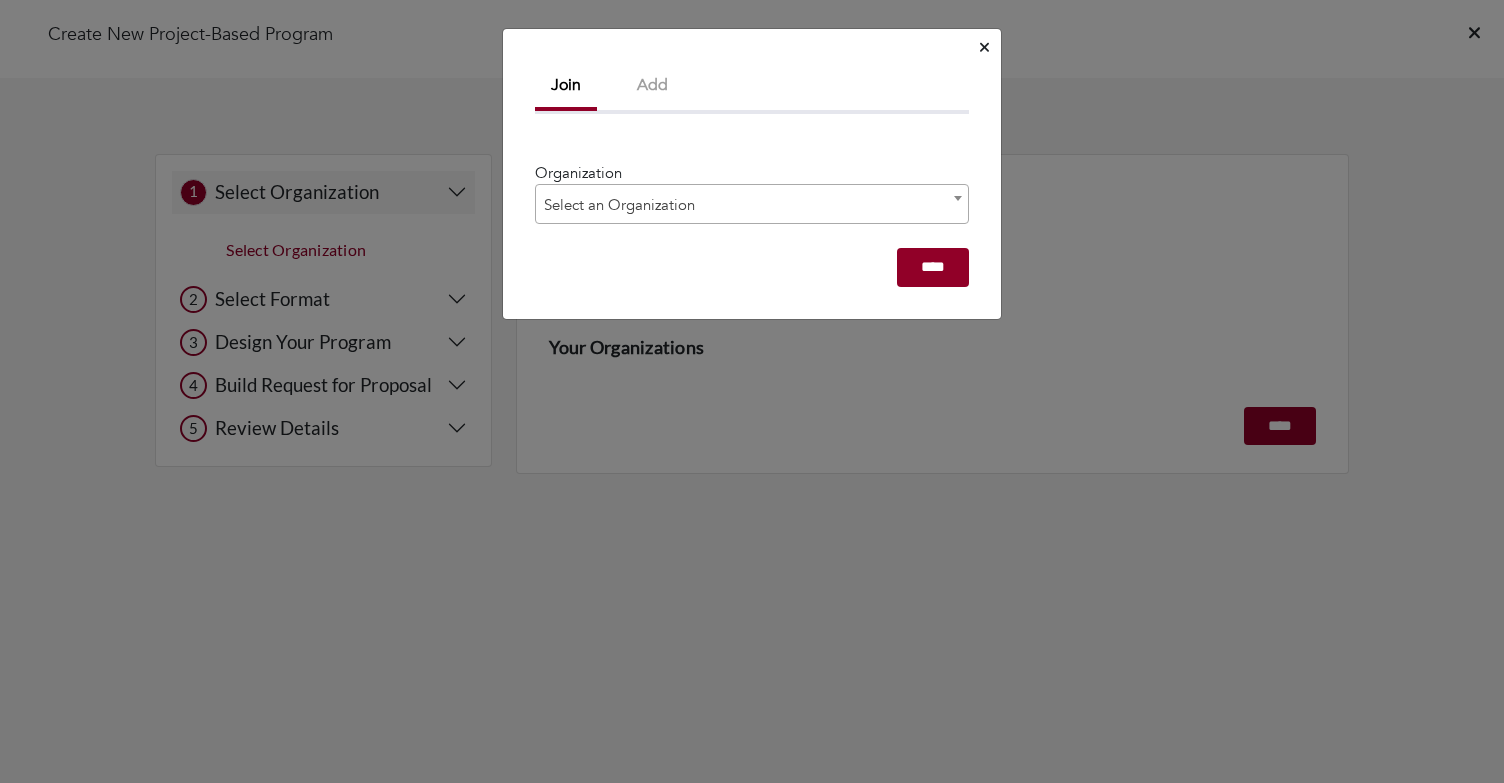 click on "Select an Organization" at bounding box center (752, 205) 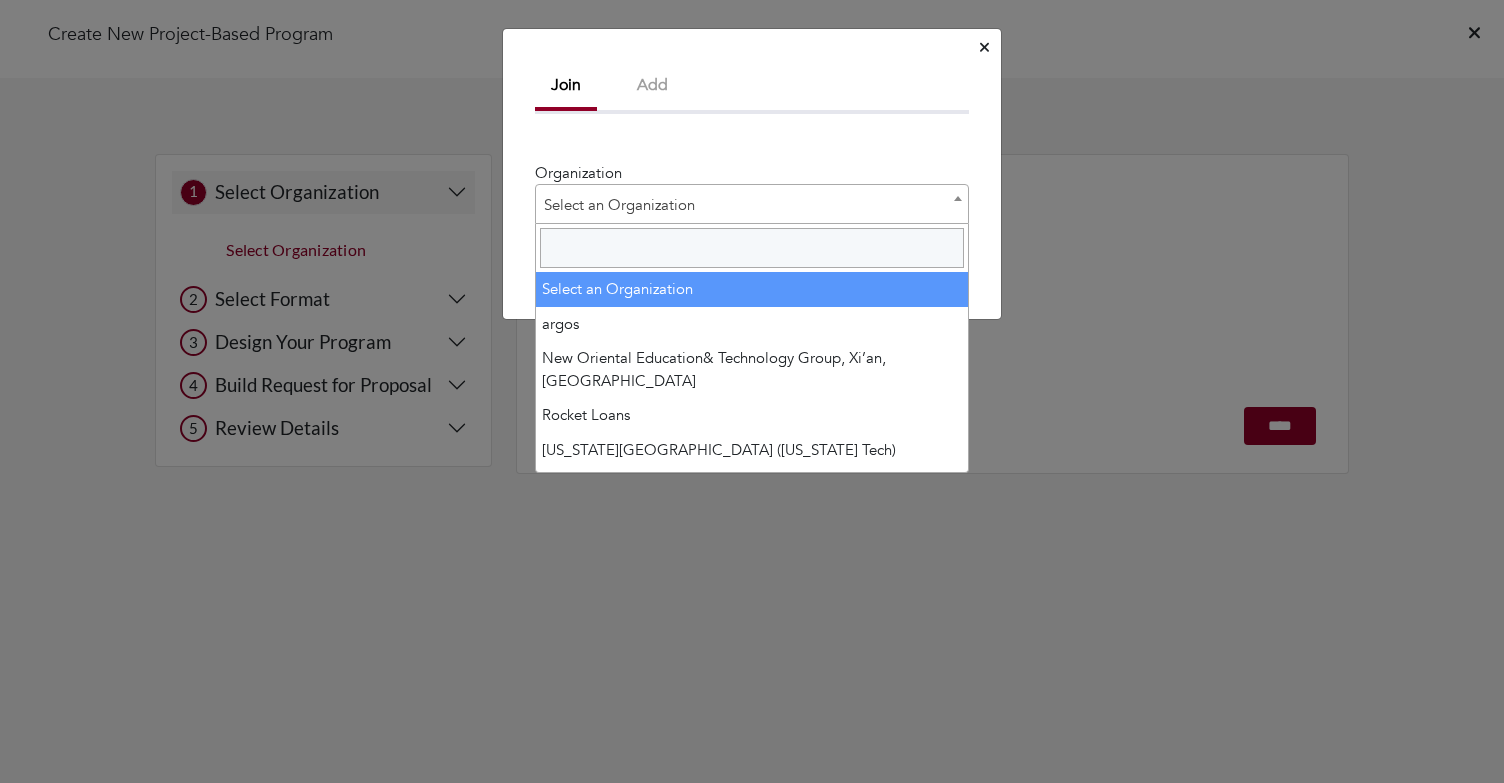 click at bounding box center (752, 248) 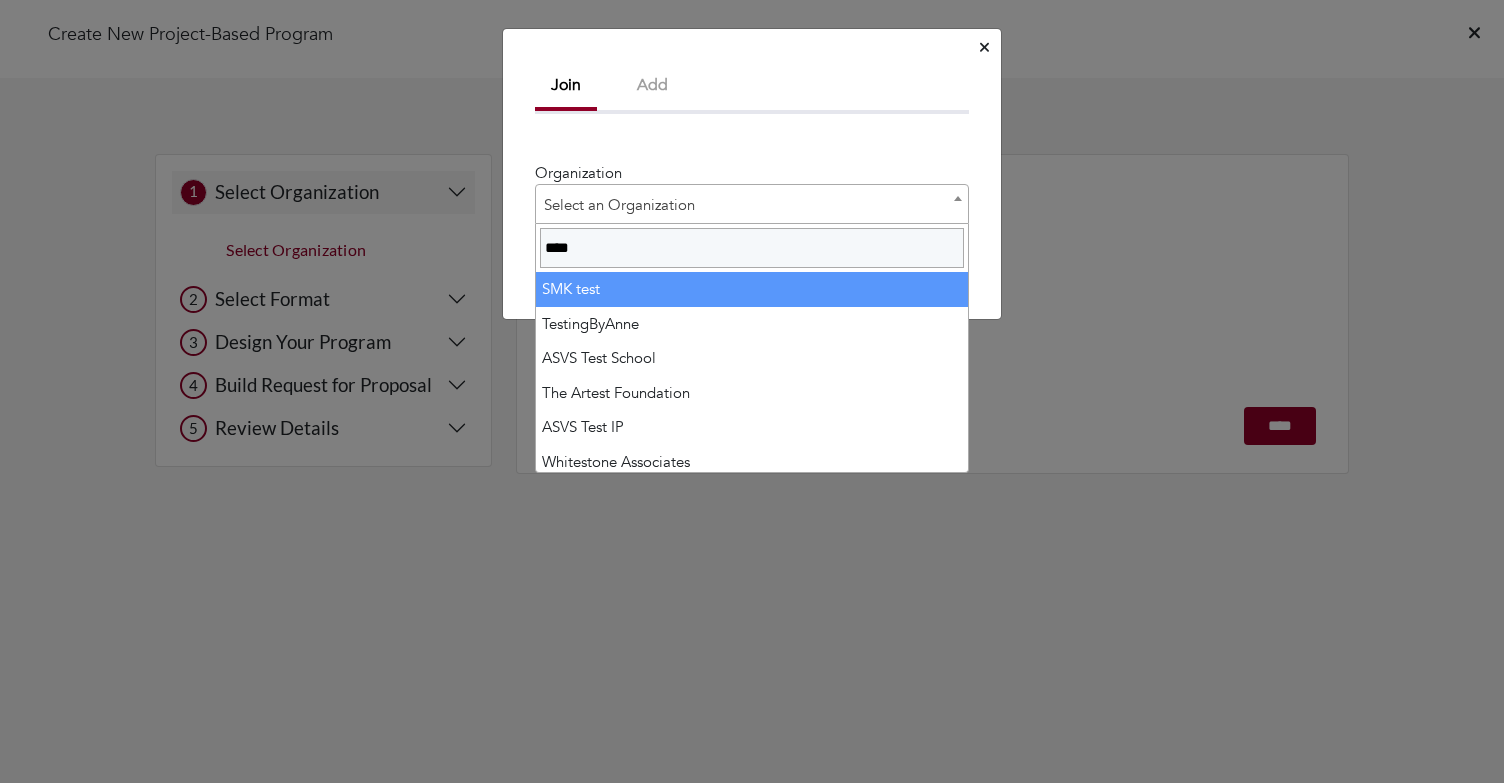 type on "****" 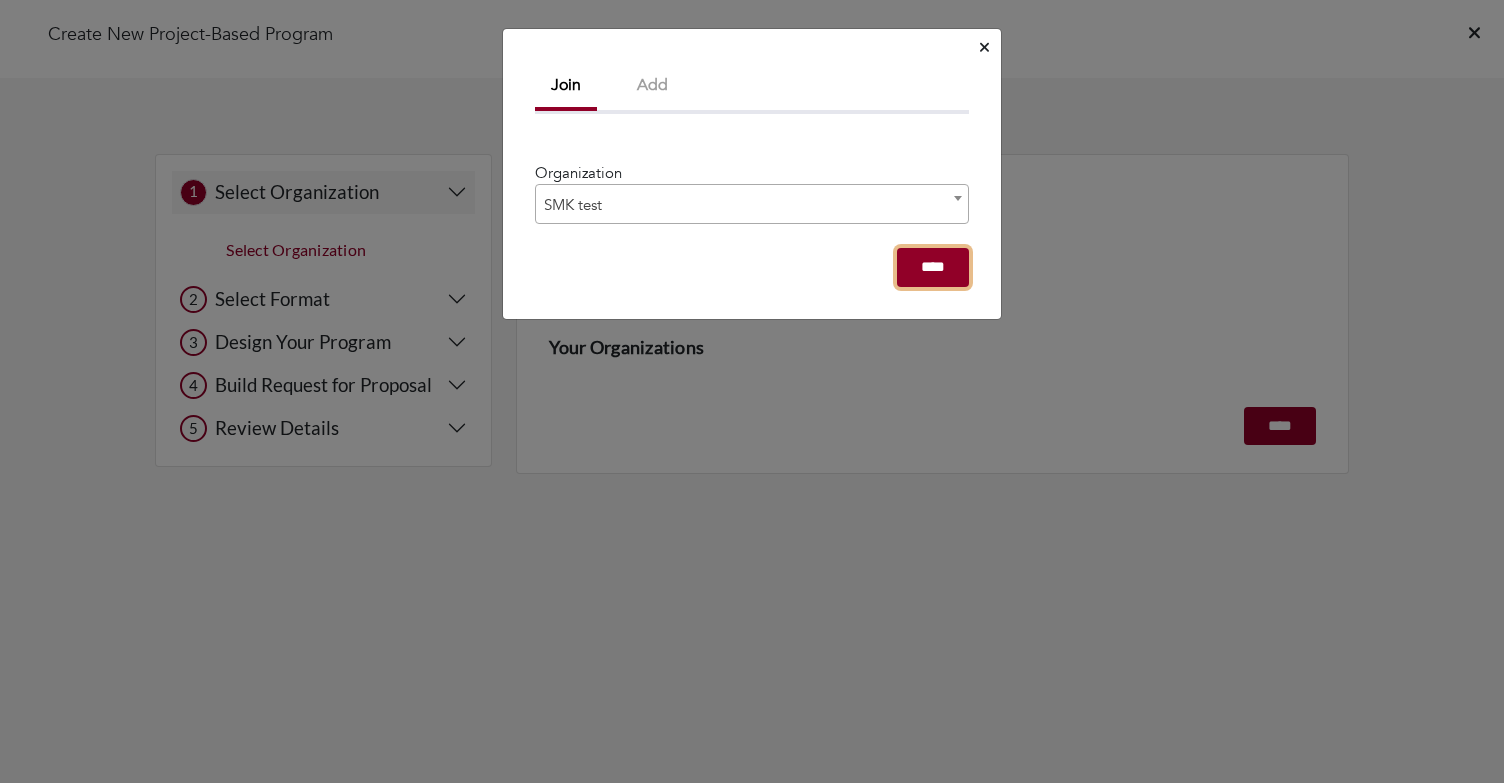 click on "****" at bounding box center [933, 267] 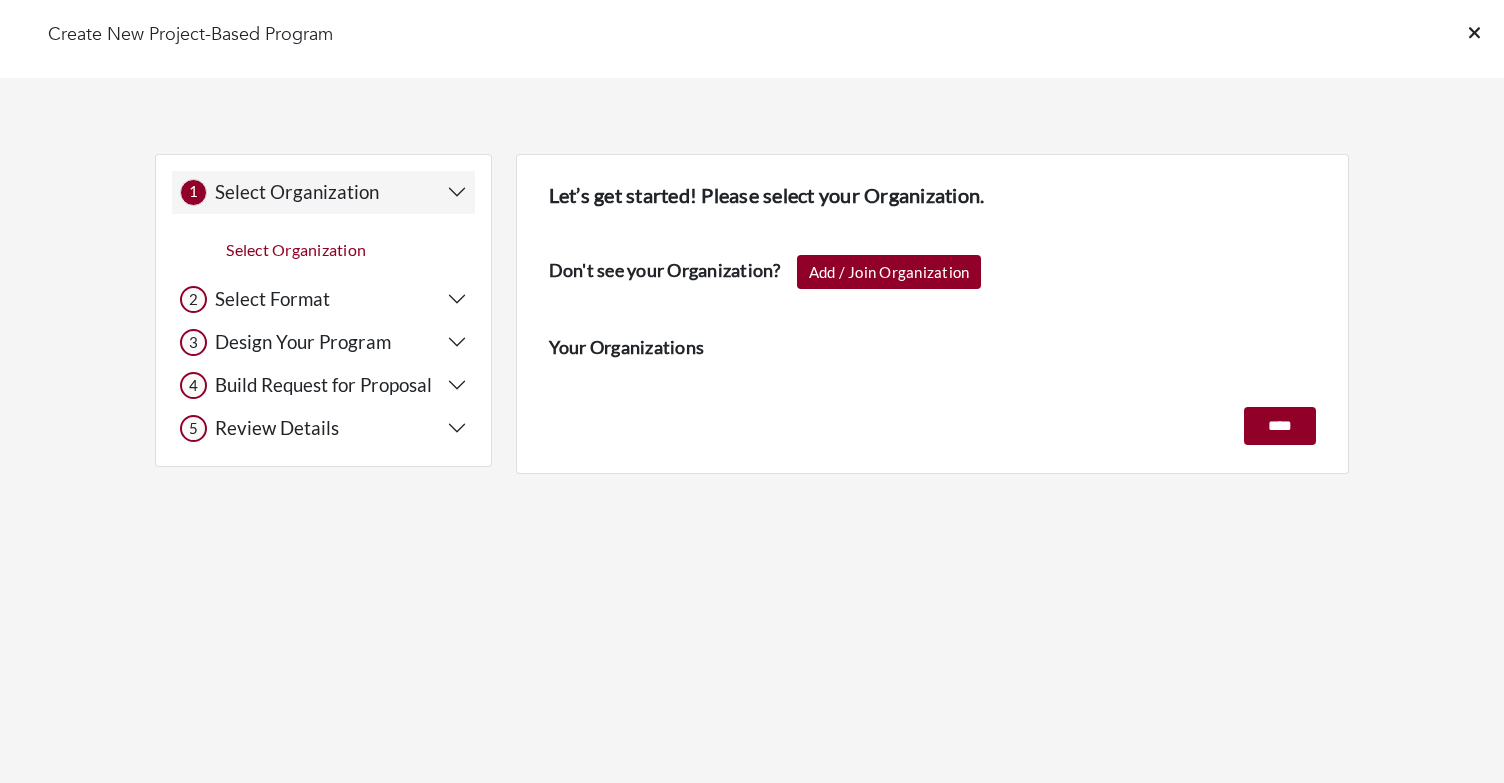 click on "Create New Project-Based Program
1
1
Select Organization
Select Organization
2
2
Select Format
Select Format" at bounding box center [752, 281] 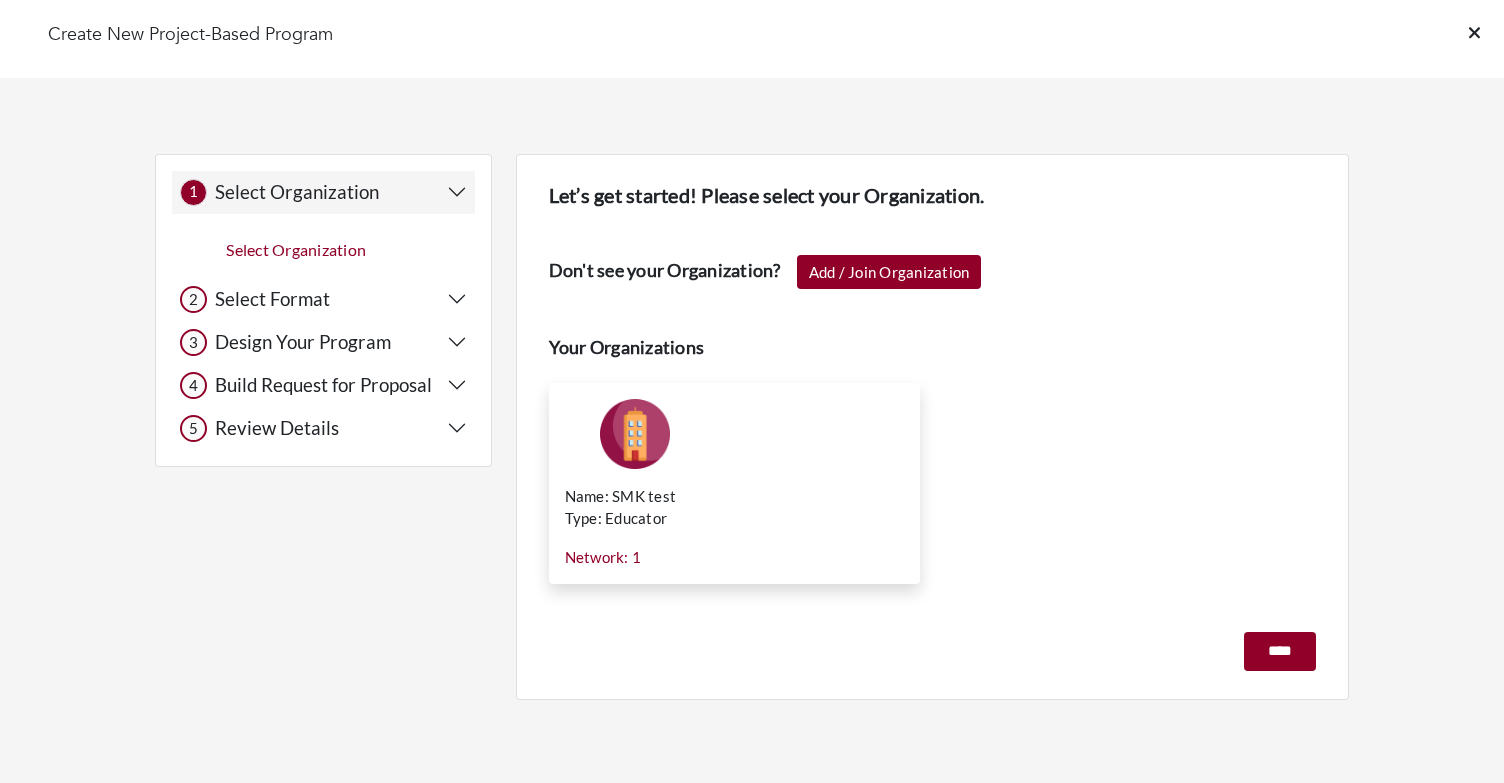 scroll, scrollTop: 0, scrollLeft: 0, axis: both 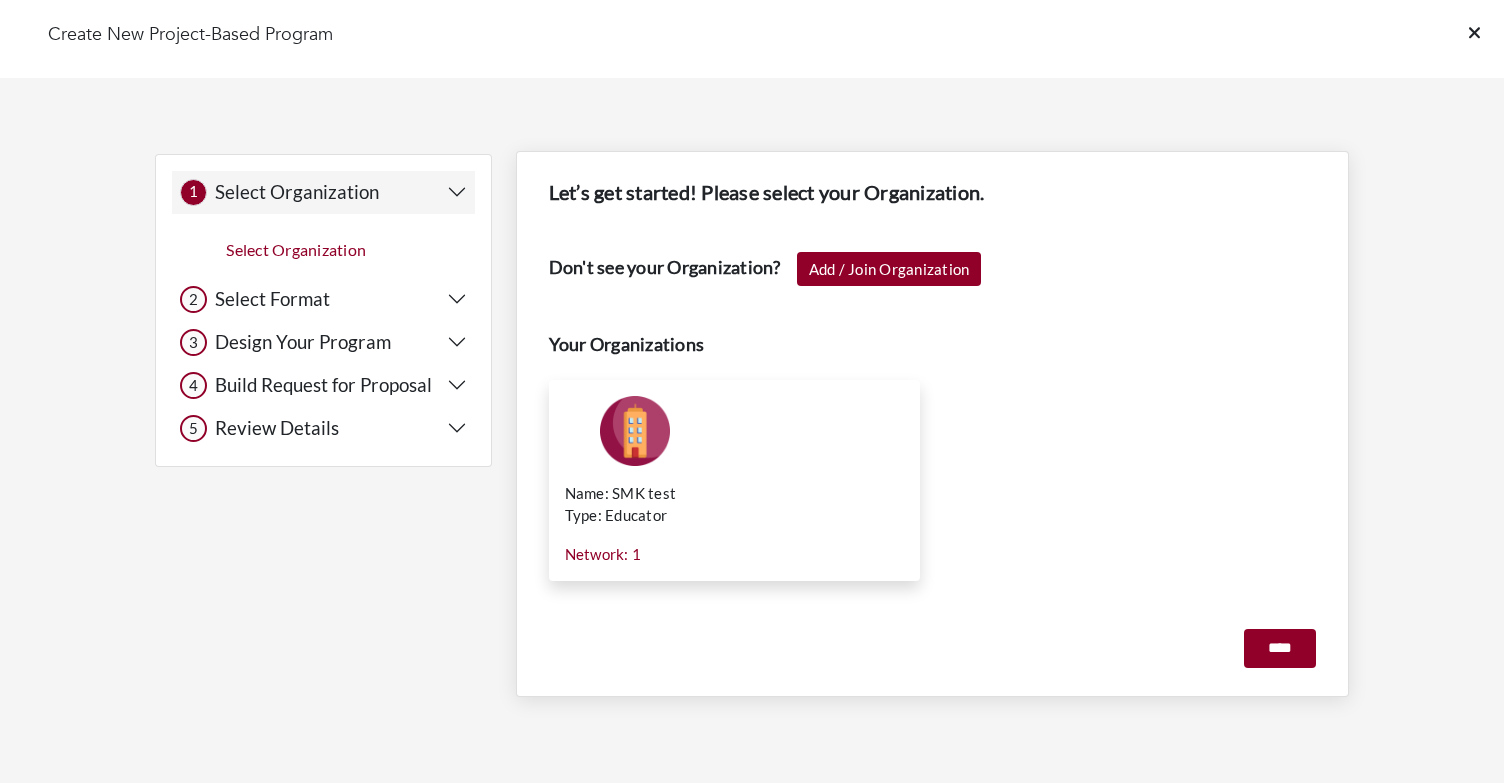 click on "Type: Educator" at bounding box center (735, 515) 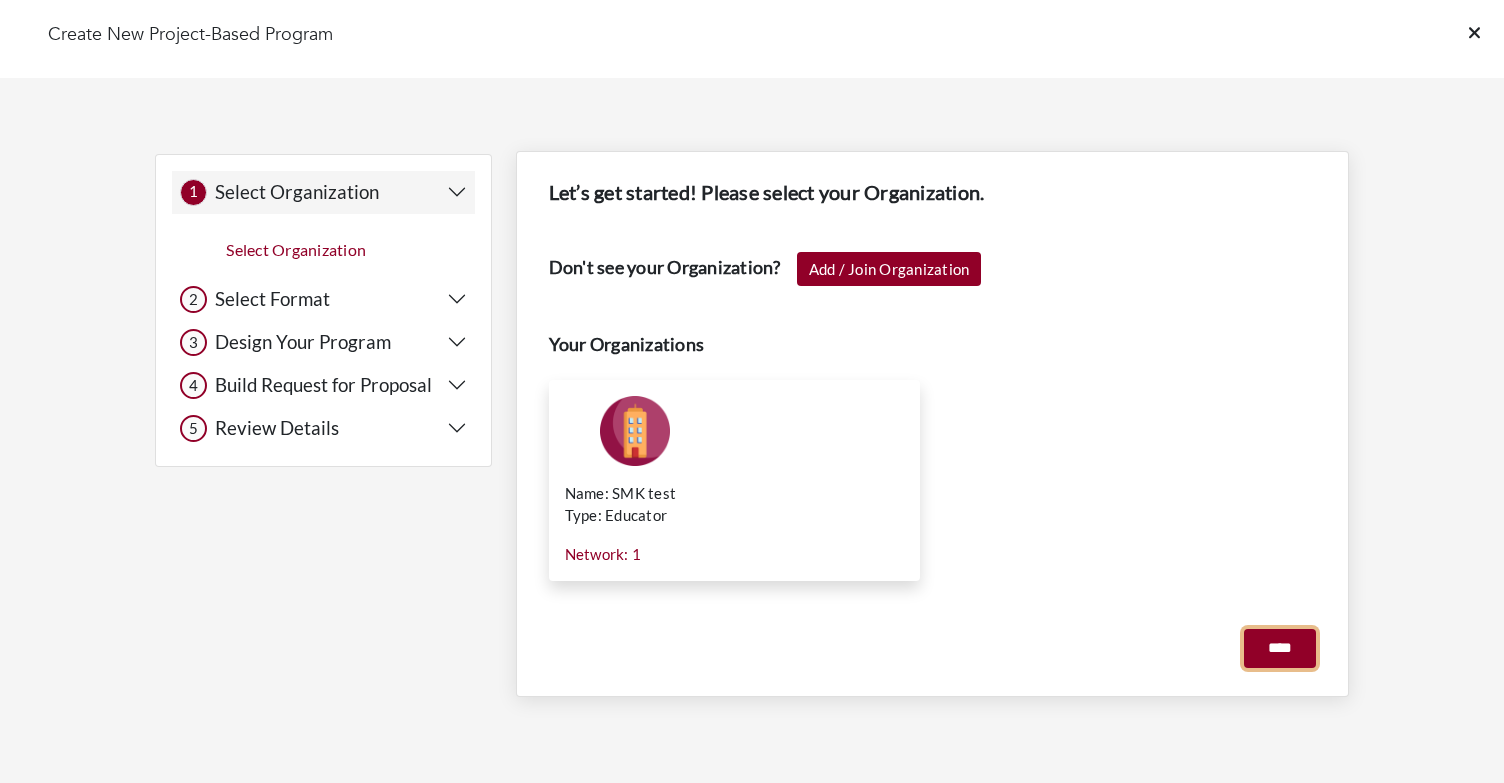click on "****" at bounding box center [1280, 648] 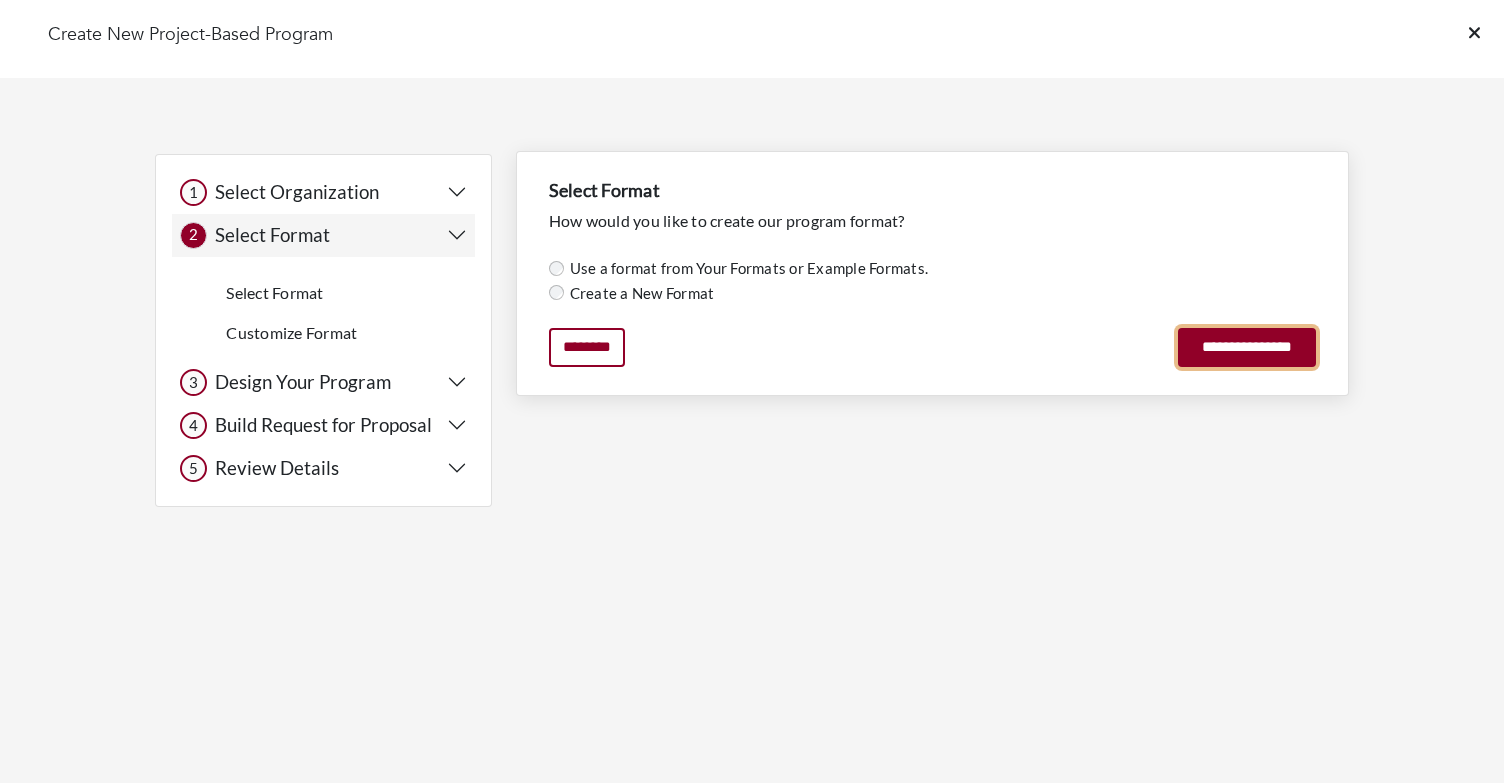 click on "**********" at bounding box center [1247, 347] 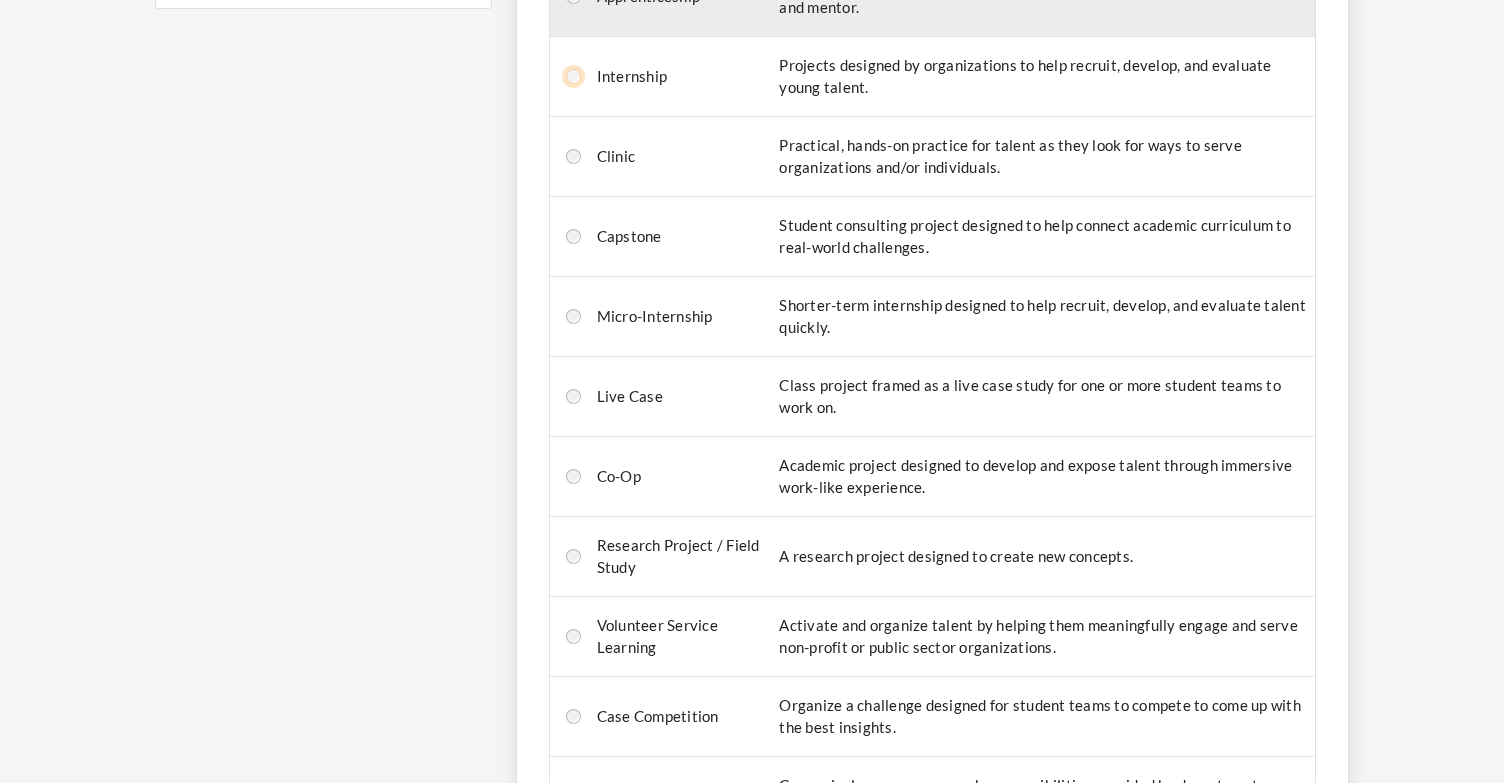 scroll, scrollTop: 734, scrollLeft: 0, axis: vertical 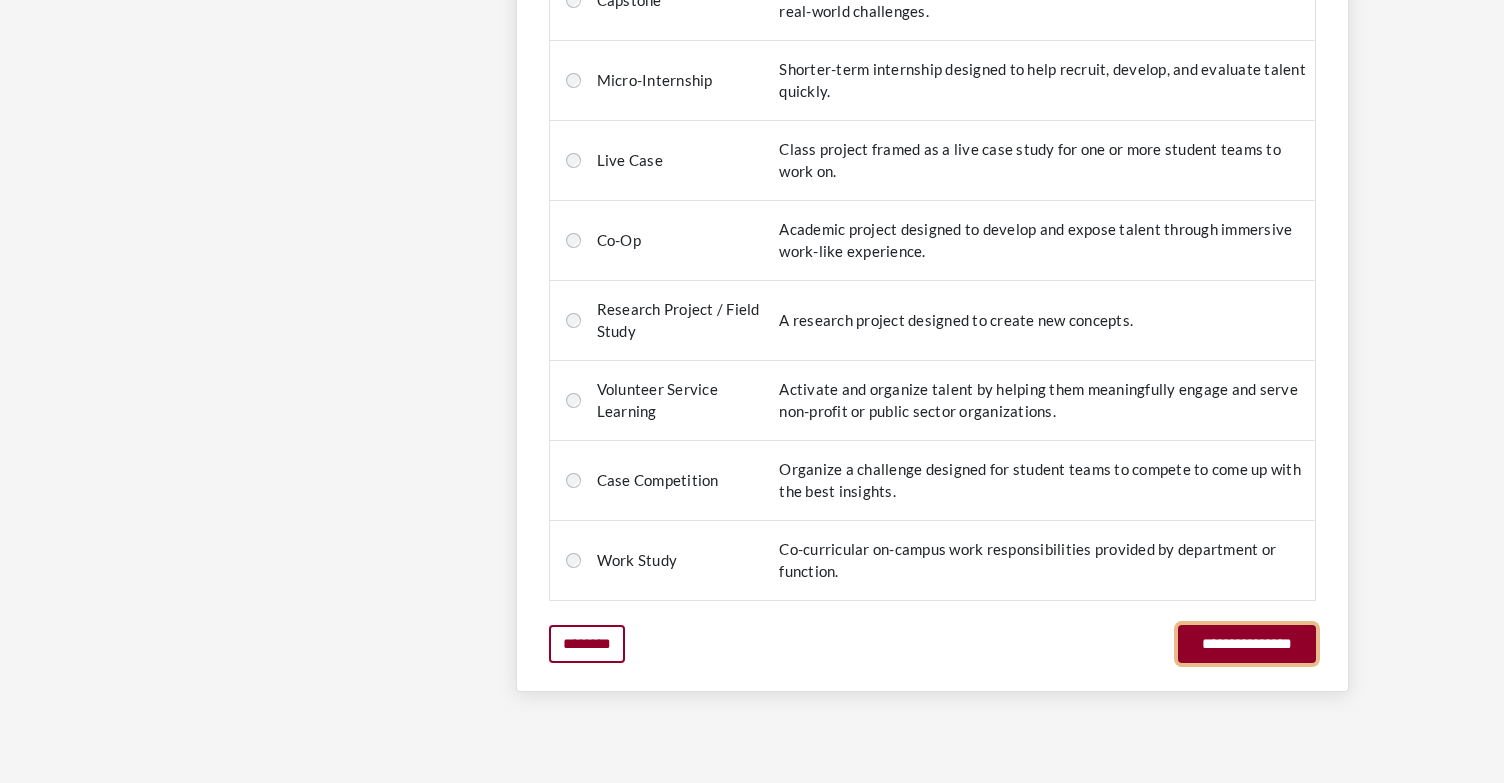 click on "**********" at bounding box center [1247, 644] 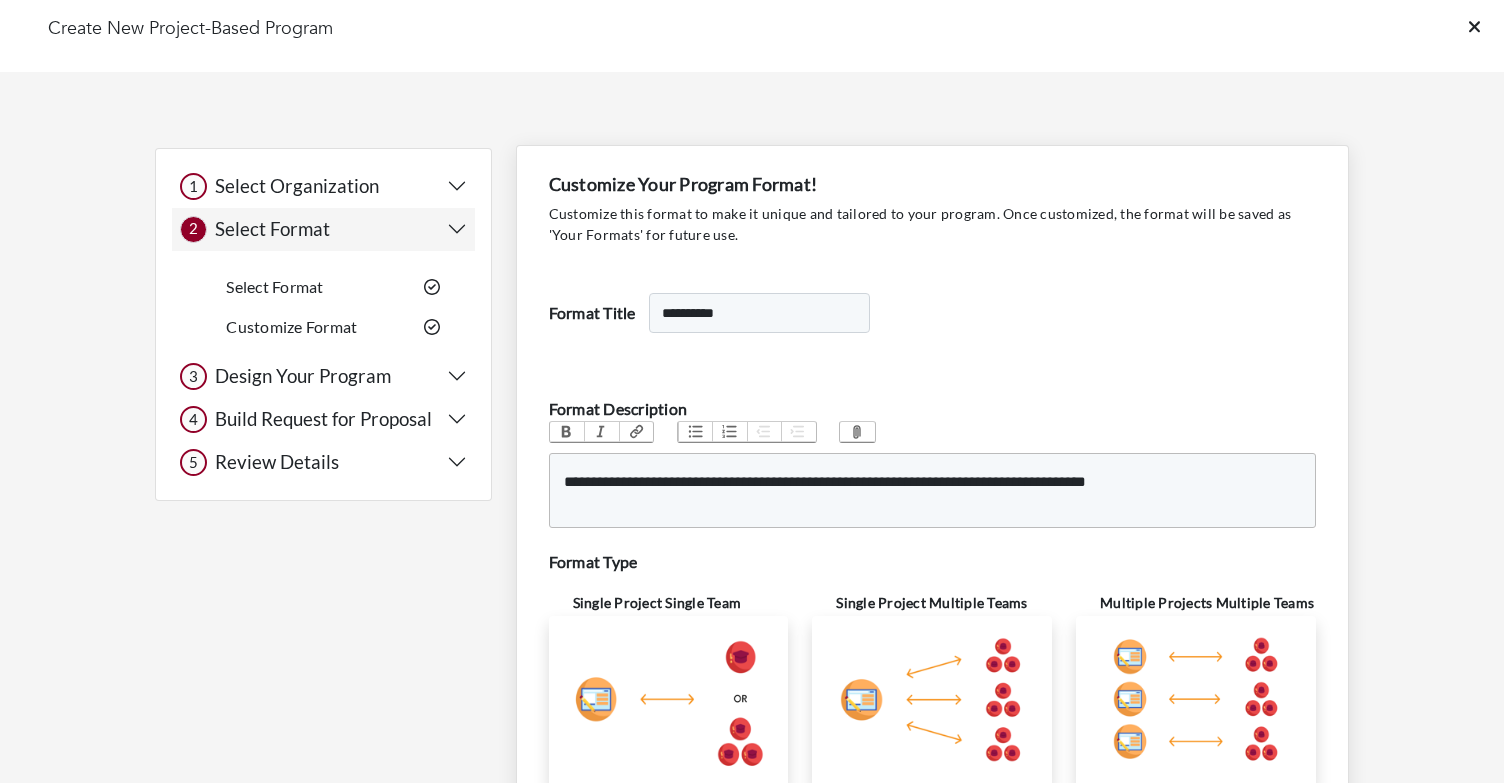 scroll, scrollTop: 0, scrollLeft: 0, axis: both 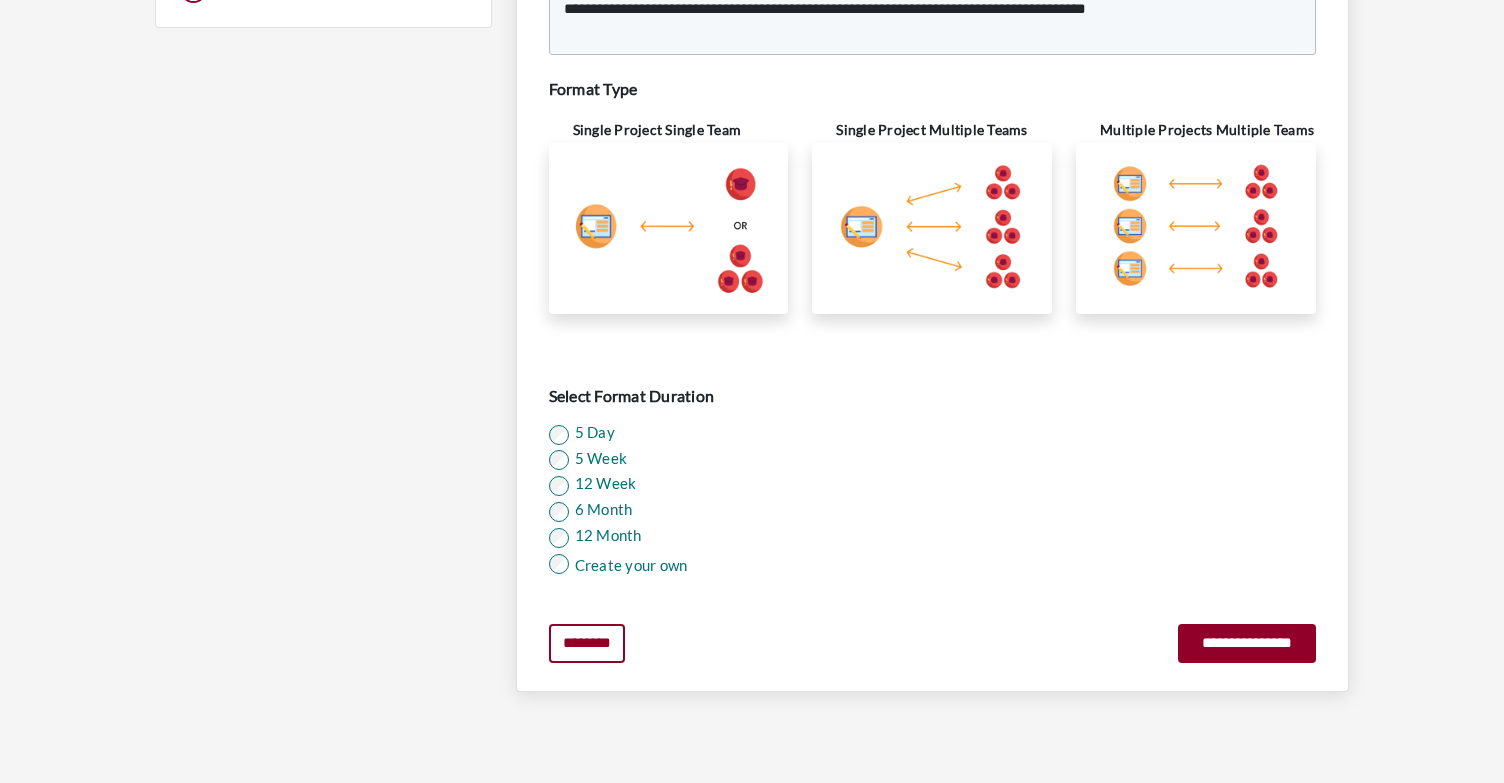 click at bounding box center [669, 228] 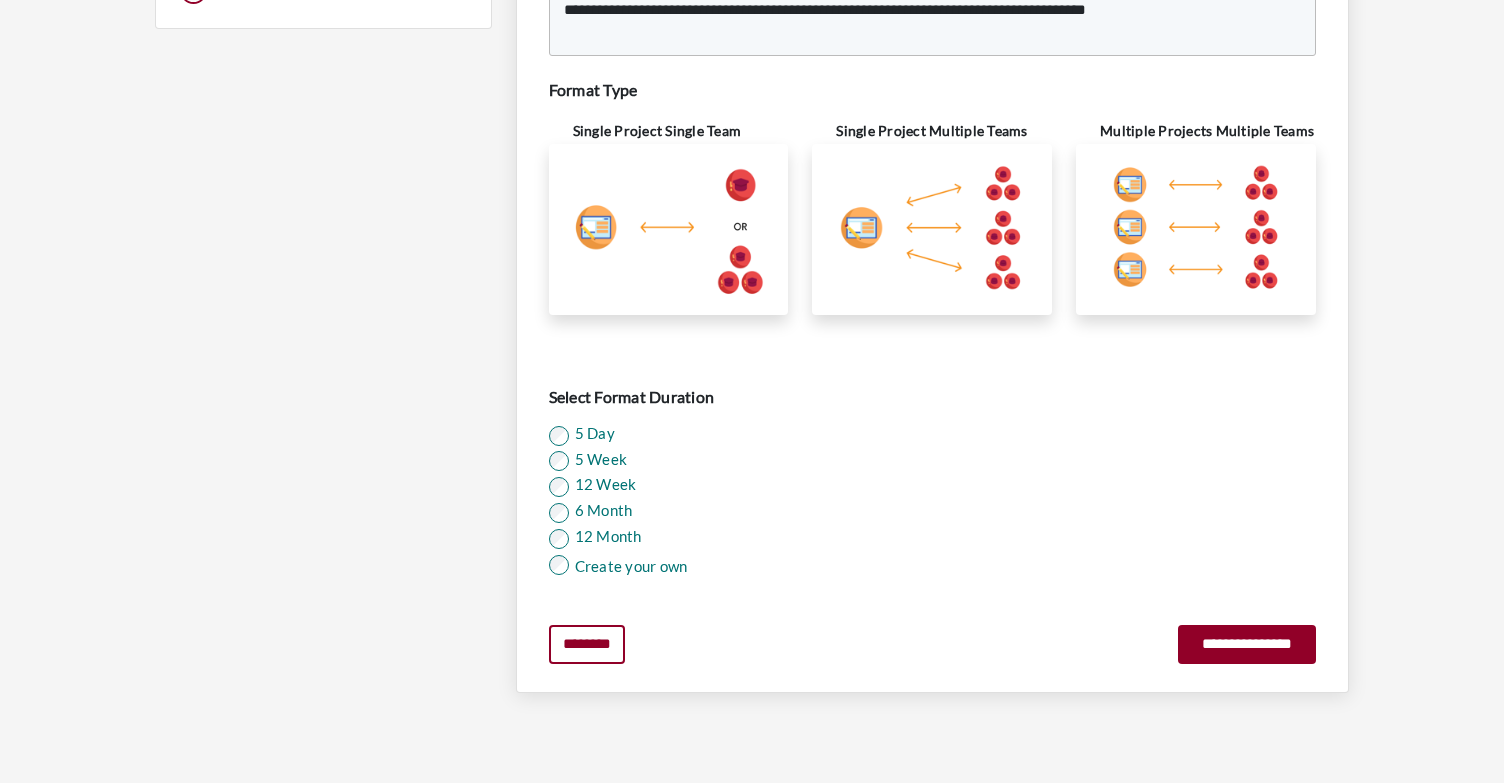 click on "5 Day" at bounding box center [932, 434] 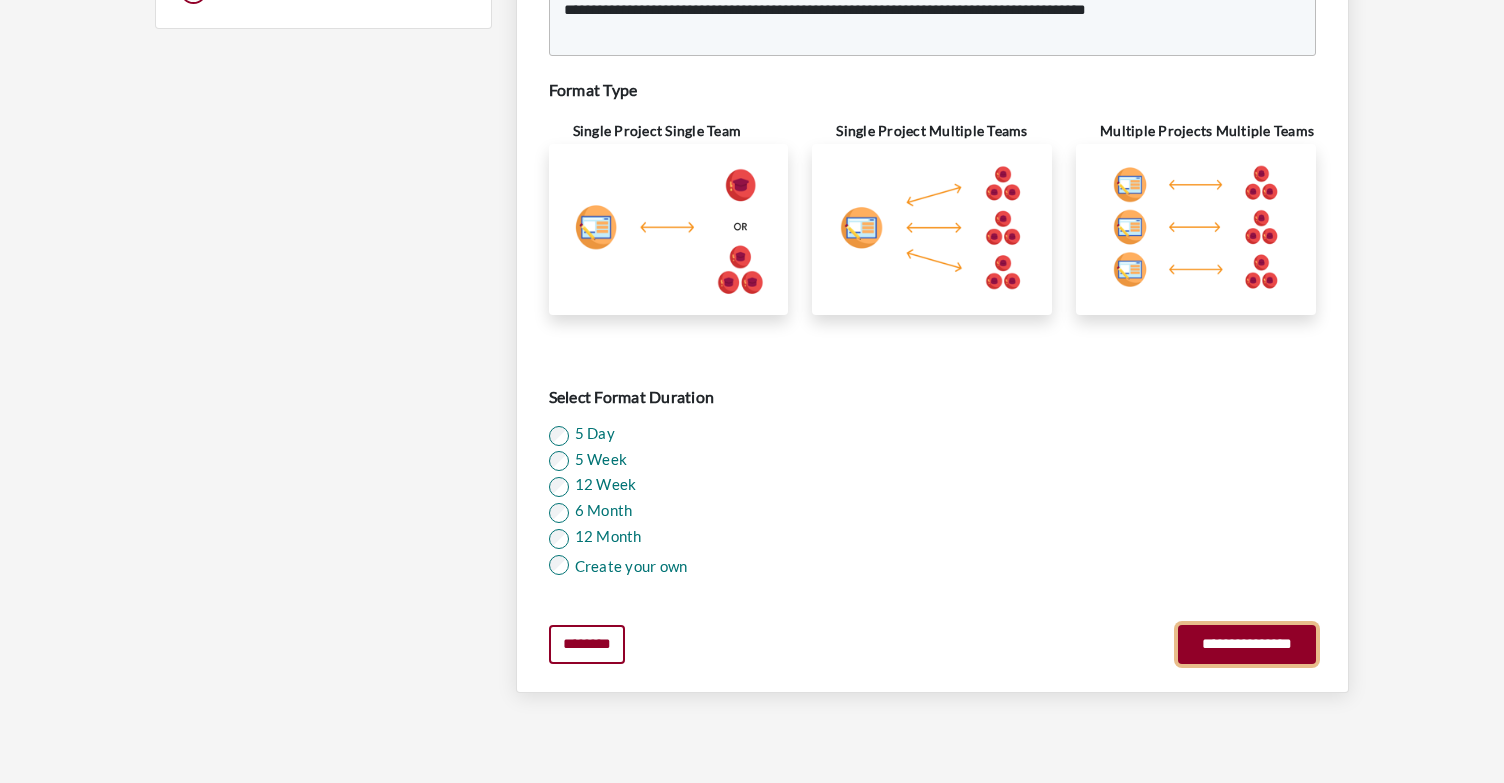 click on "**********" at bounding box center [1247, 644] 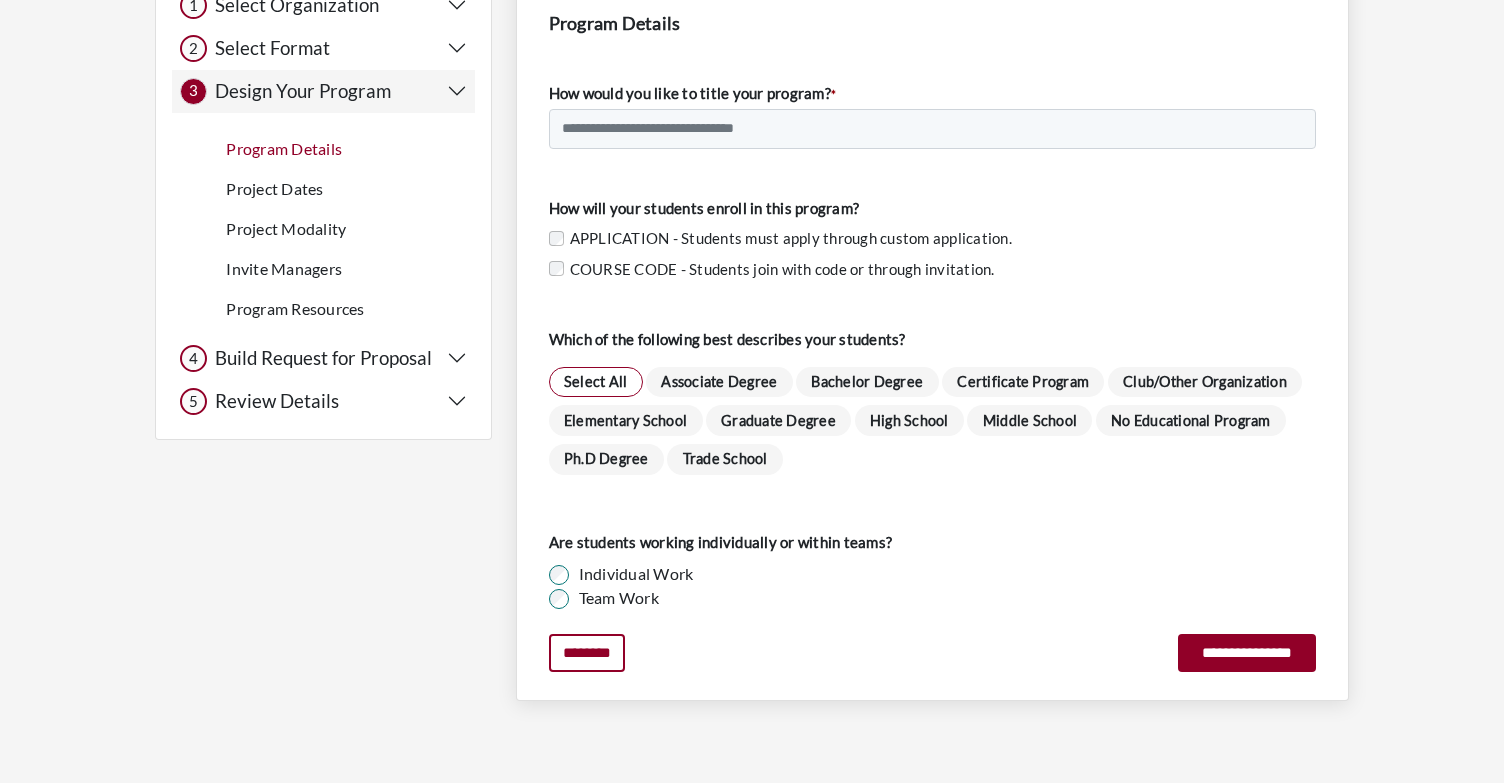 scroll, scrollTop: 193, scrollLeft: 0, axis: vertical 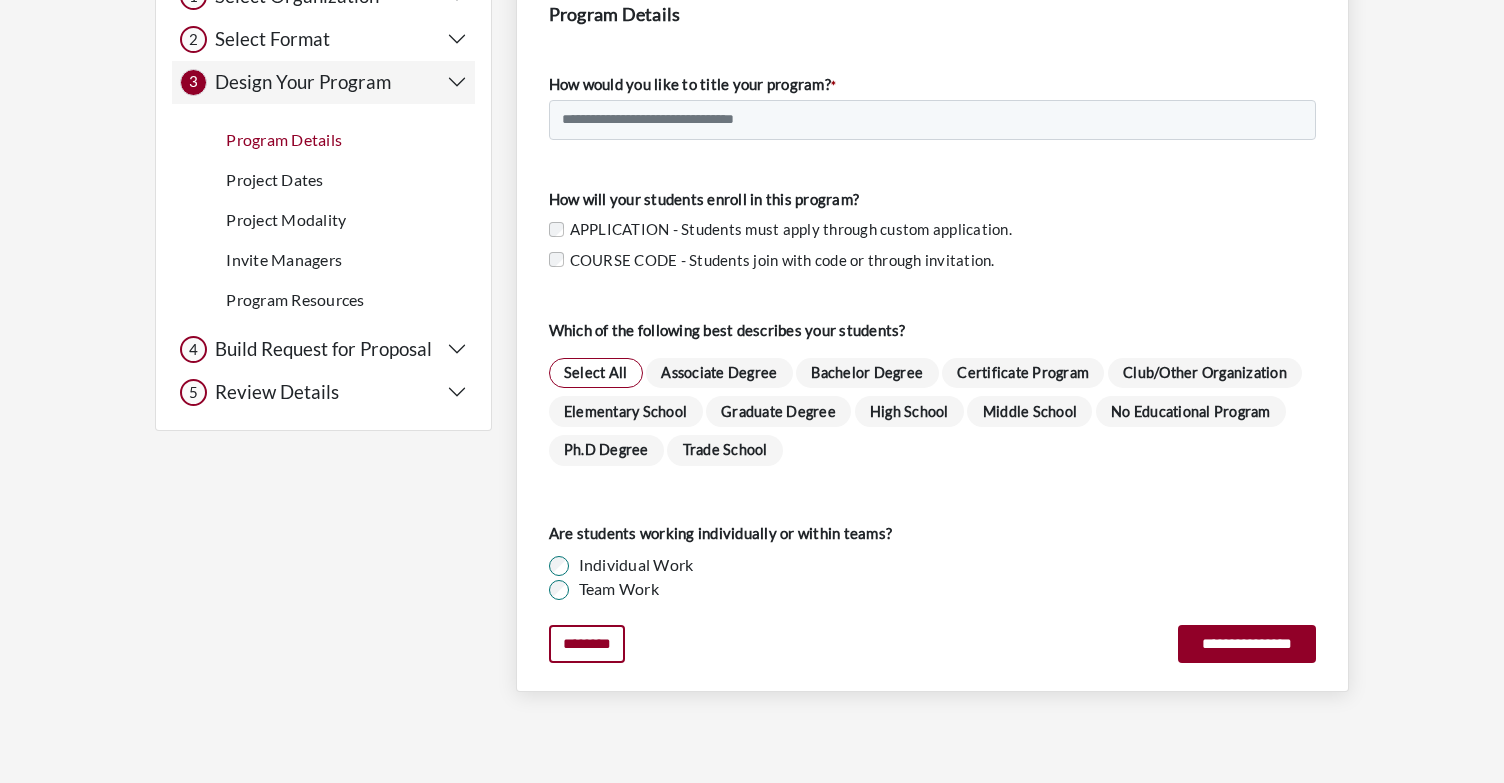 click on "Bachelor Degree" at bounding box center (867, 373) 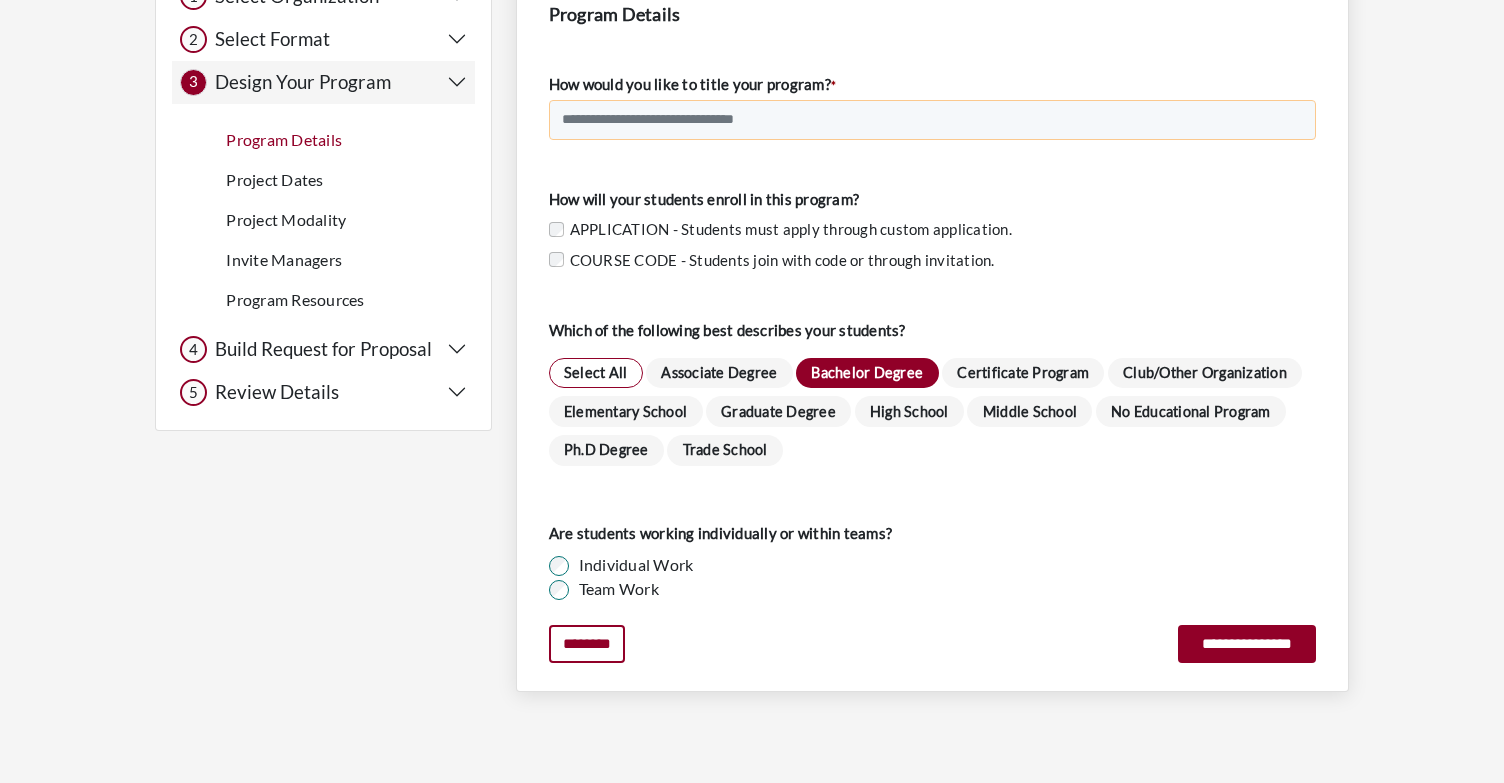 click on "How would you like to title your program?  *" at bounding box center (932, 120) 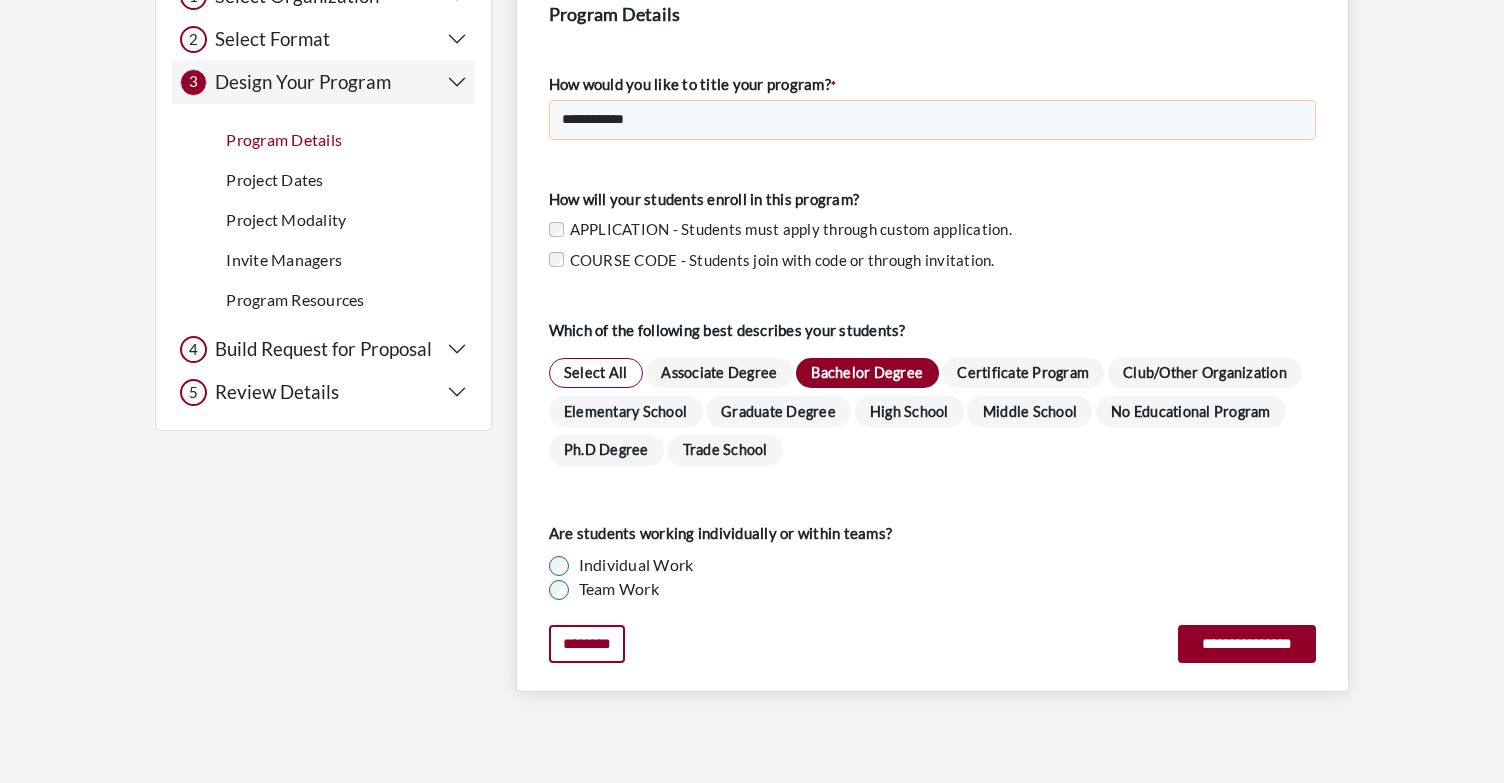 type on "**********" 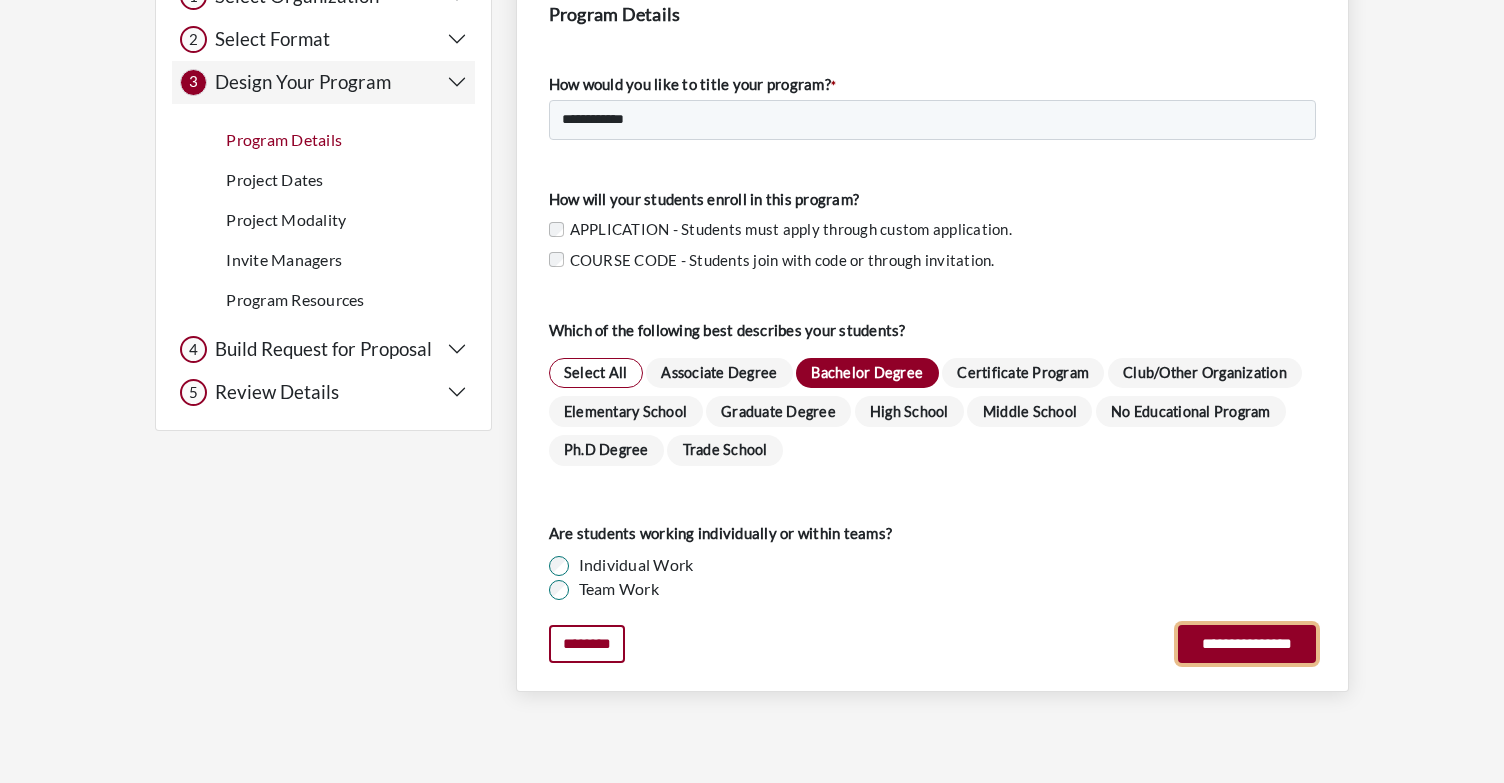 click on "**********" at bounding box center (1247, 644) 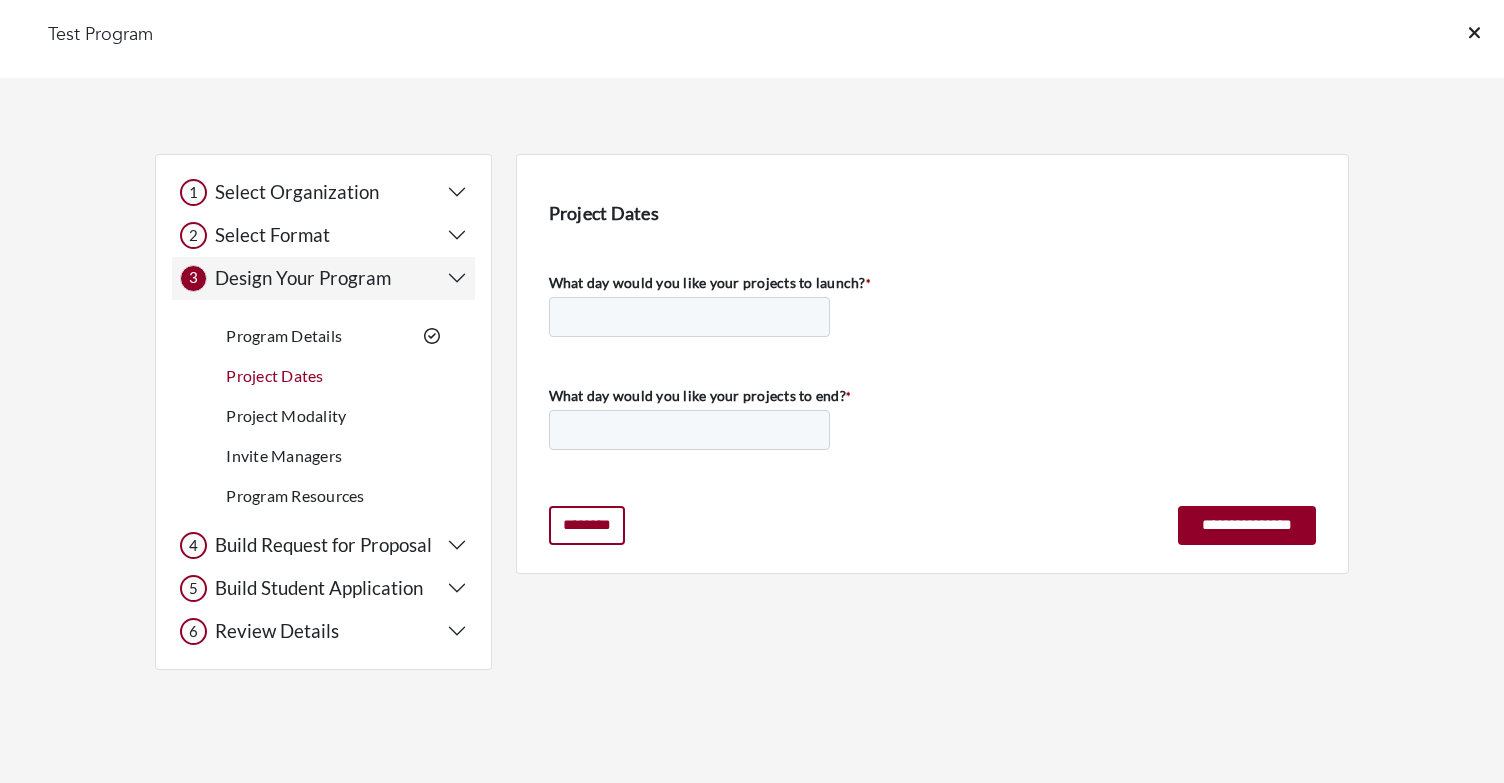 scroll, scrollTop: 0, scrollLeft: 0, axis: both 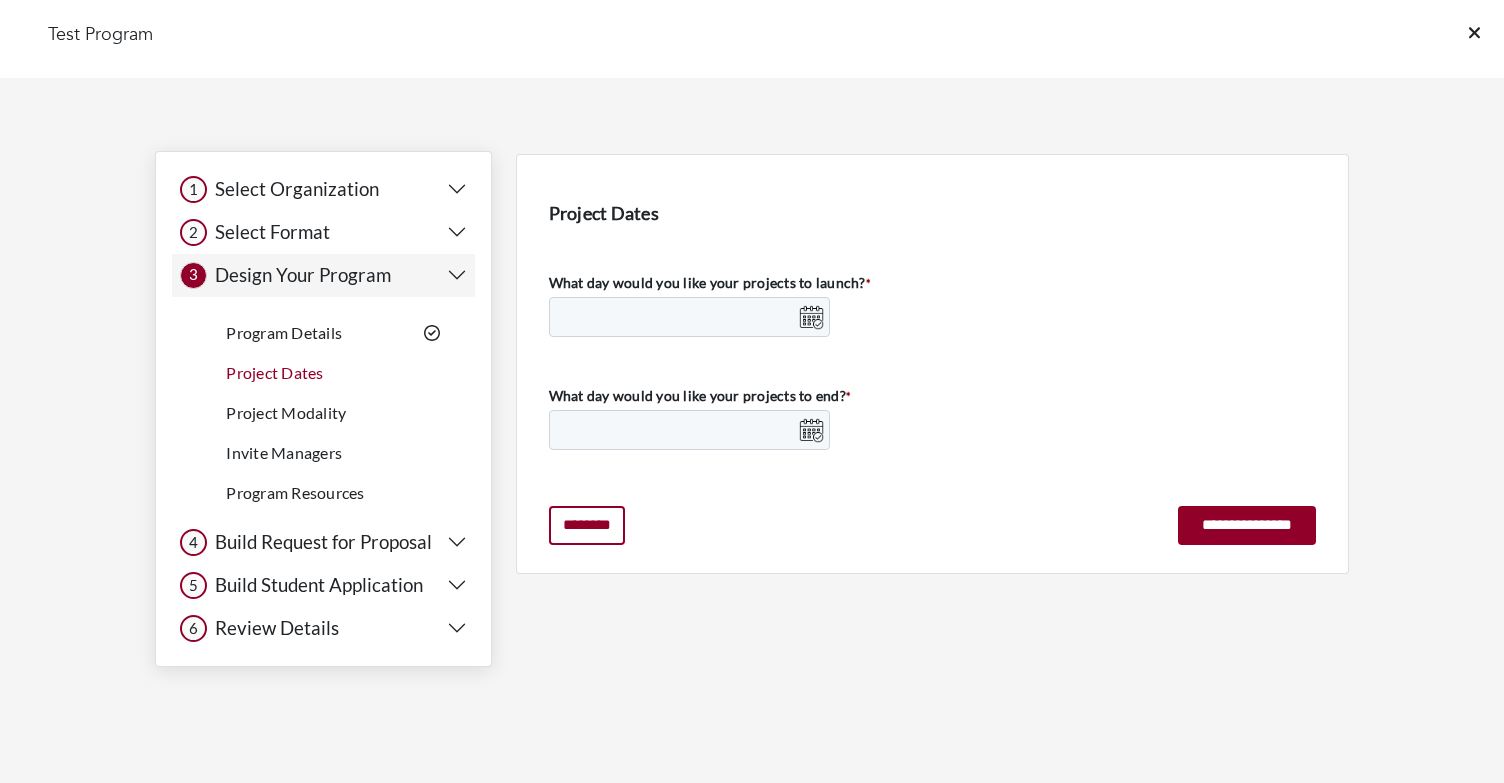 click on "Build Student Application" at bounding box center (315, 585) 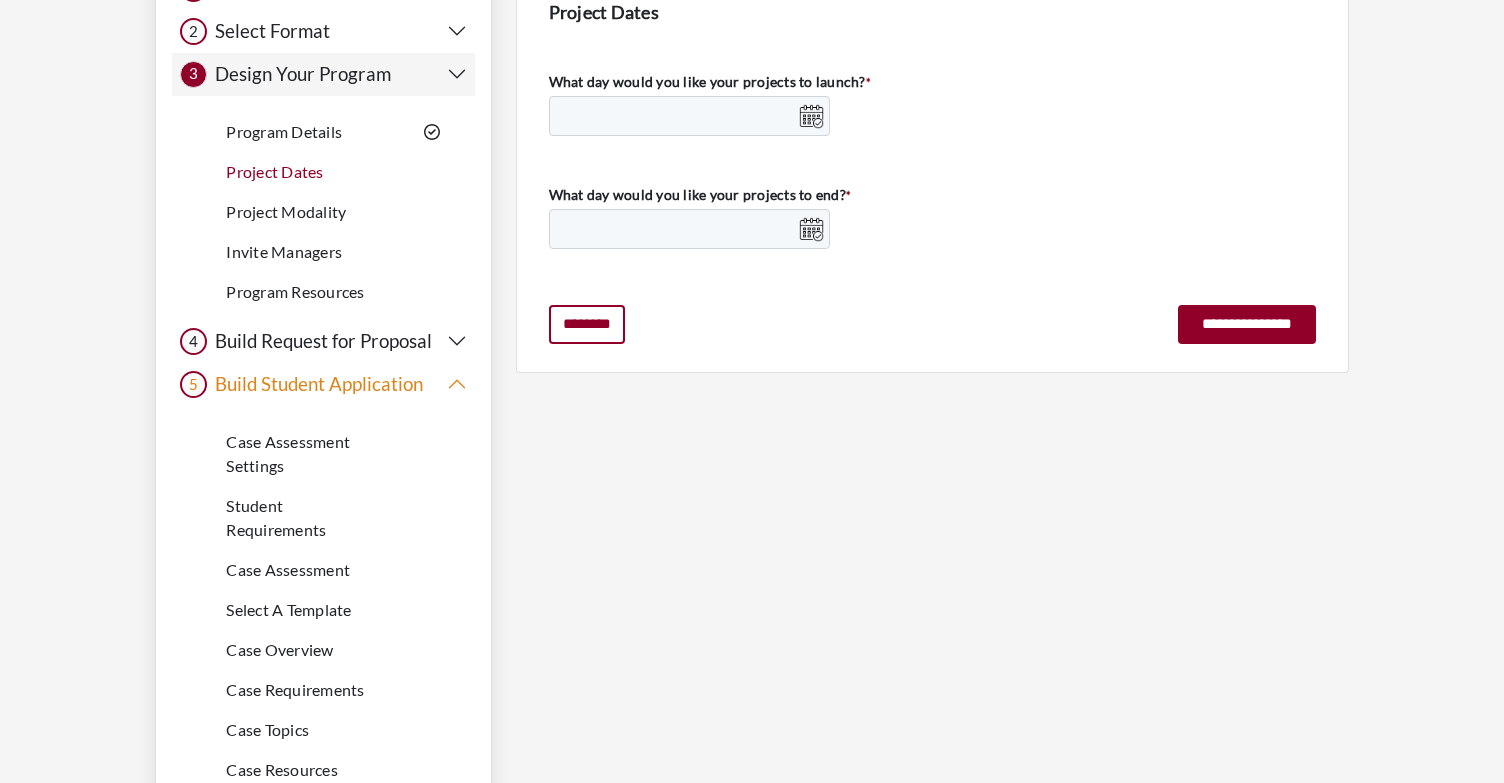 scroll, scrollTop: 197, scrollLeft: 0, axis: vertical 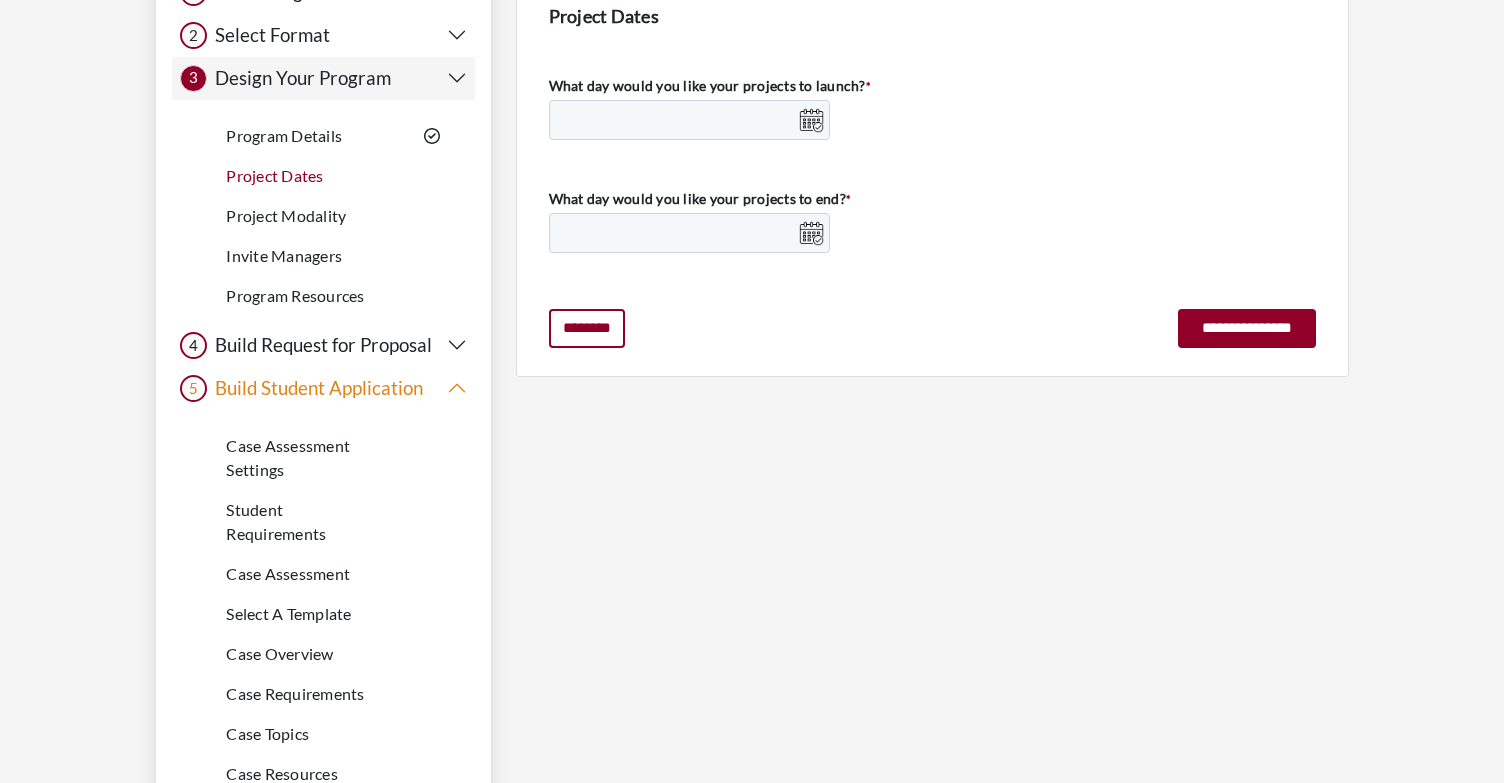 drag, startPoint x: 259, startPoint y: 452, endPoint x: 276, endPoint y: 592, distance: 141.02837 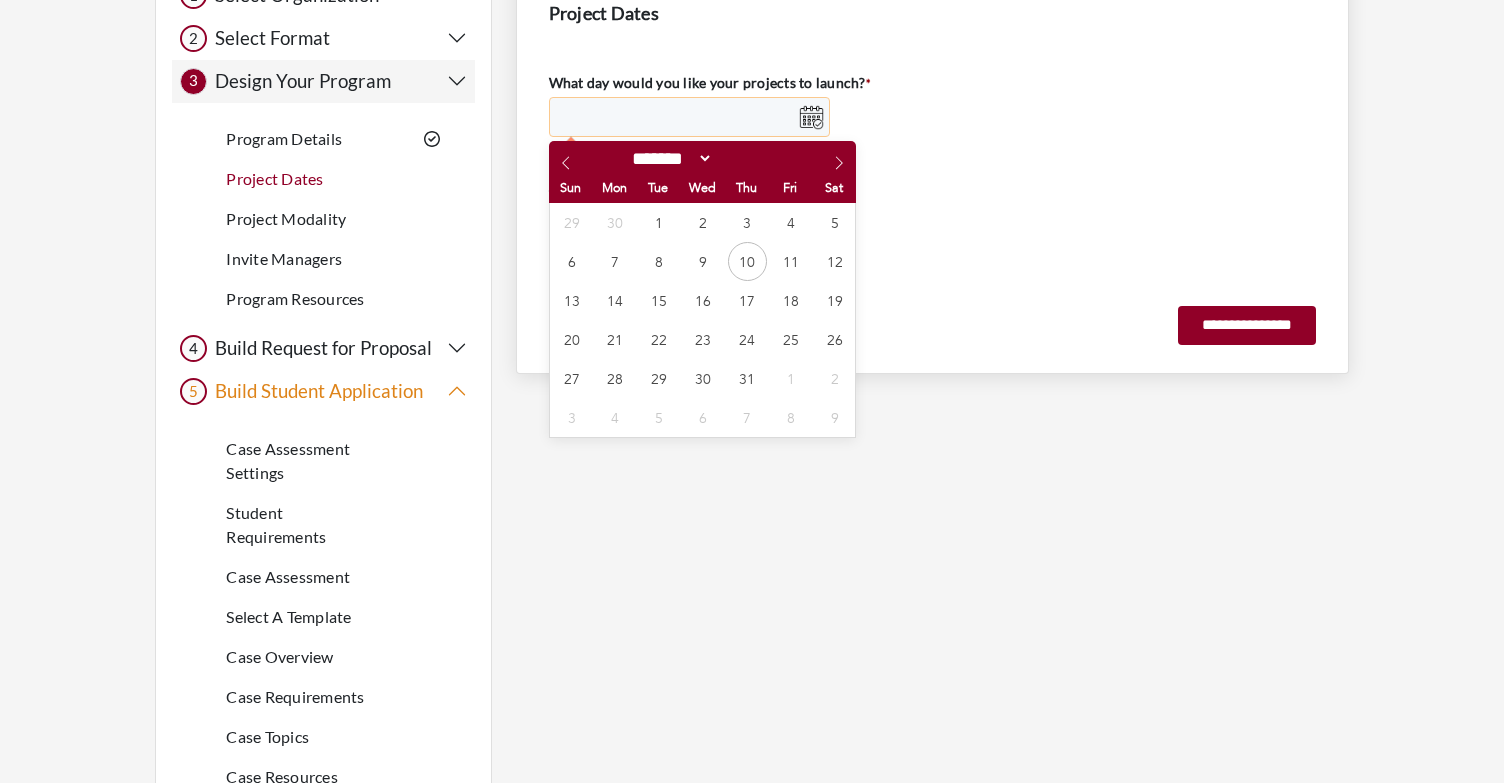 click on "What day would you like your projects to launch?  *" at bounding box center (690, 117) 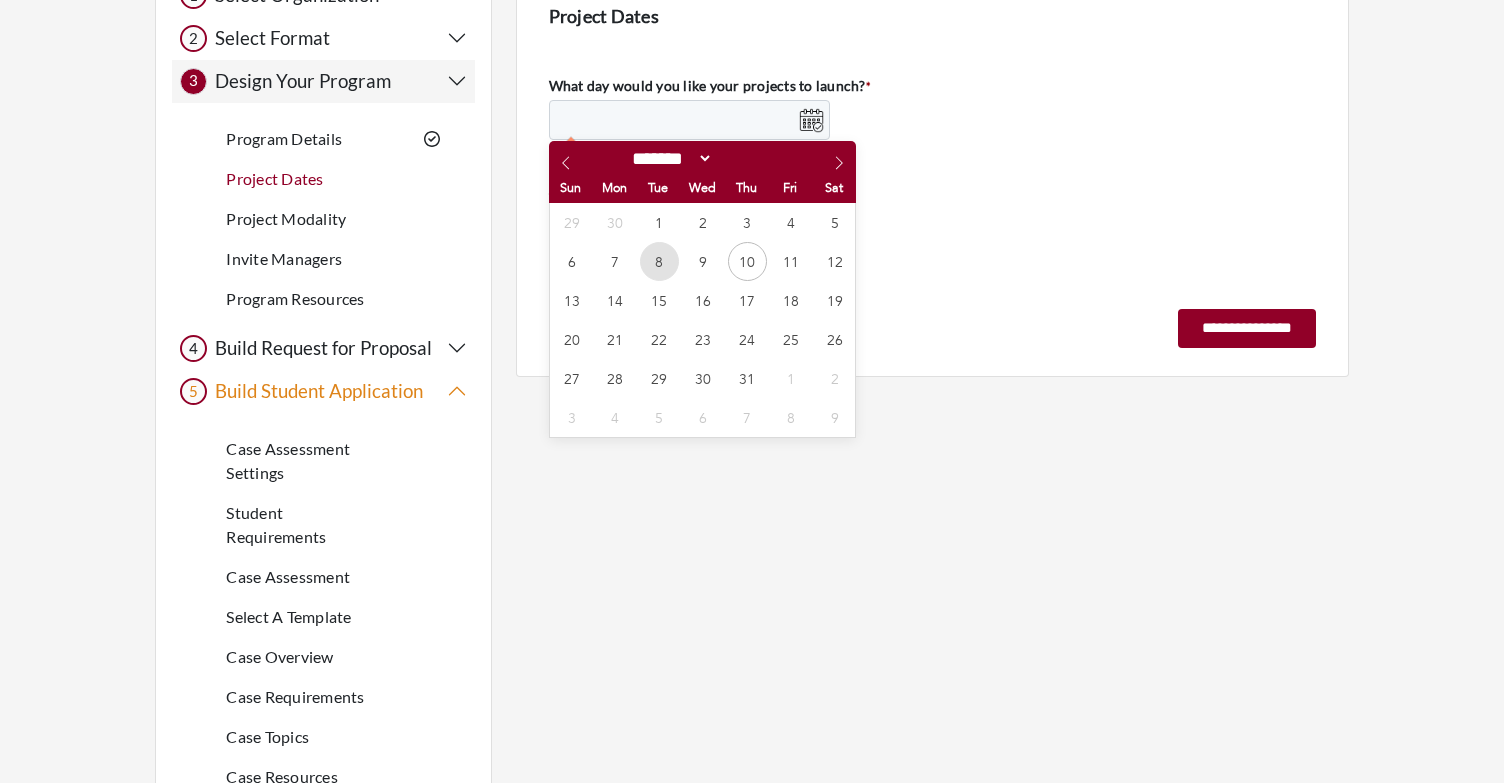 click on "8" at bounding box center (659, 261) 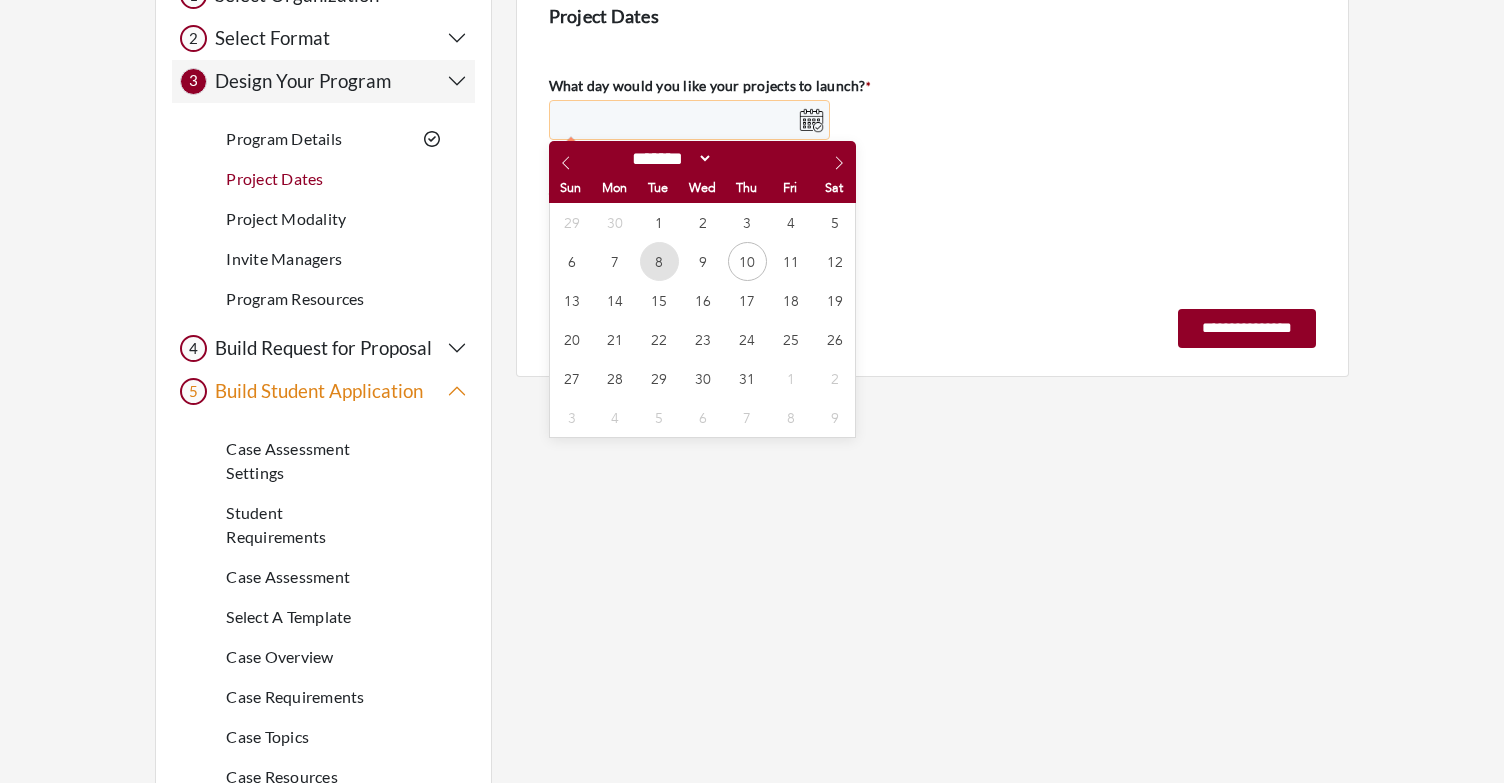 type on "**********" 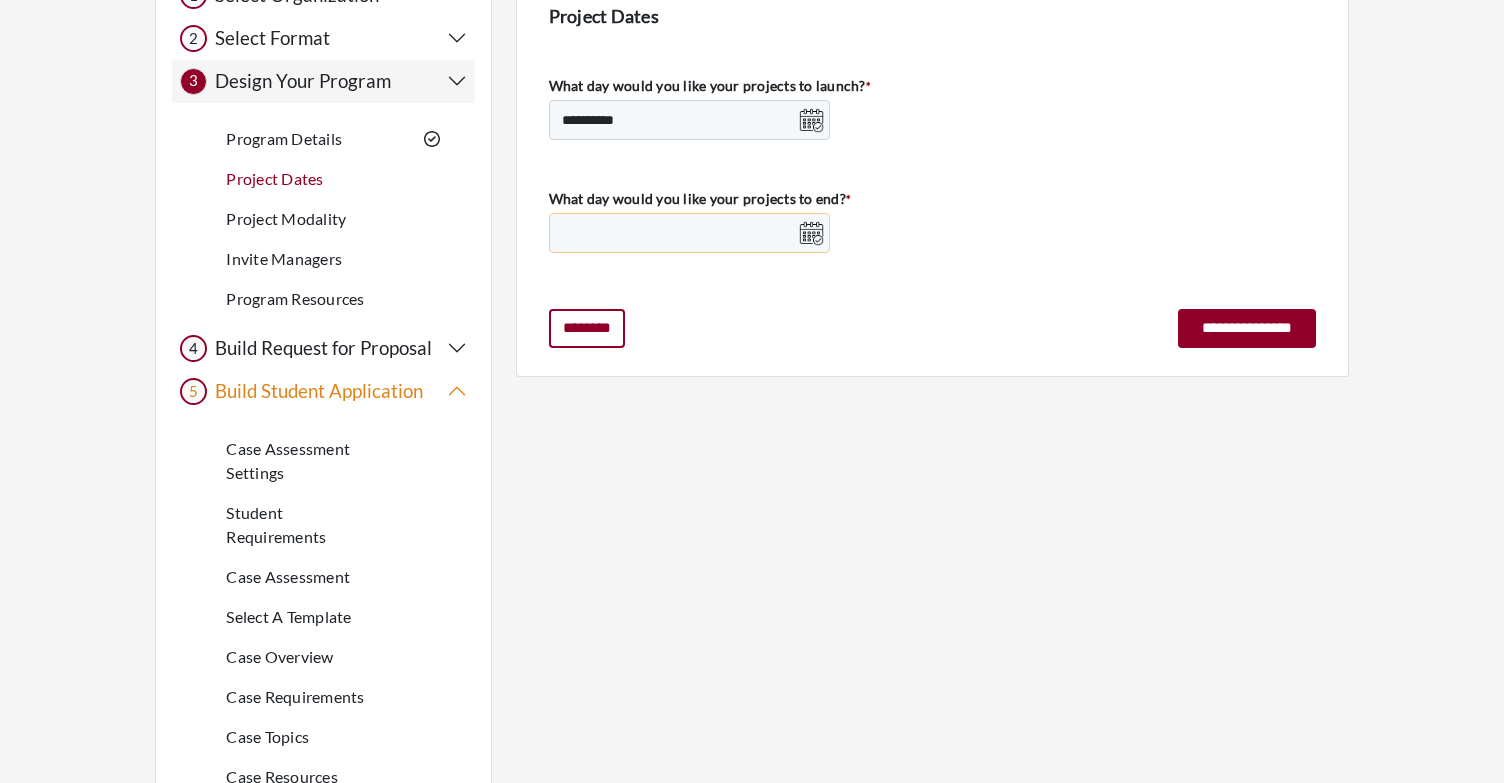 click on "What day would you like your projects to end?  *" at bounding box center (690, 233) 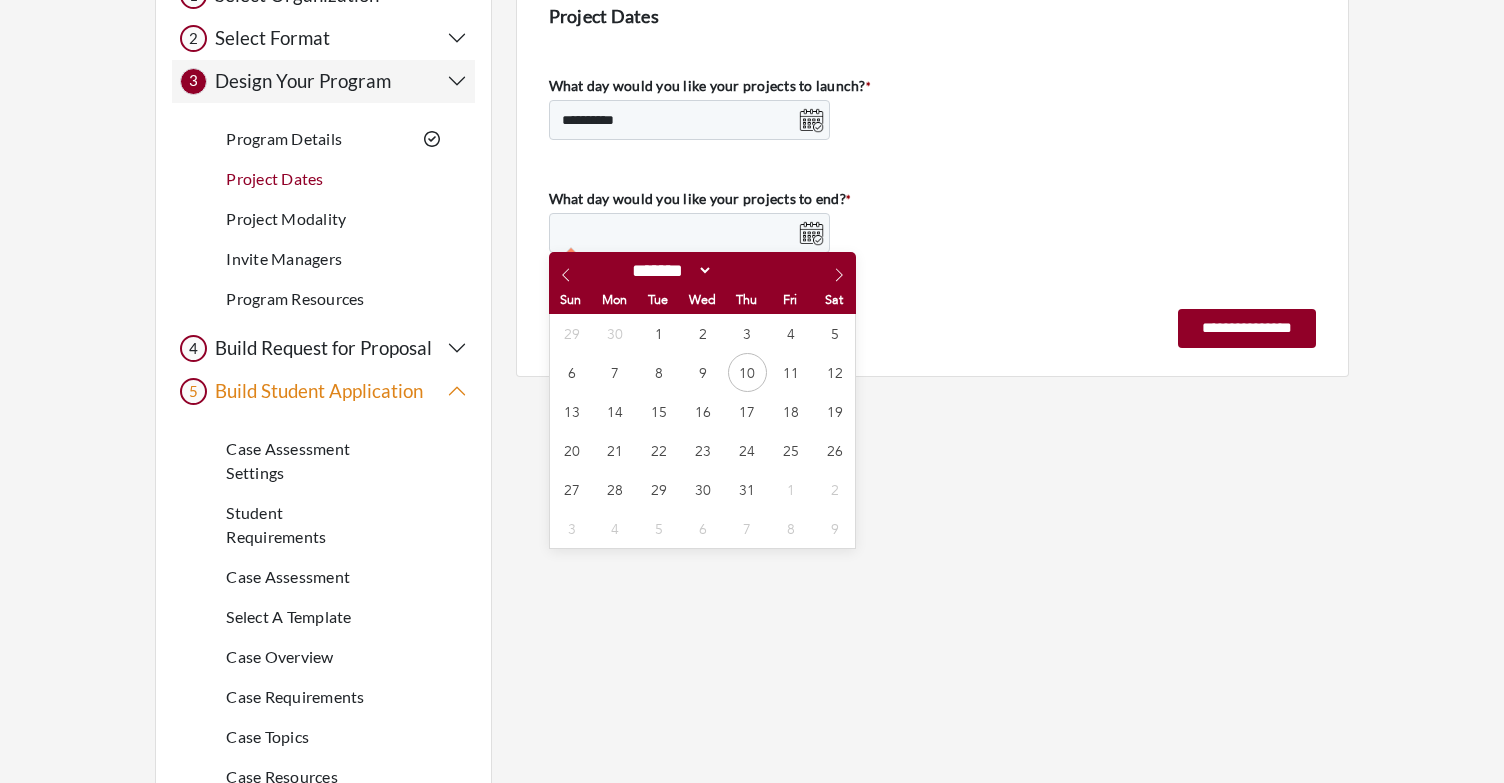 click on "29 30 1 2 3 4 5 6 7 8 9 10 11 12 13 14 15 16 17 18 19 20 21 22 23 24 25 26 27 28 29 30 31 1 2 3 4 5 6 7 8 9" at bounding box center [704, 431] 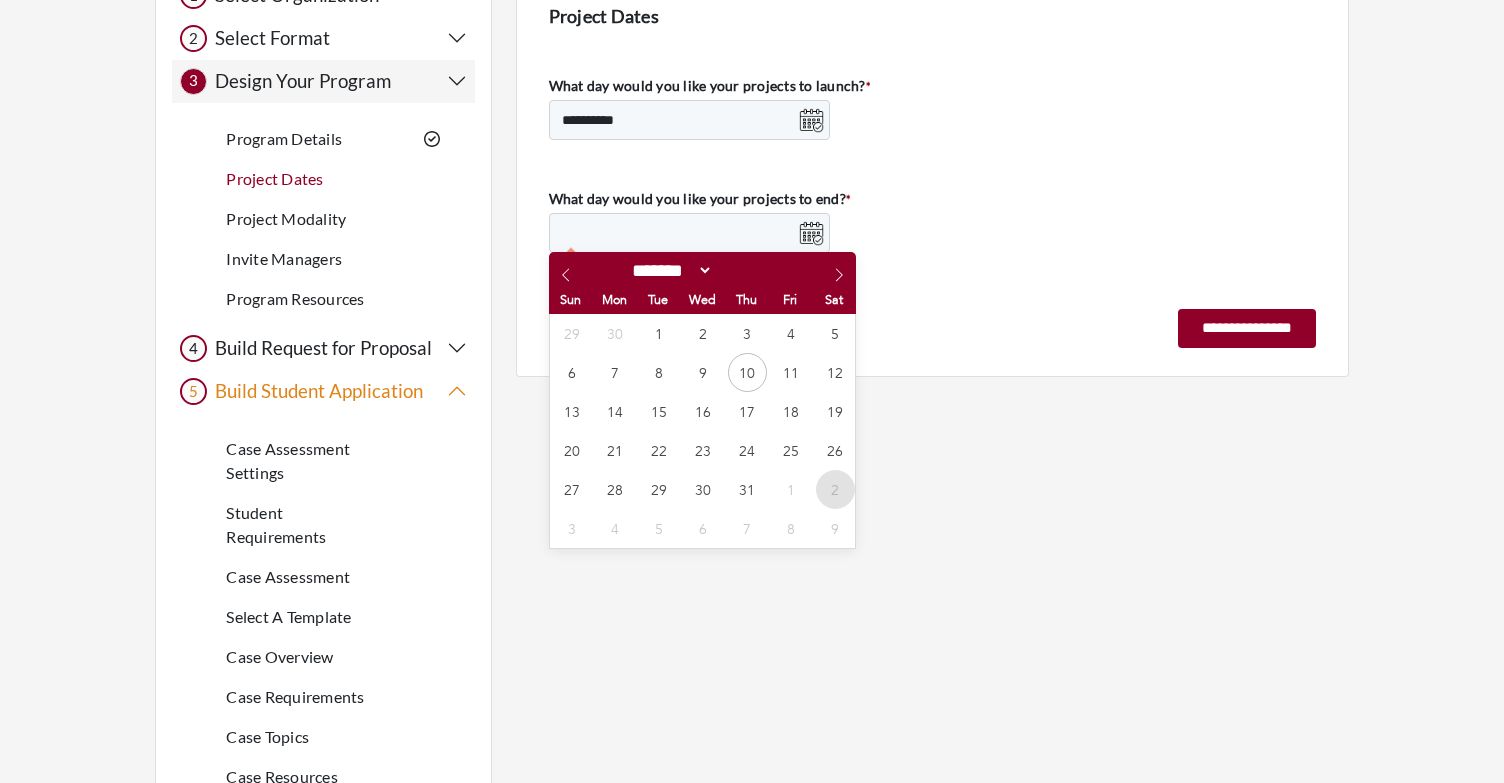 click on "2" at bounding box center (835, 489) 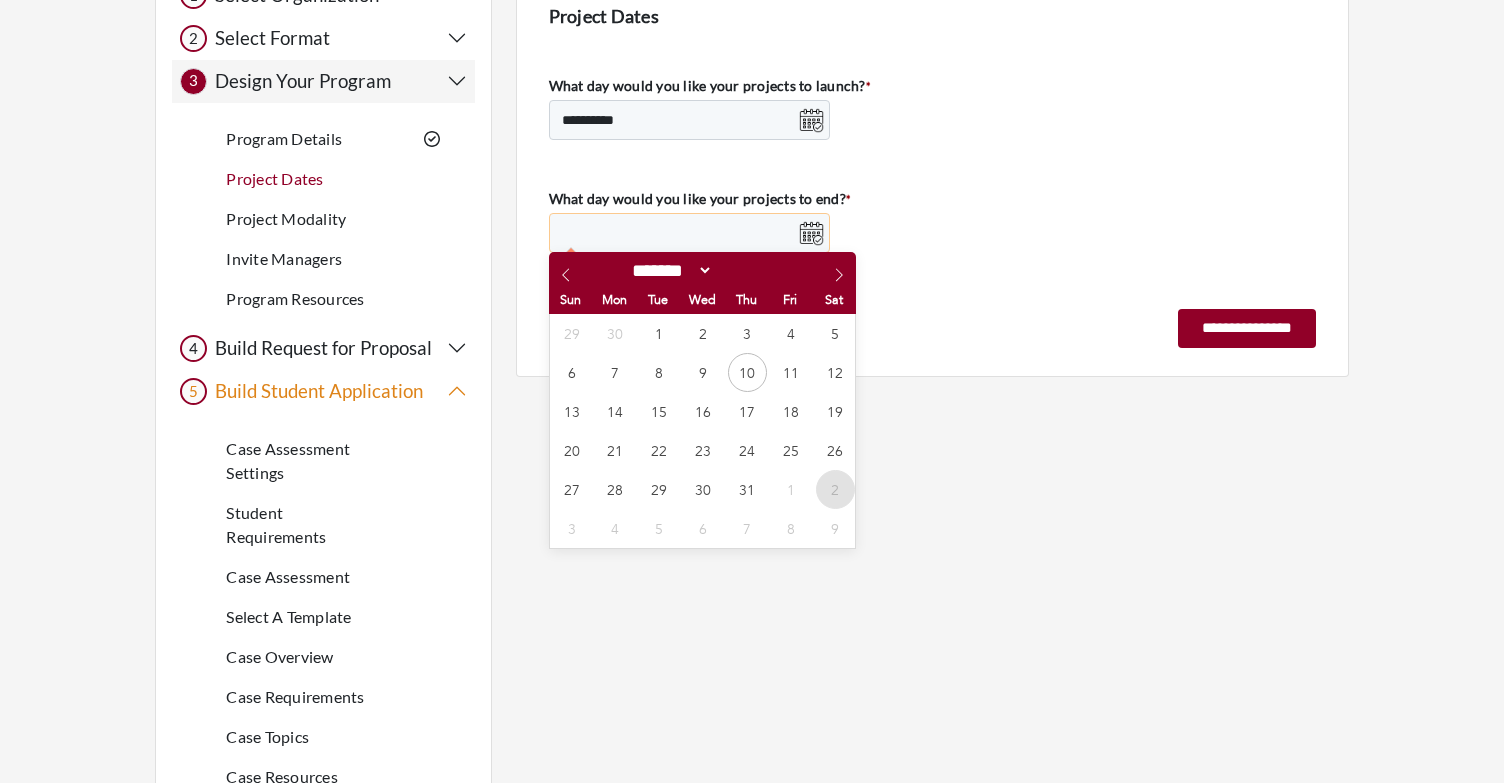 type on "**********" 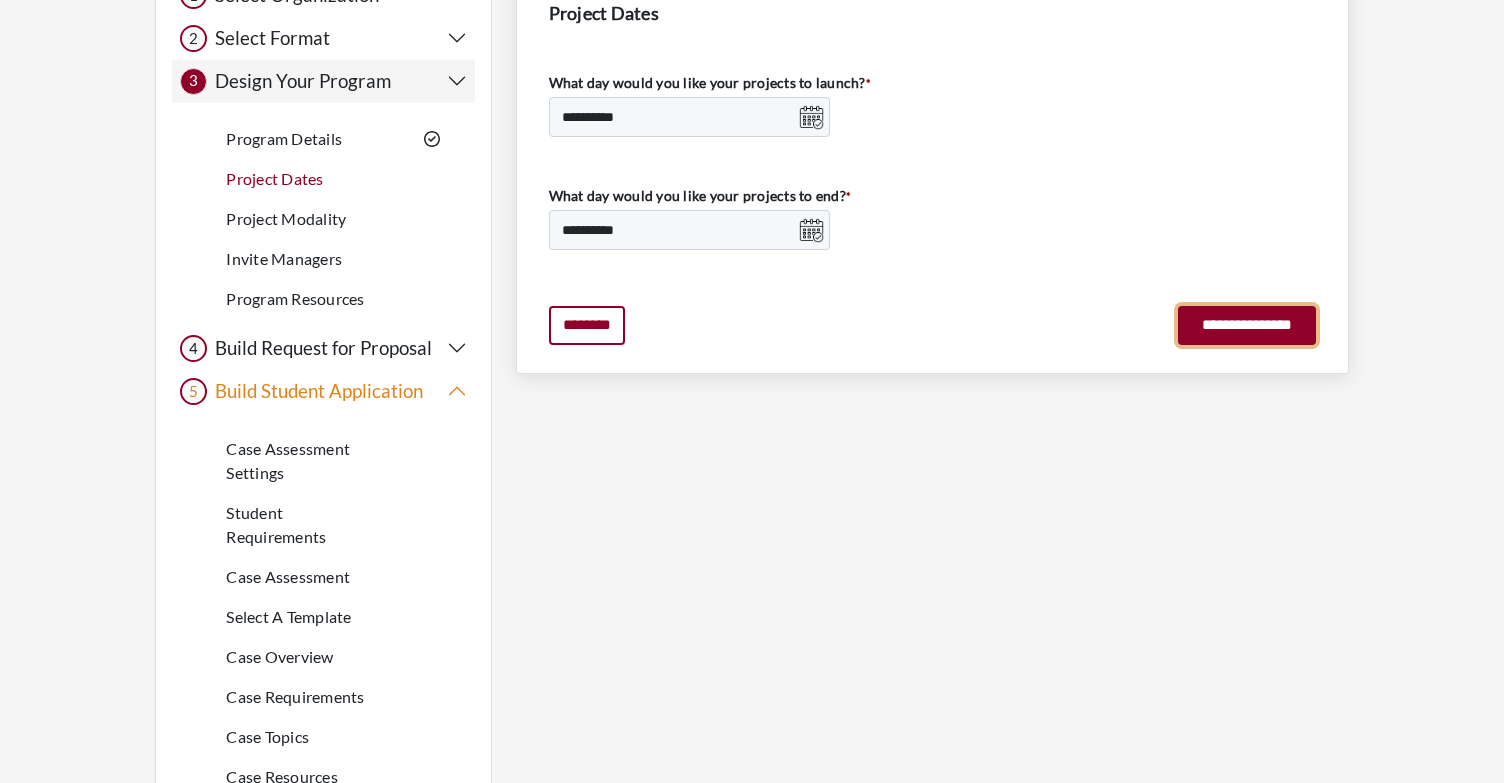 click on "**********" at bounding box center (1247, 325) 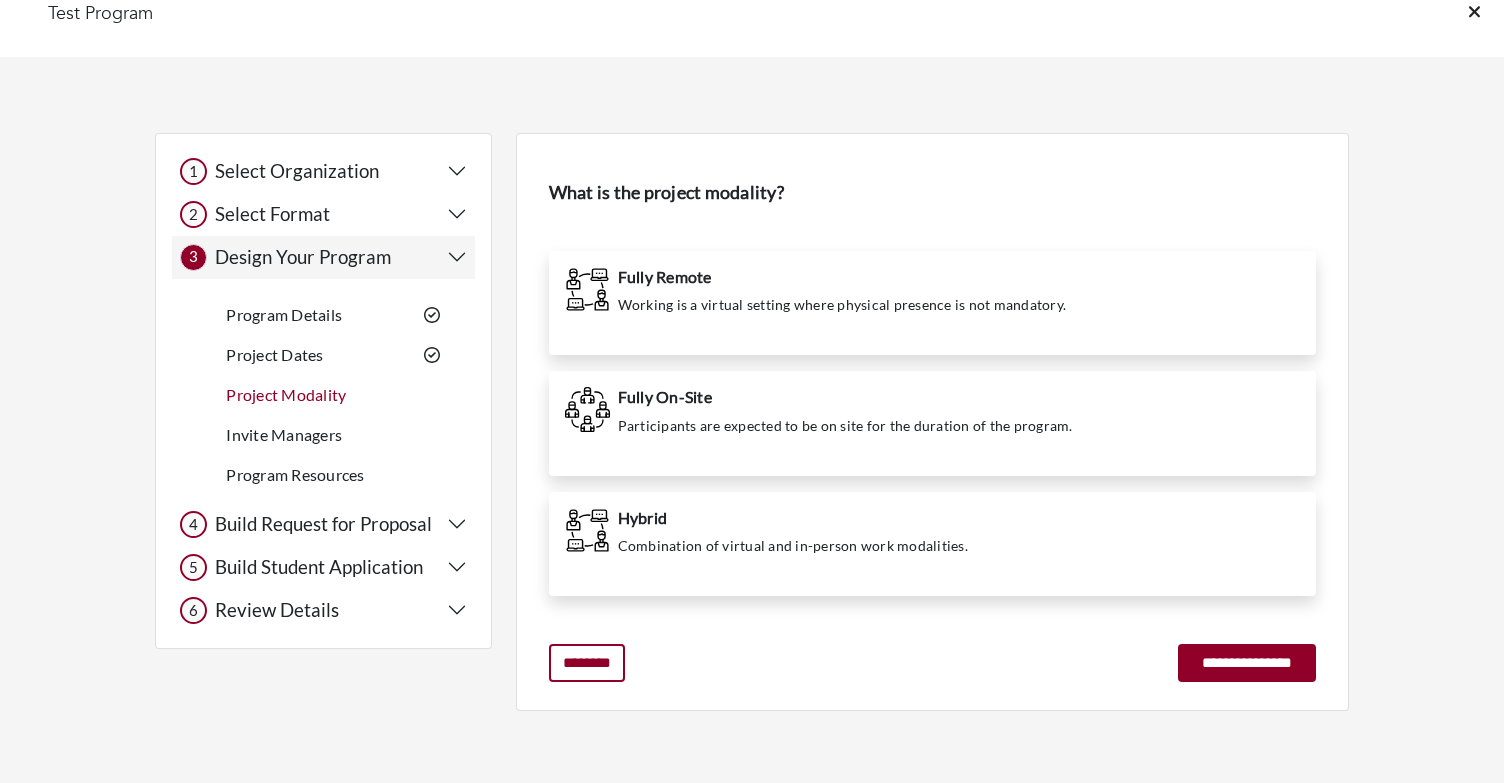 scroll, scrollTop: 0, scrollLeft: 0, axis: both 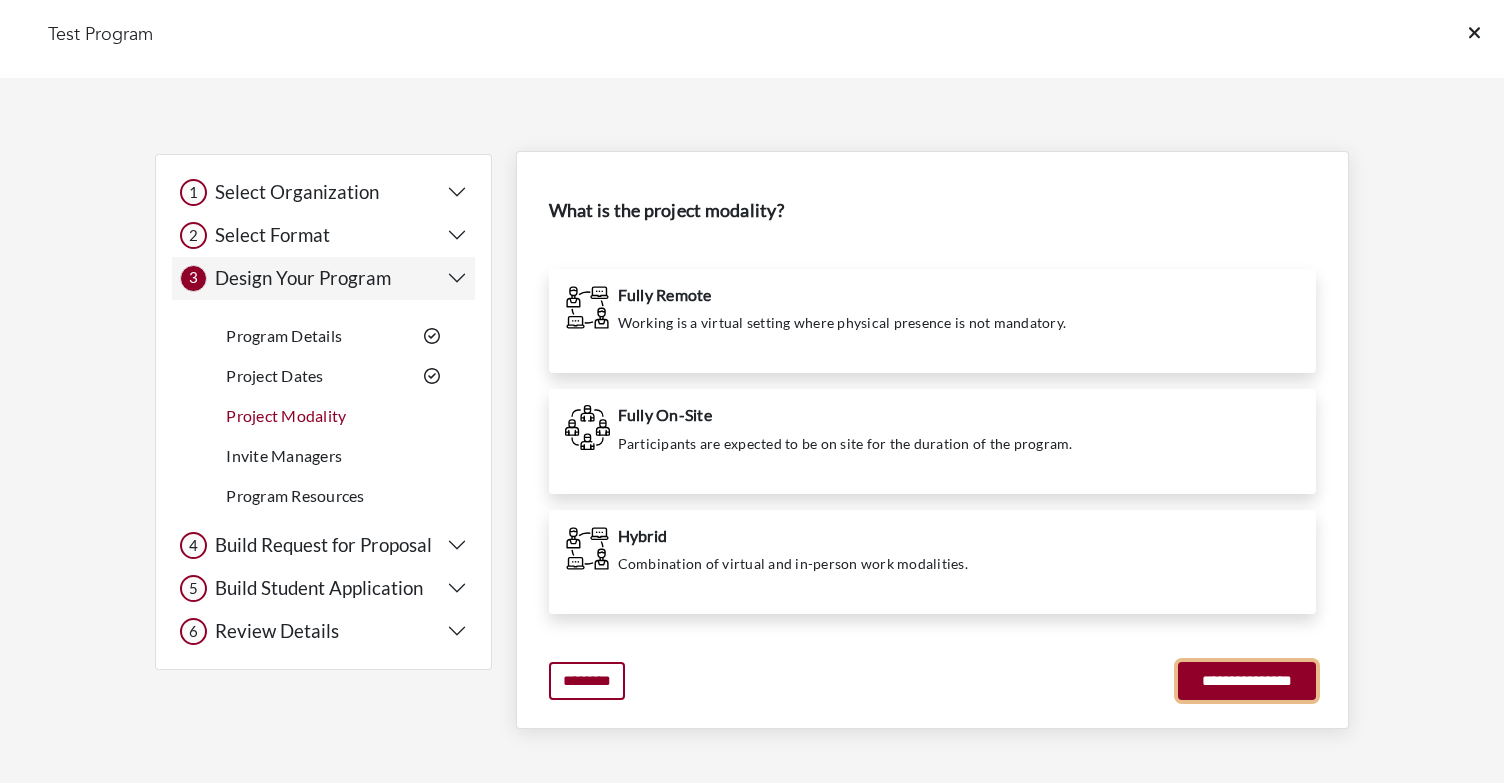 click on "**********" at bounding box center (1247, 681) 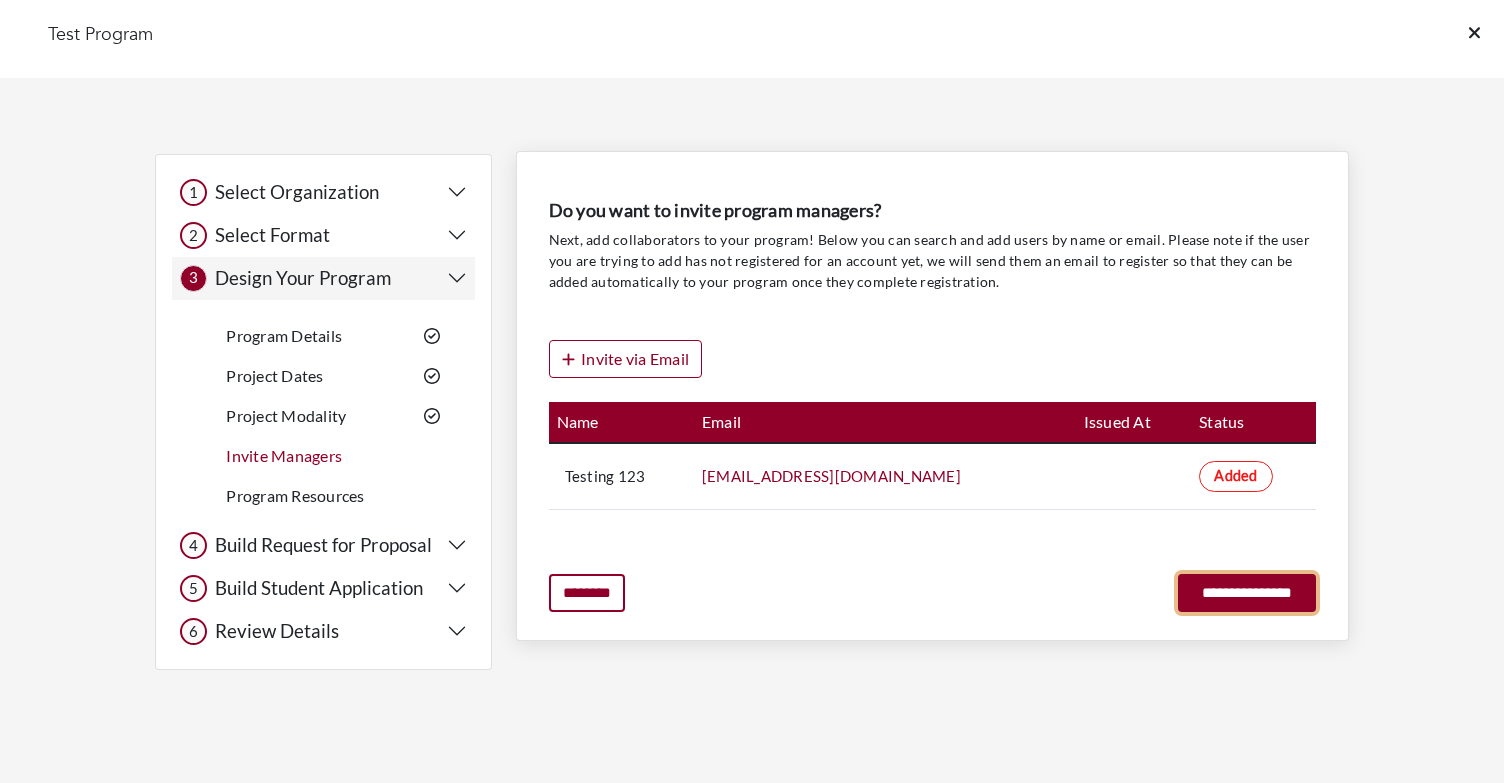 click on "**********" at bounding box center (1247, 593) 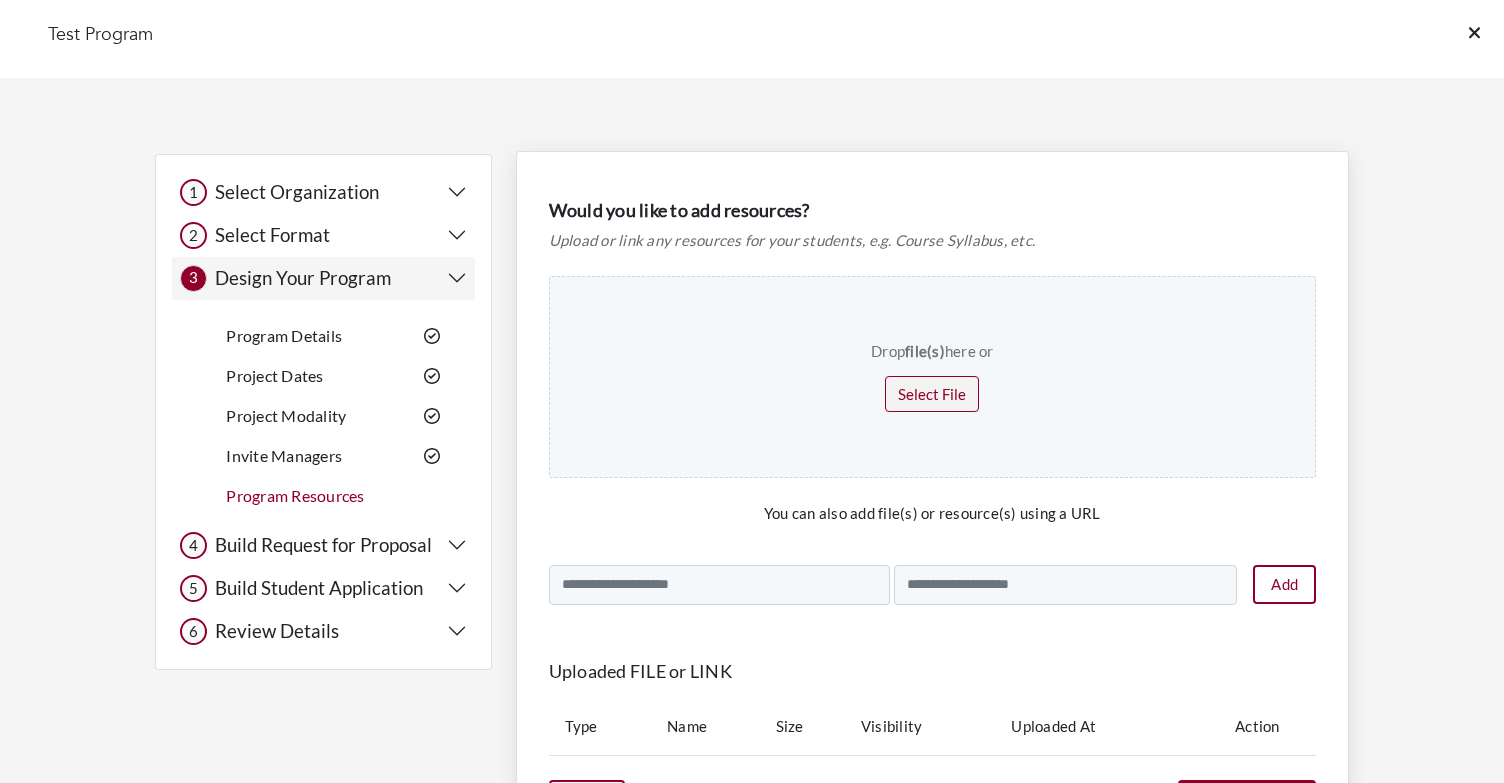 scroll, scrollTop: 155, scrollLeft: 0, axis: vertical 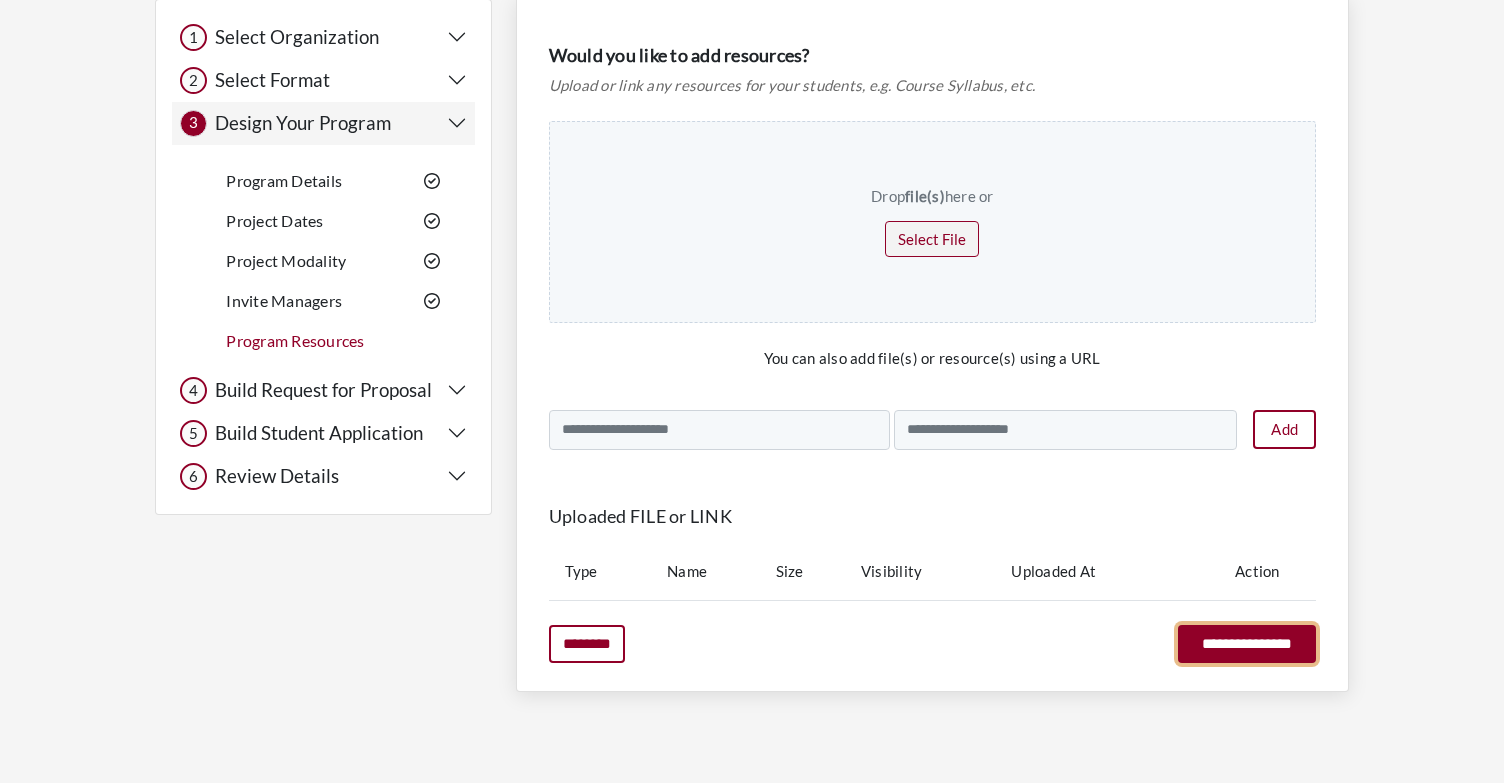 click on "**********" at bounding box center [1247, 644] 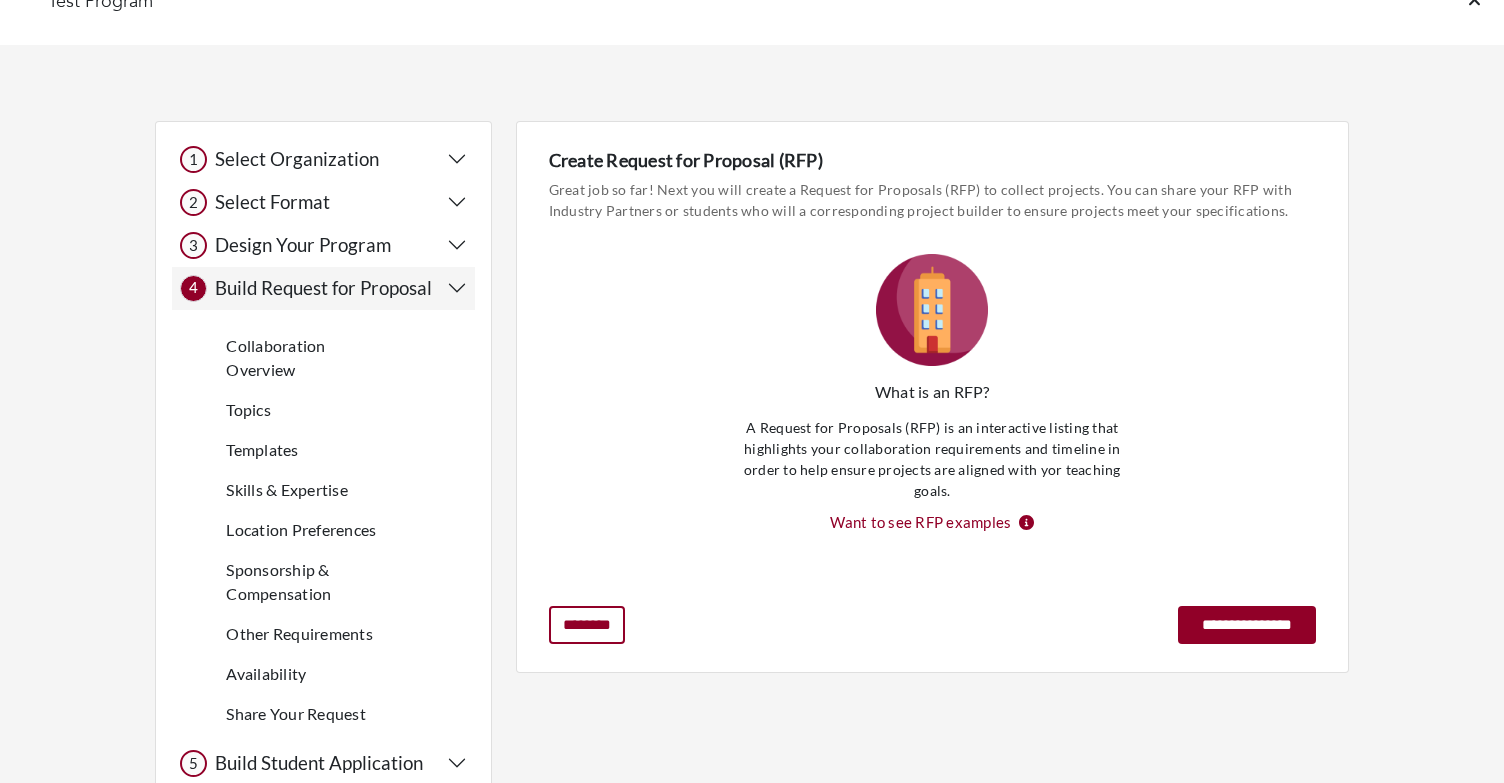 scroll, scrollTop: 0, scrollLeft: 0, axis: both 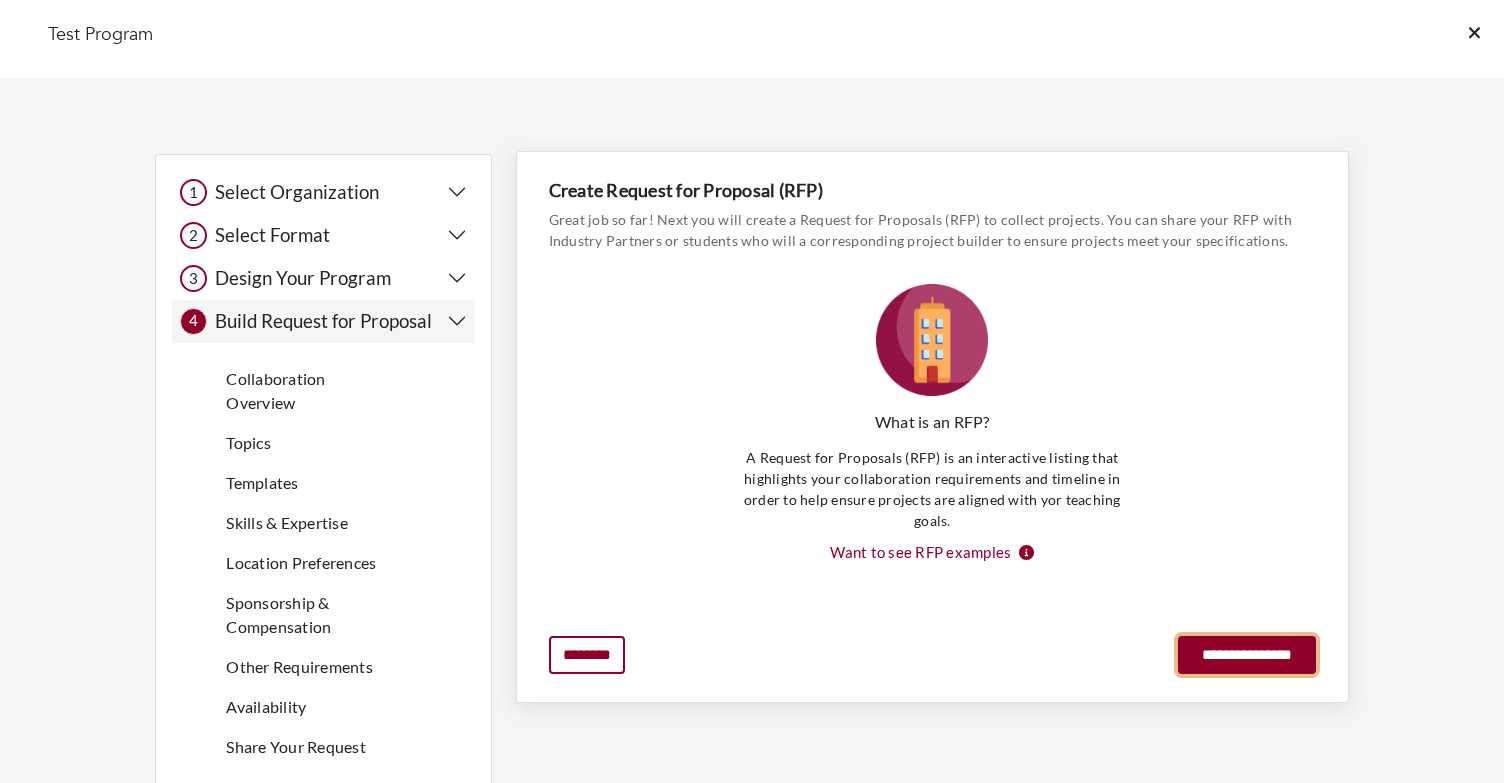 click on "**********" at bounding box center (1247, 655) 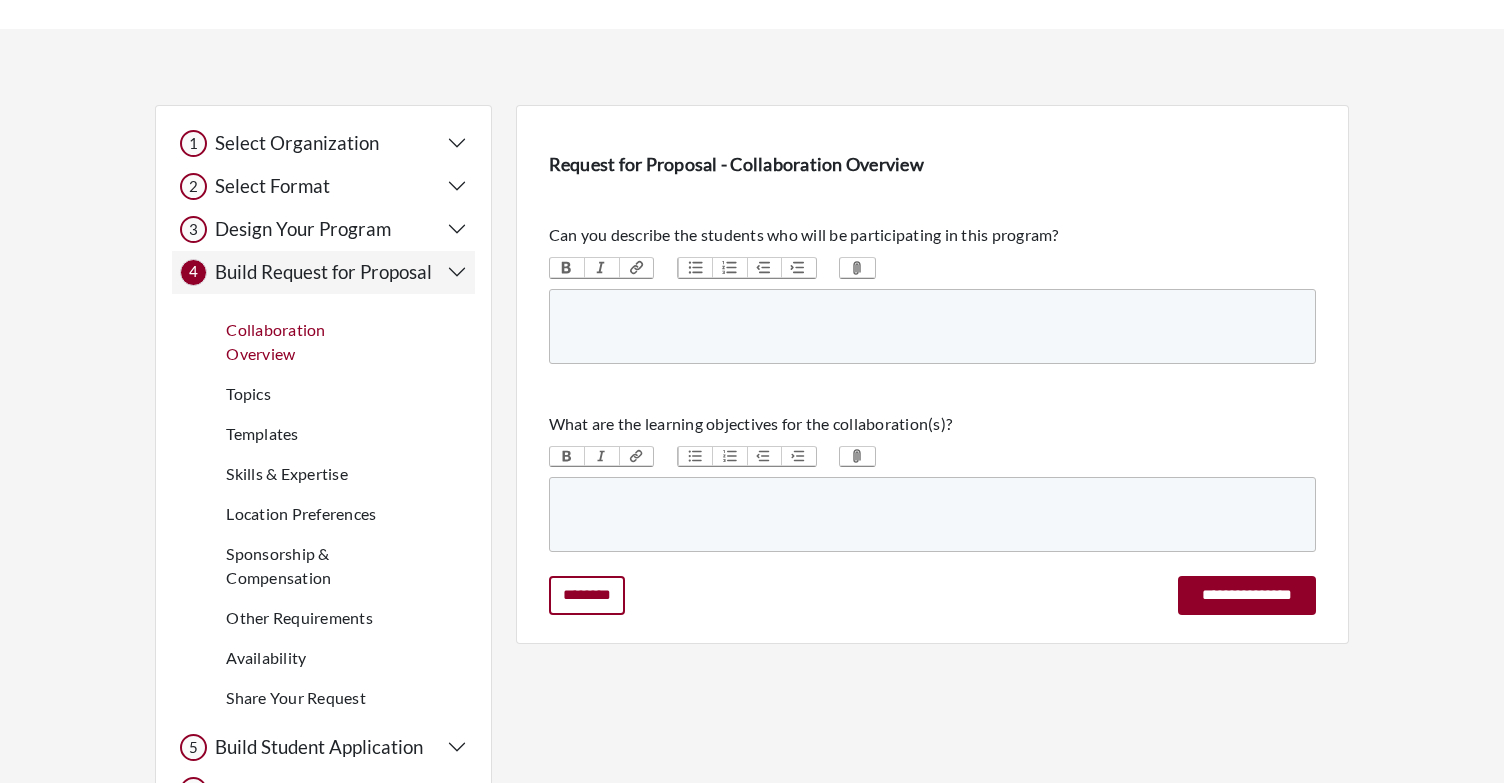 scroll, scrollTop: 147, scrollLeft: 0, axis: vertical 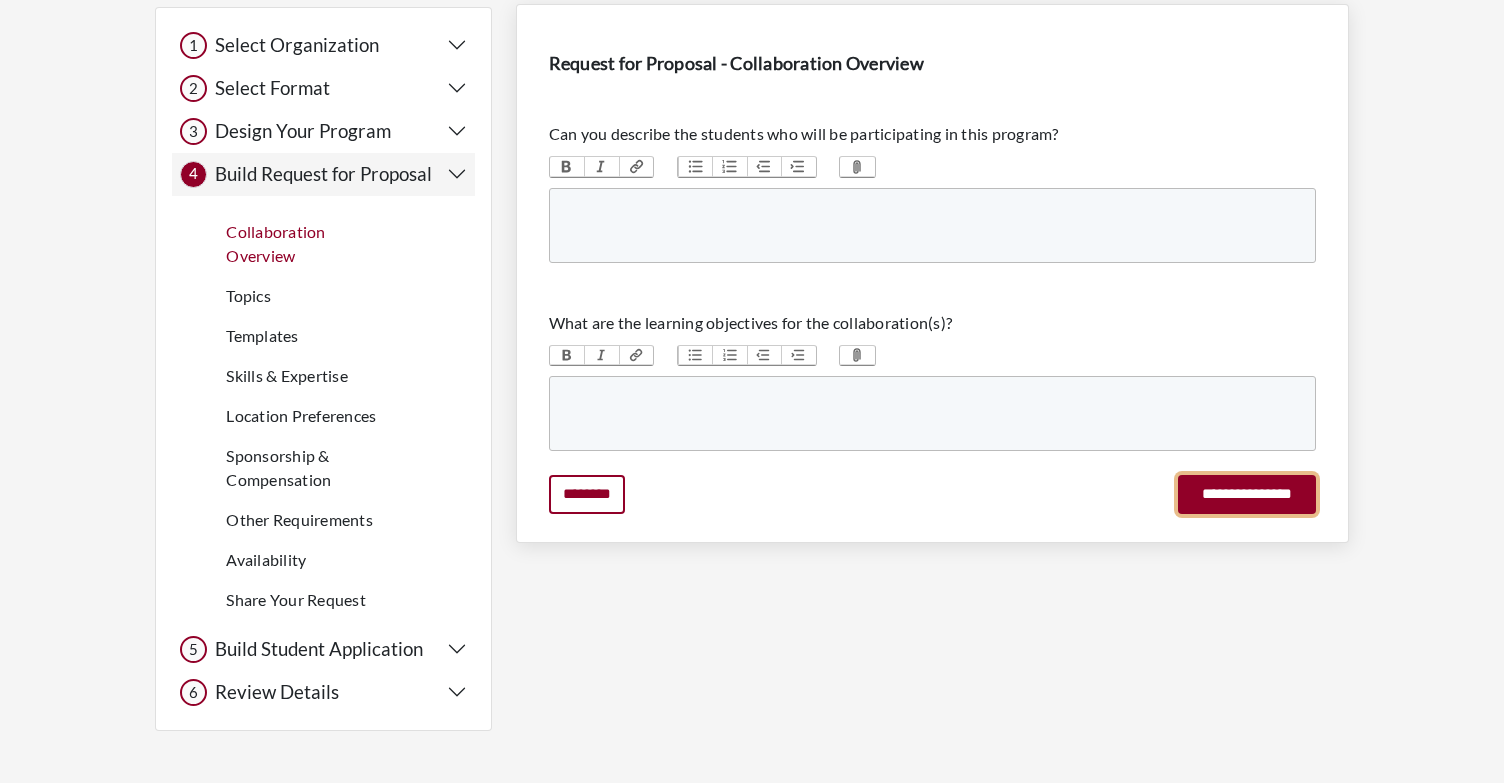 click on "**********" at bounding box center [1247, 494] 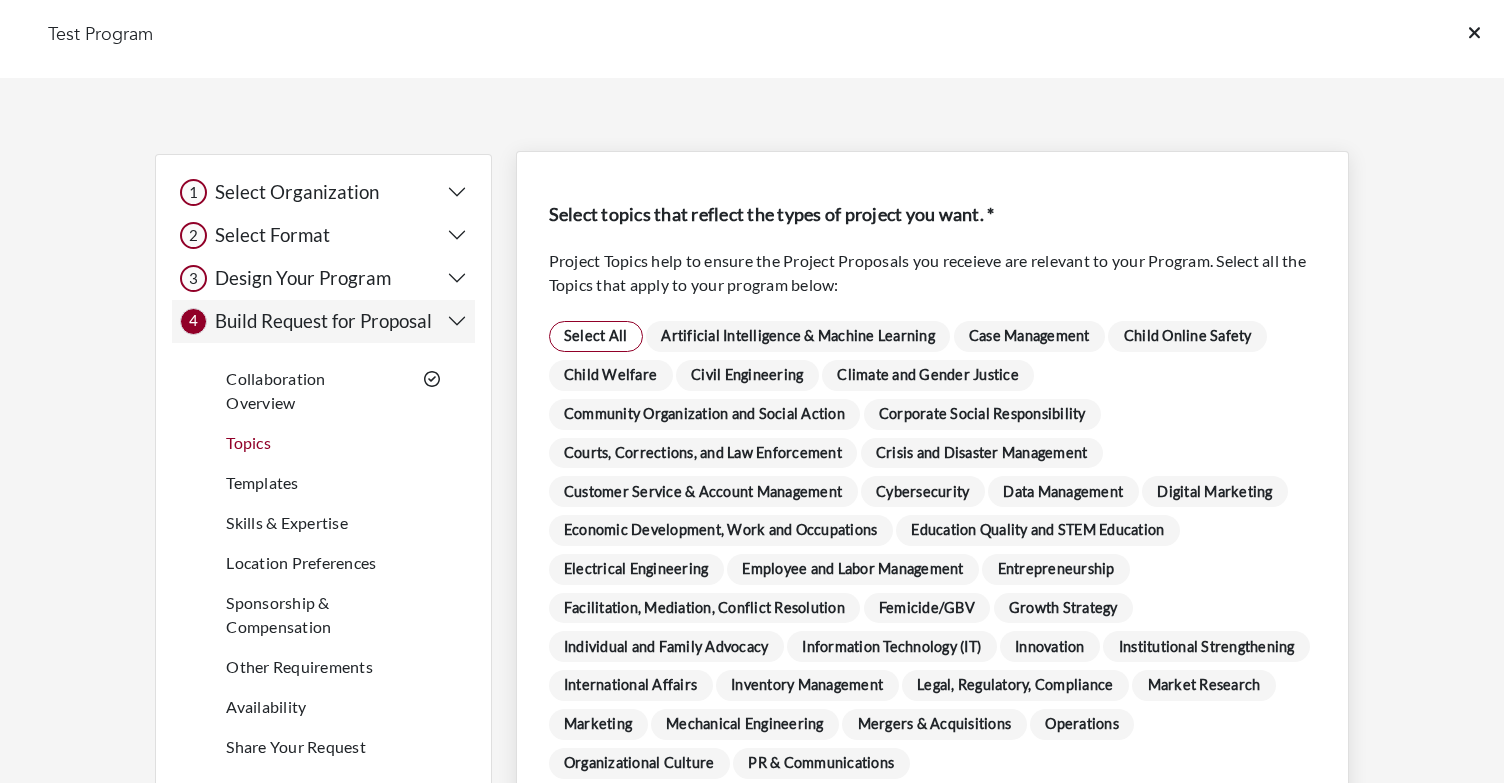 scroll, scrollTop: 661, scrollLeft: 0, axis: vertical 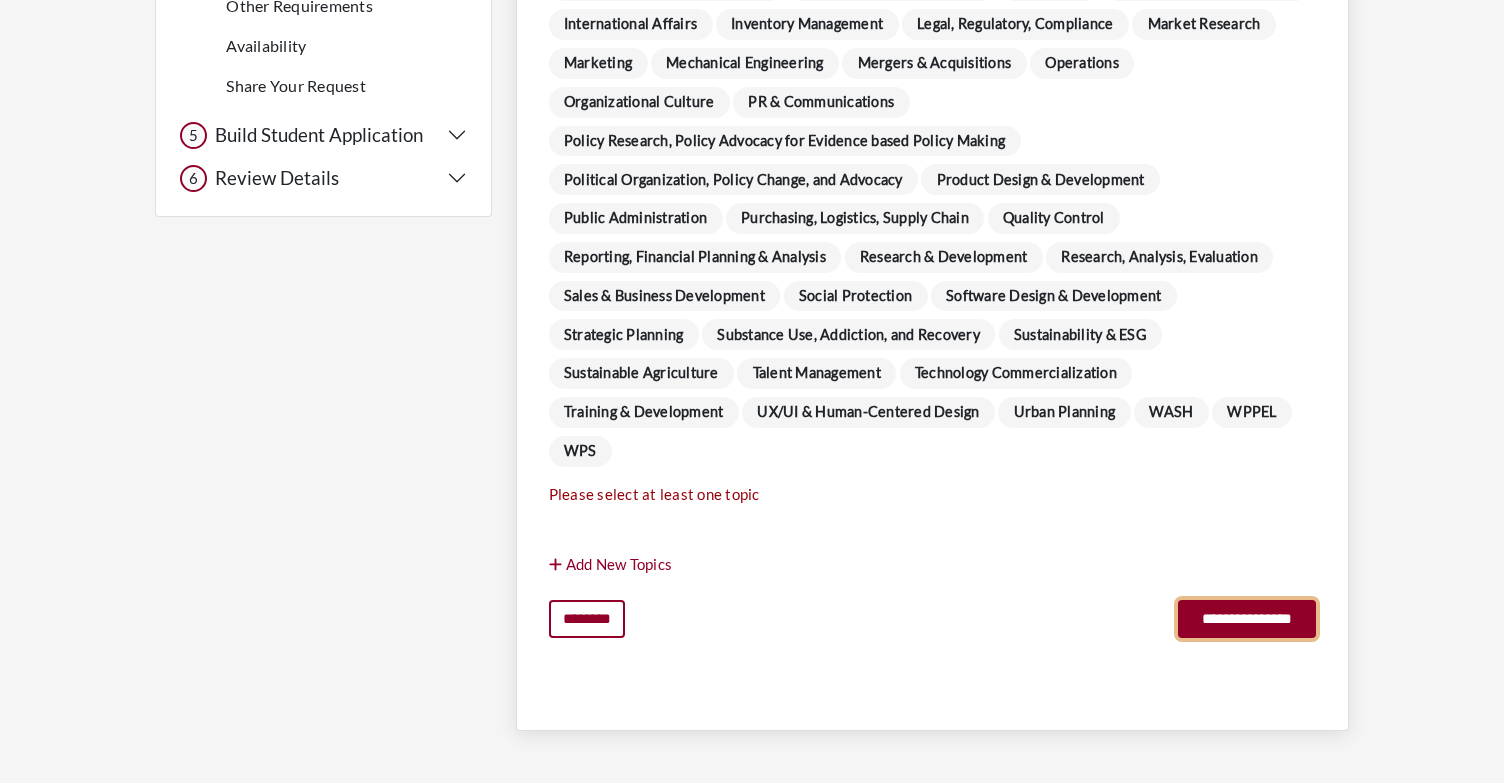 click on "**********" at bounding box center (1247, 619) 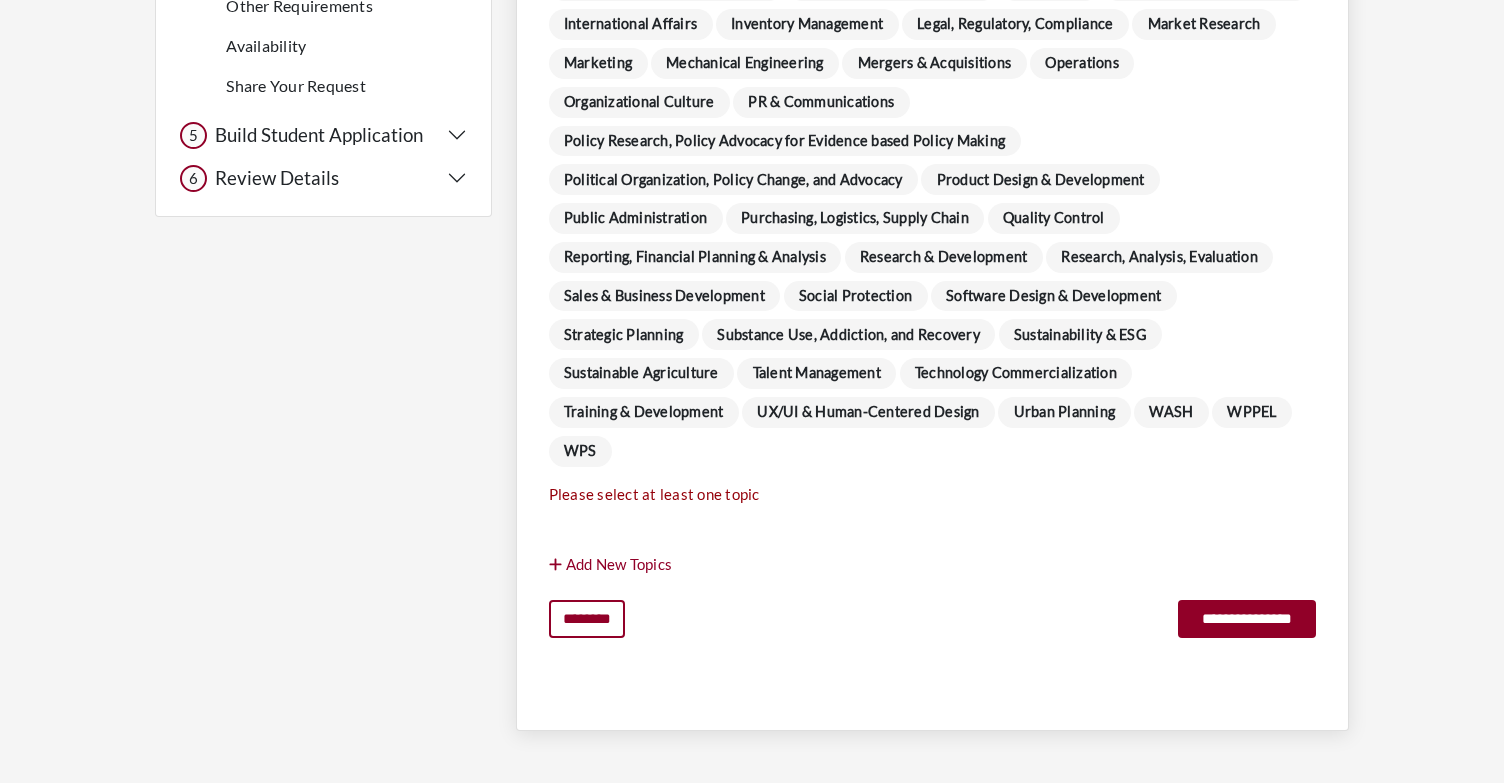 click on "Select All
Artificial Intelligence & Machine Learning
Case Management
Child Online Safety
Child Welfare
Civil Engineering
Climate and Gender Justice
Community Organization and Social Action
Corporate Social Responsibility
Courts, Corrections, and Law Enforcement
Crisis and Disaster Management
Customer Service & Account Management
Cybersecurity
Data Management
Digital Marketing
Economic Development, Work and Occupations
Education Quality and STEM Education
Electrical Engineering
Employee and Labor Management
Entrepreneurship
Facilitation, Mediation, Conflict Resolution
Femicide/GBV
Growth Strategy
Individual and Family Advocacy
Information Technology (IT)
Innovation
Institutional Strengthening
International Affairs
WASH" at bounding box center (932, 67) 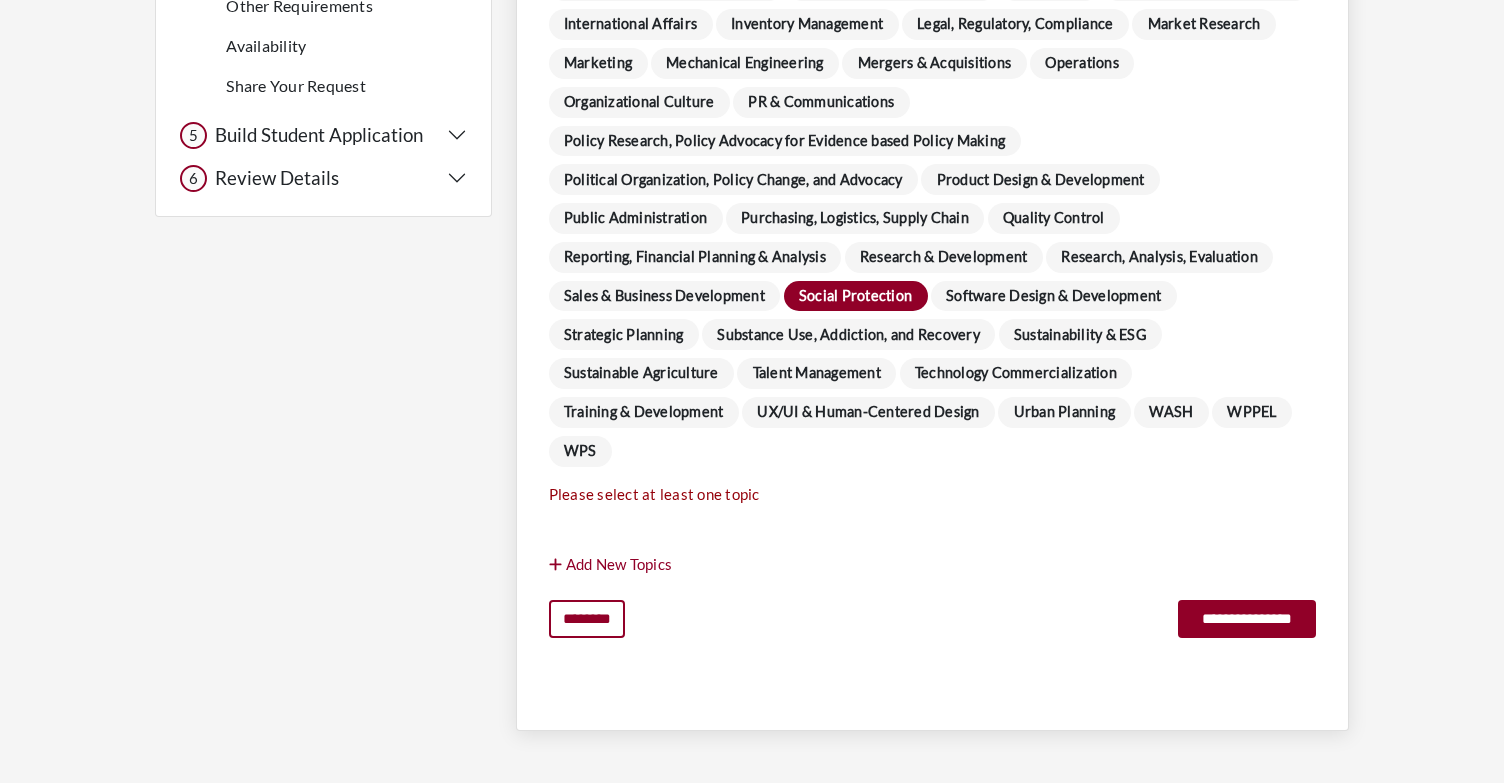 click on "Select topics that reflect the types of project you want. *
Project Topics help to ensure the Project Proposals you receieve are relevant to your Program. Select all the Topics that apply to your program below:
Select All
Artificial Intelligence & Machine Learning
Case Management
Child Online Safety
Child Welfare
Civil Engineering
Climate and Gender Justice
Community Organization and Social Action
Corporate Social Responsibility
Courts, Corrections, and Law Enforcement
Crisis and Disaster Management
Customer Service & Account Management
Cybersecurity
Data Management
Digital Marketing
Economic Development, Work and Occupations
Education Quality and STEM Education
Electrical Engineering
Employee and Labor Management
Entrepreneurship
Facilitation, Mediation, Conflict Resolution" at bounding box center (932, 91) 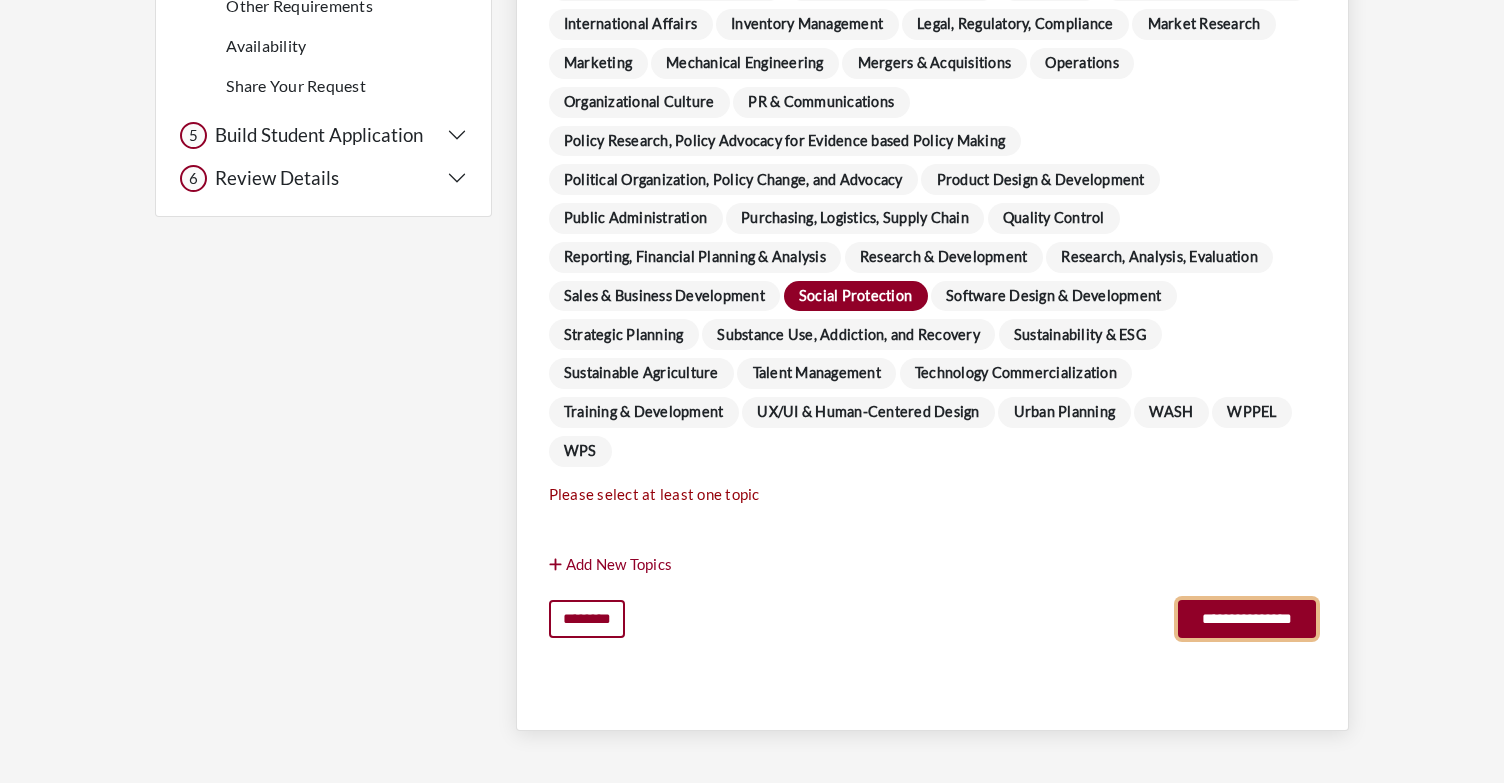click on "**********" at bounding box center (1247, 619) 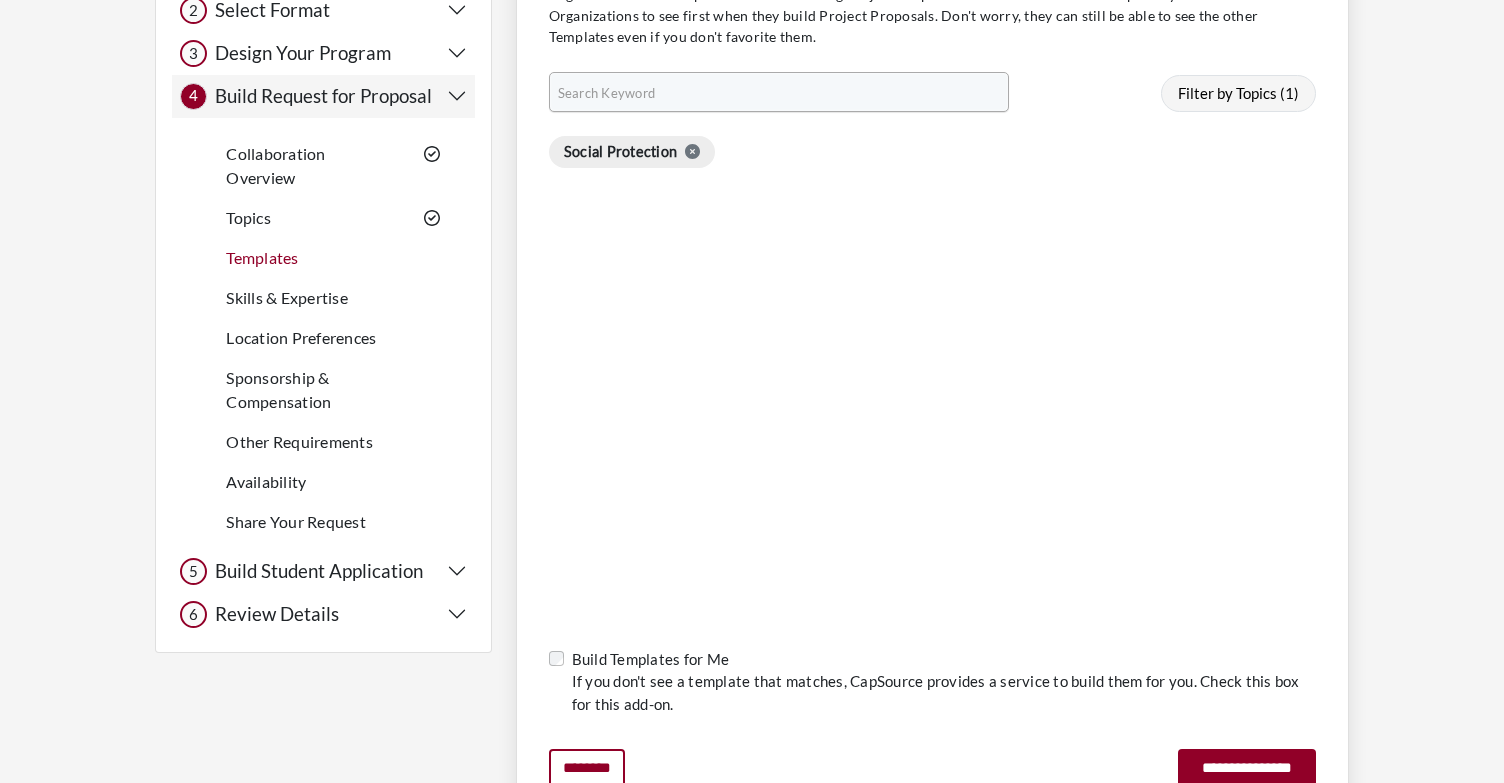 scroll, scrollTop: 349, scrollLeft: 0, axis: vertical 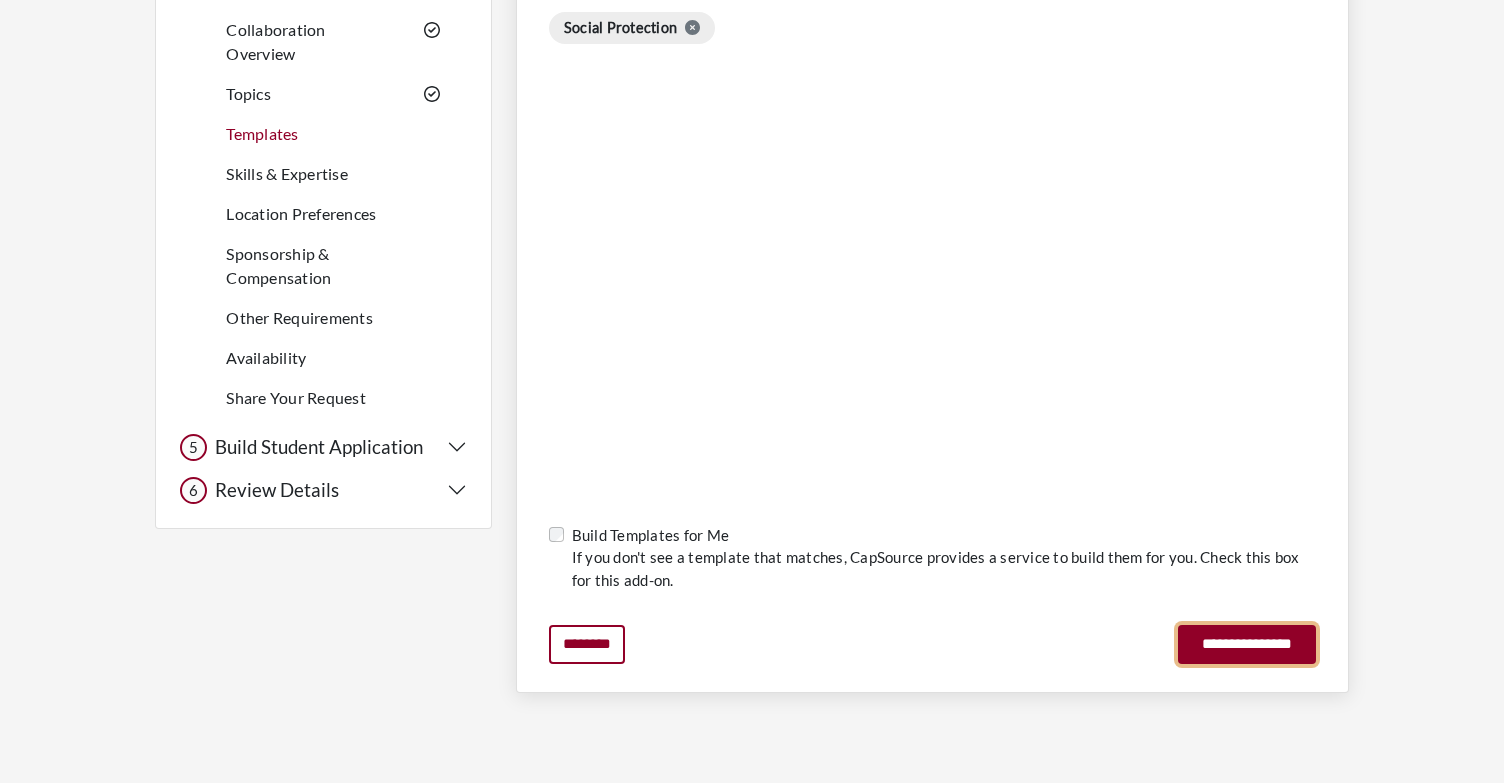 click on "**********" at bounding box center [1247, 644] 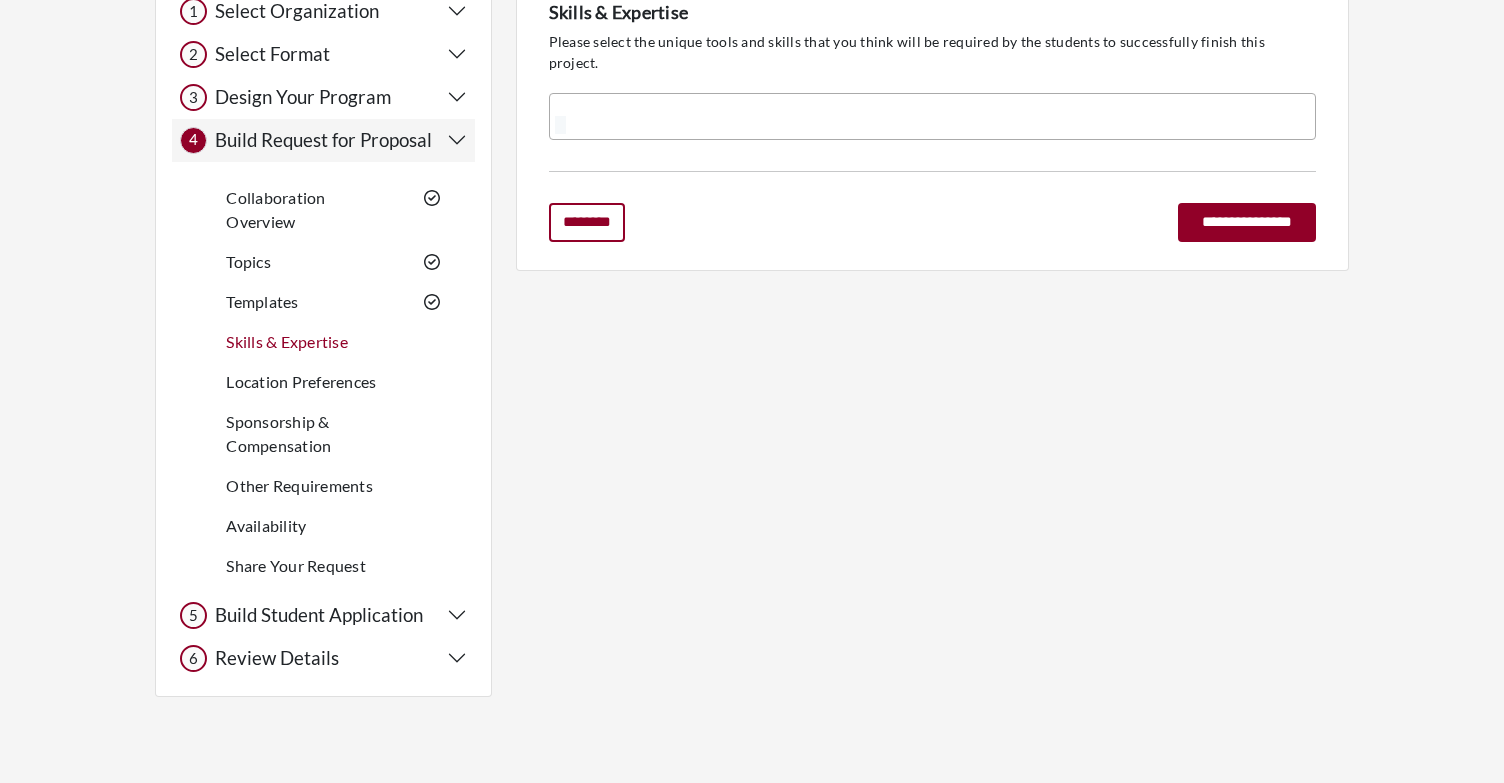 scroll, scrollTop: 182, scrollLeft: 0, axis: vertical 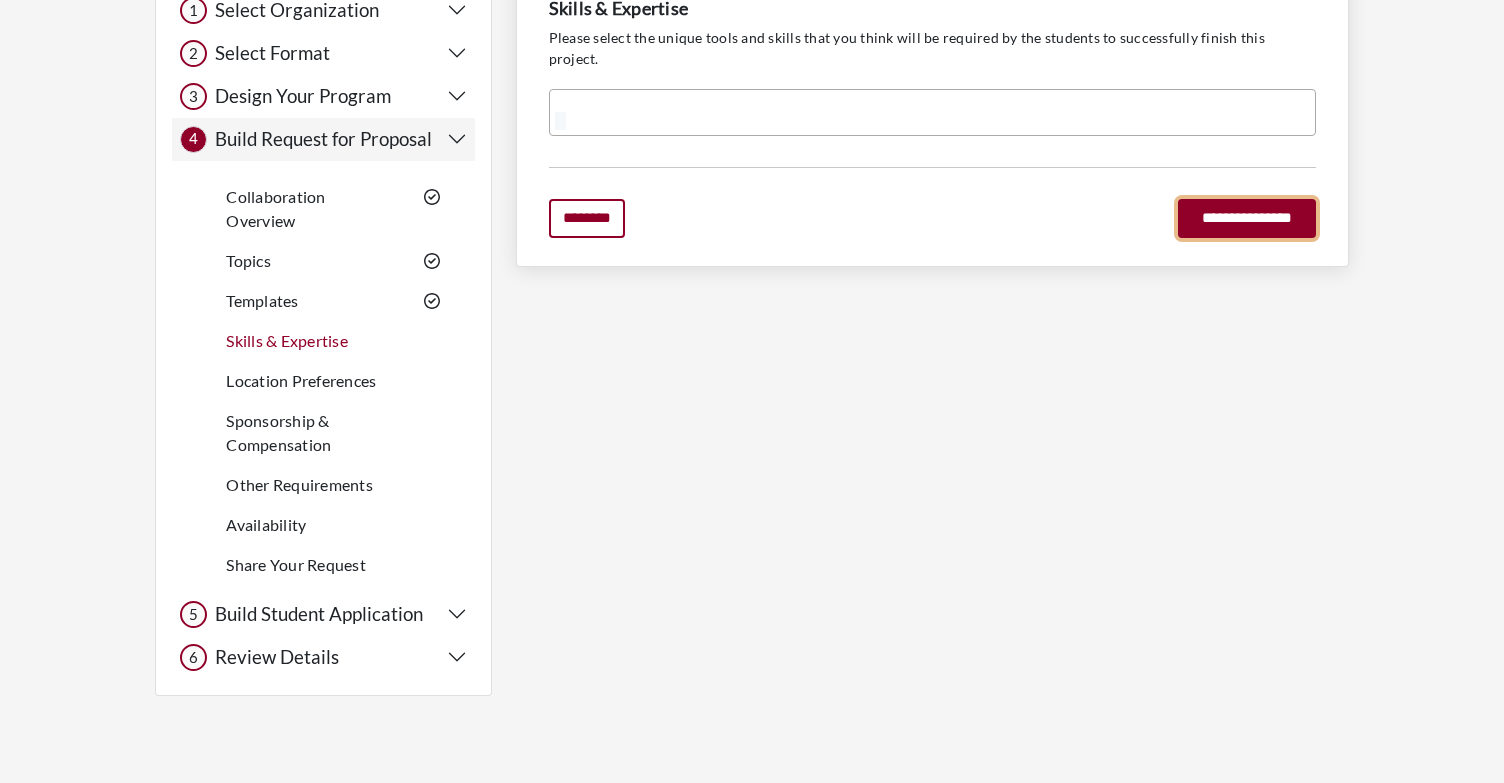 click on "**********" at bounding box center (1247, 218) 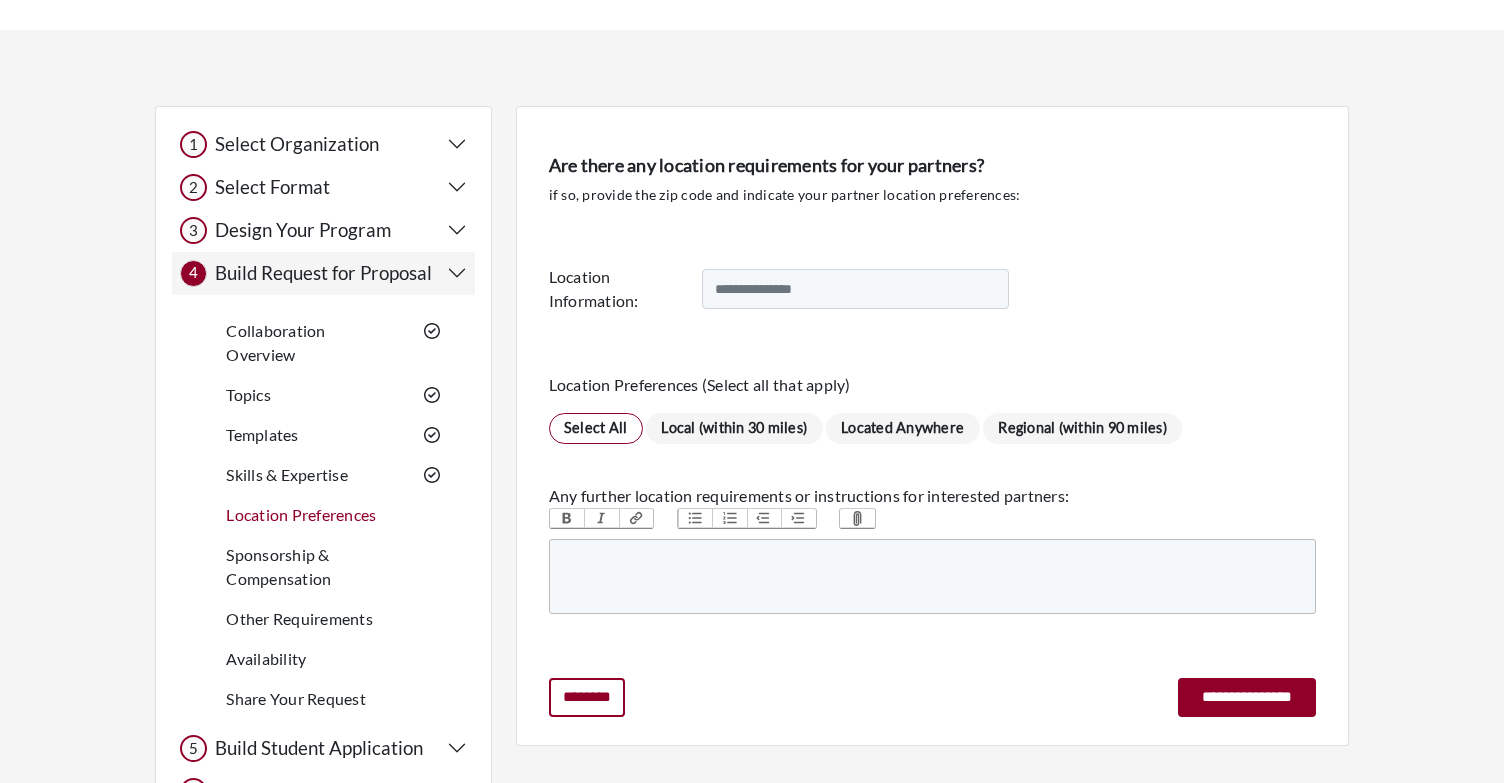 scroll, scrollTop: 182, scrollLeft: 0, axis: vertical 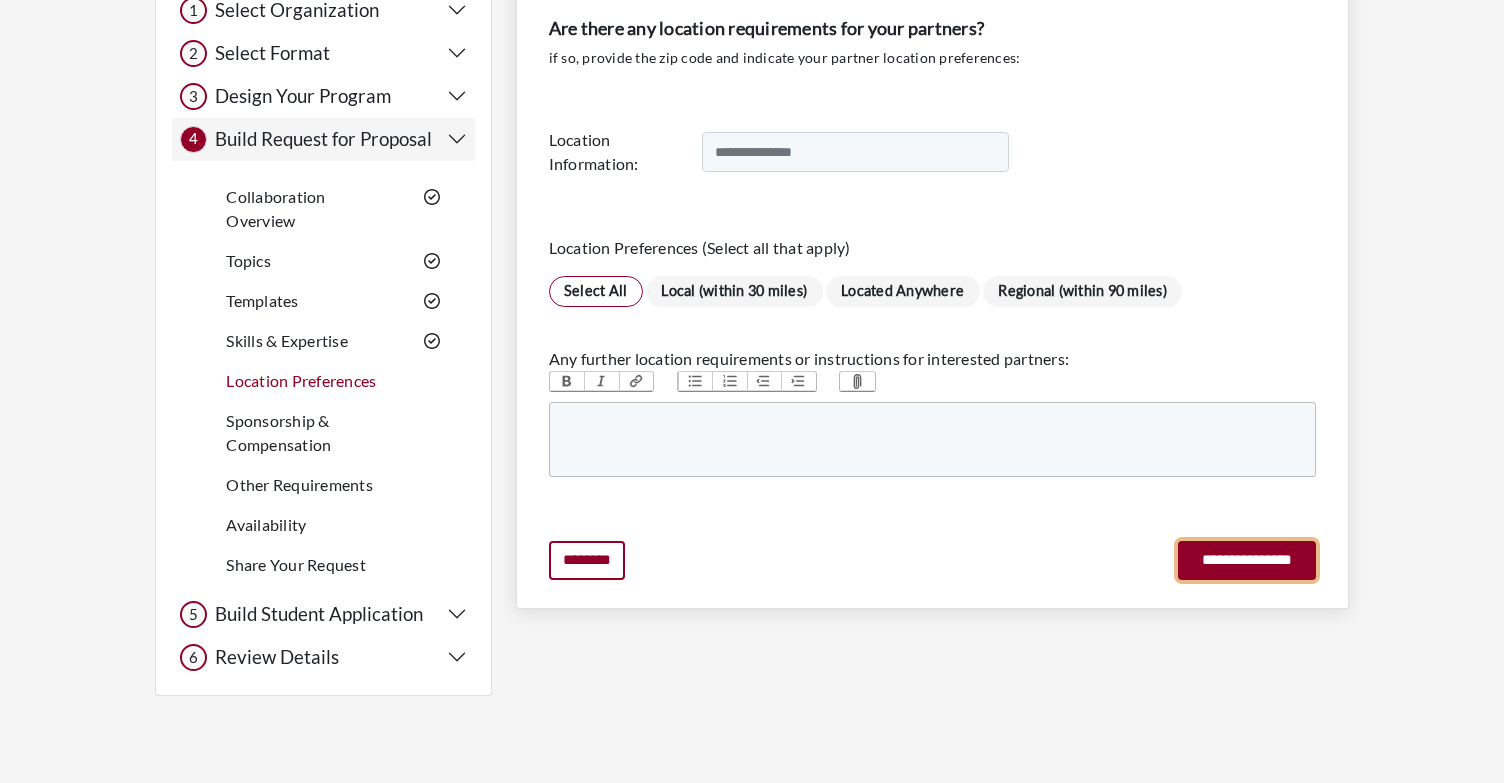 click on "**********" at bounding box center (1247, 560) 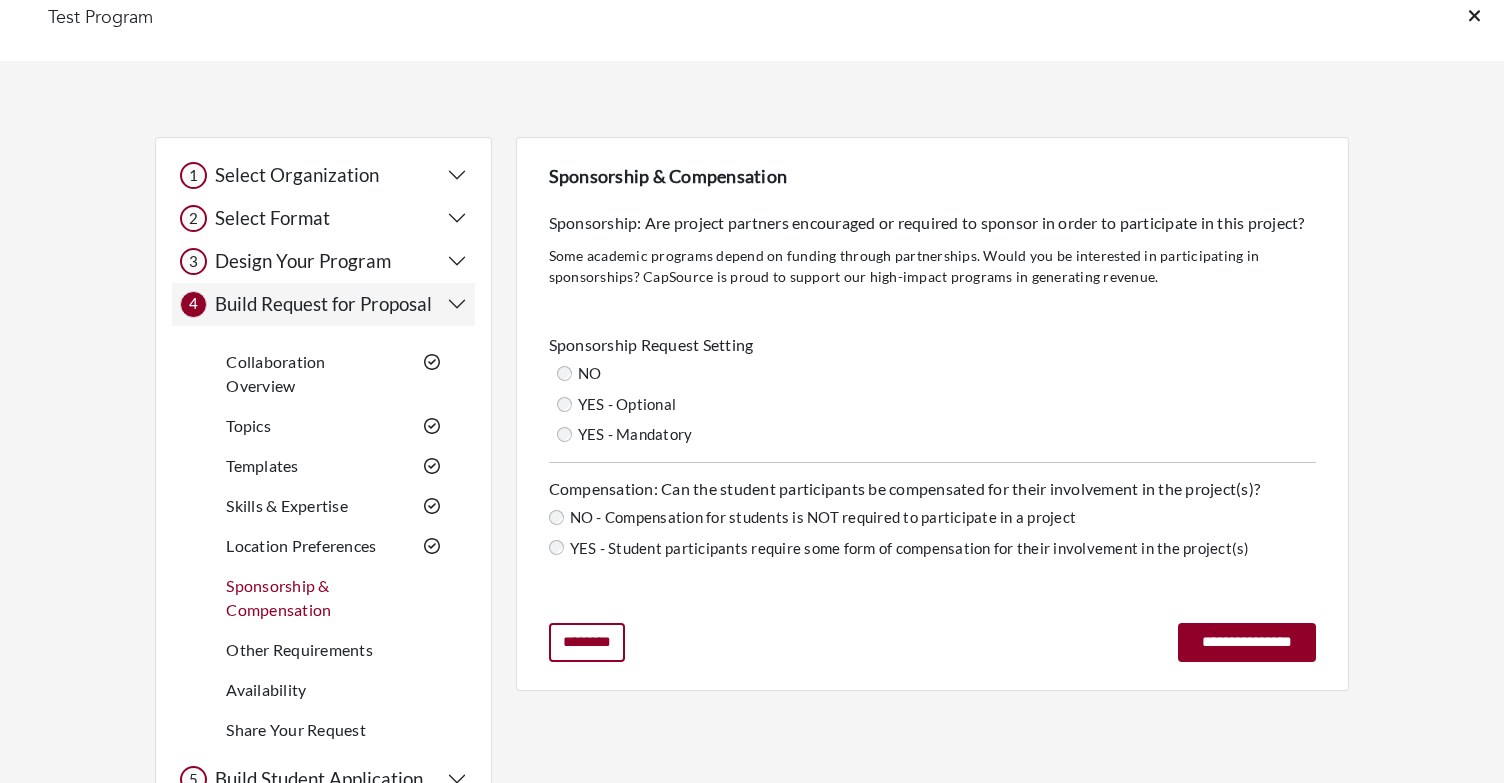 scroll, scrollTop: 182, scrollLeft: 0, axis: vertical 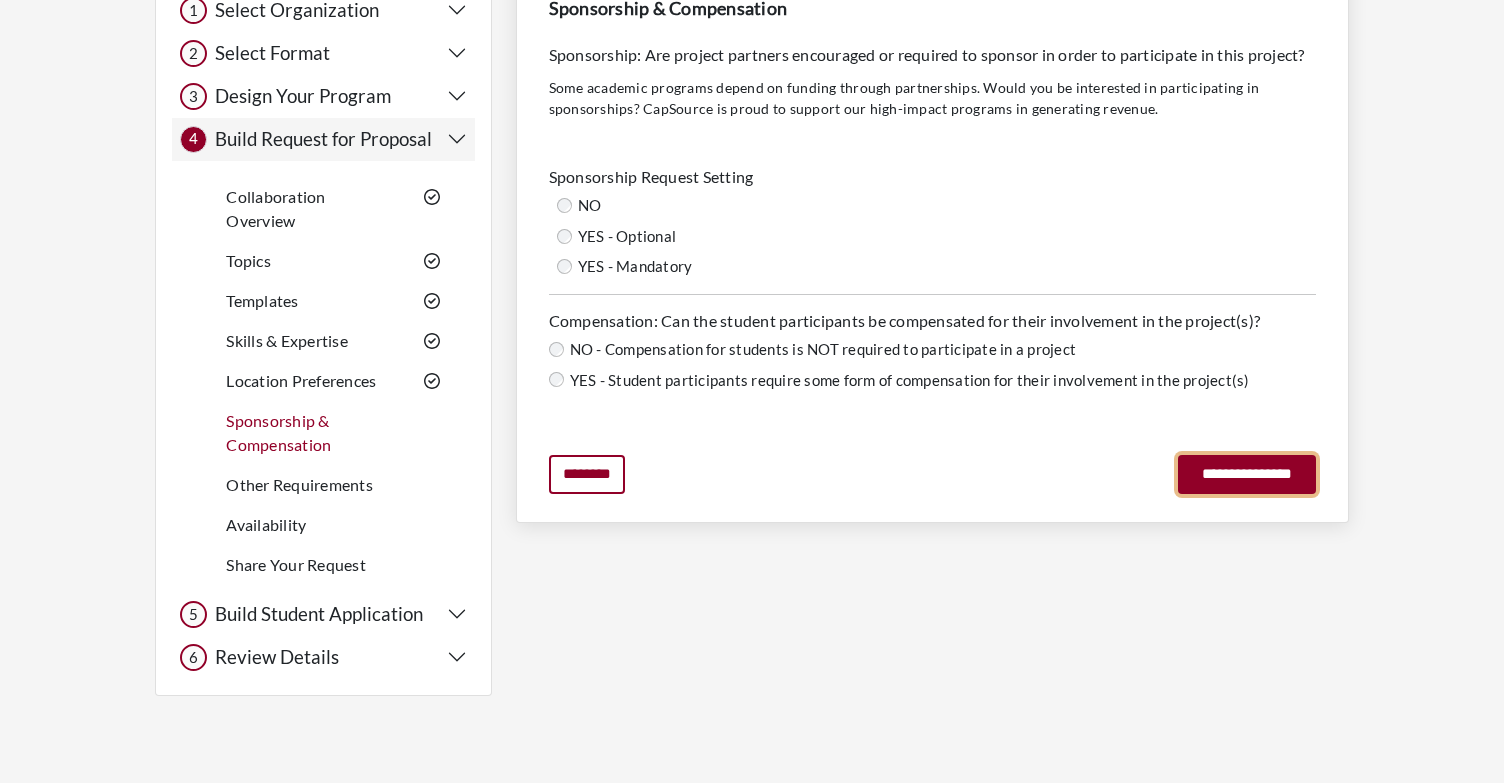 click on "**********" at bounding box center [1247, 474] 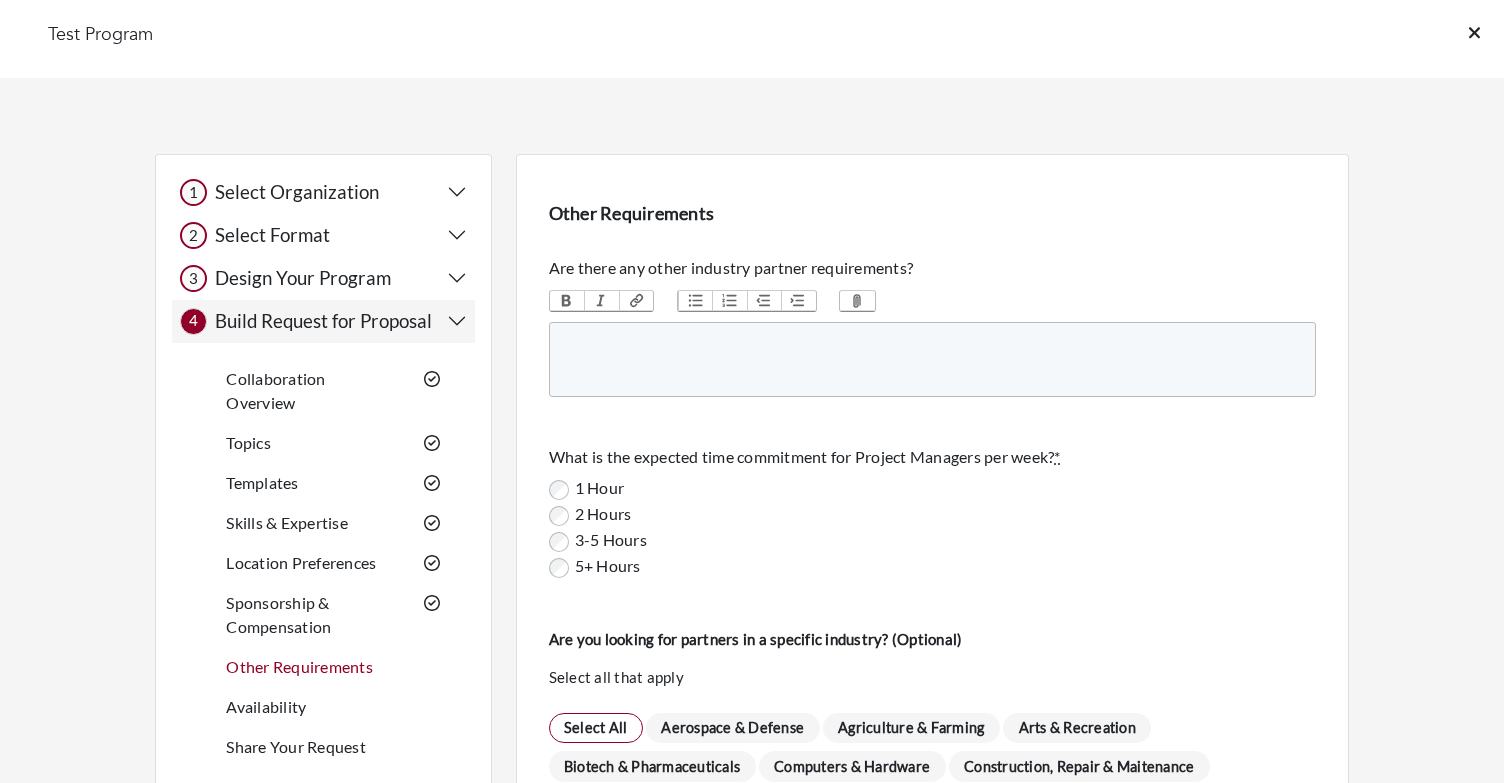 scroll, scrollTop: 420, scrollLeft: 0, axis: vertical 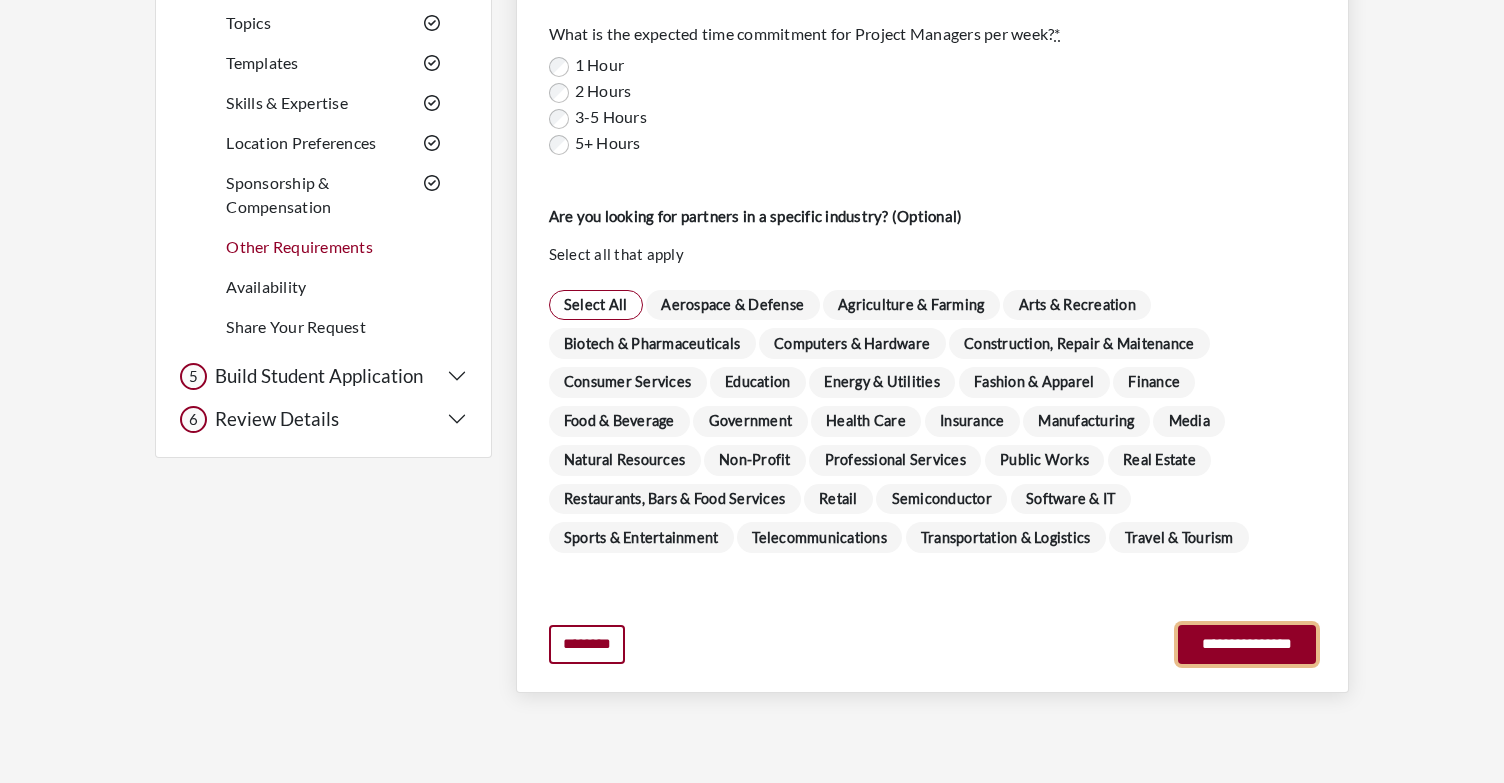 click on "**********" at bounding box center [1247, 644] 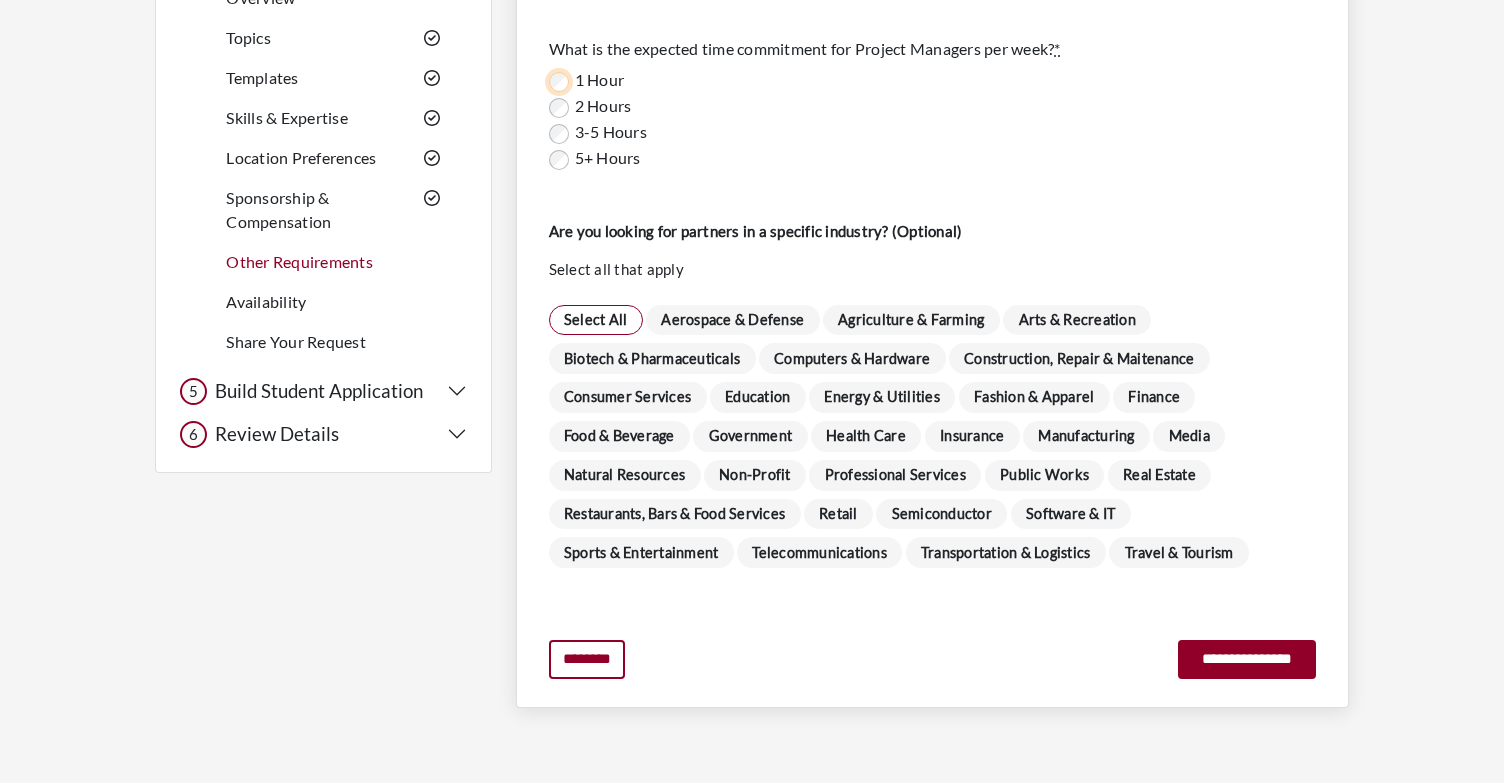 scroll, scrollTop: 420, scrollLeft: 0, axis: vertical 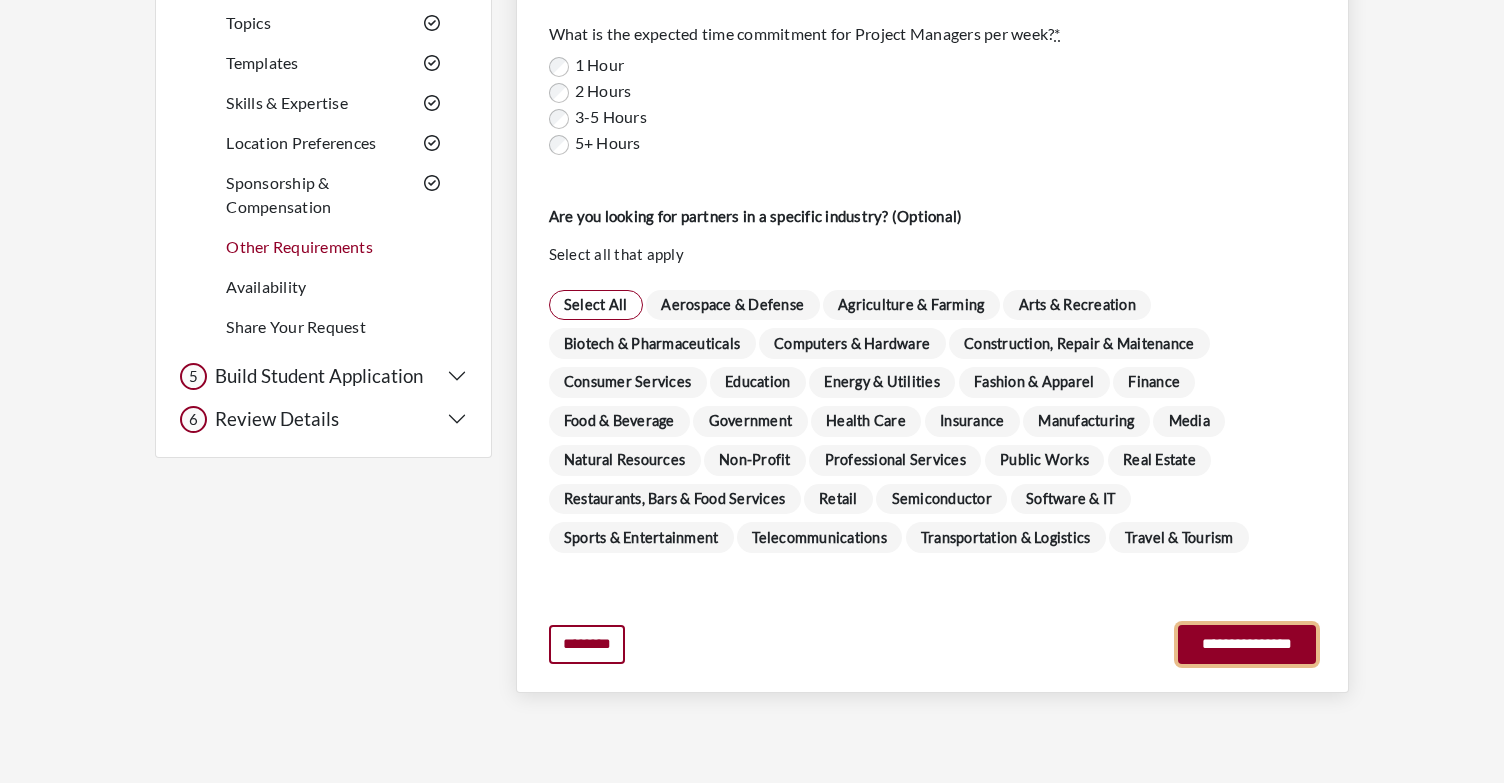 click on "**********" at bounding box center (1247, 644) 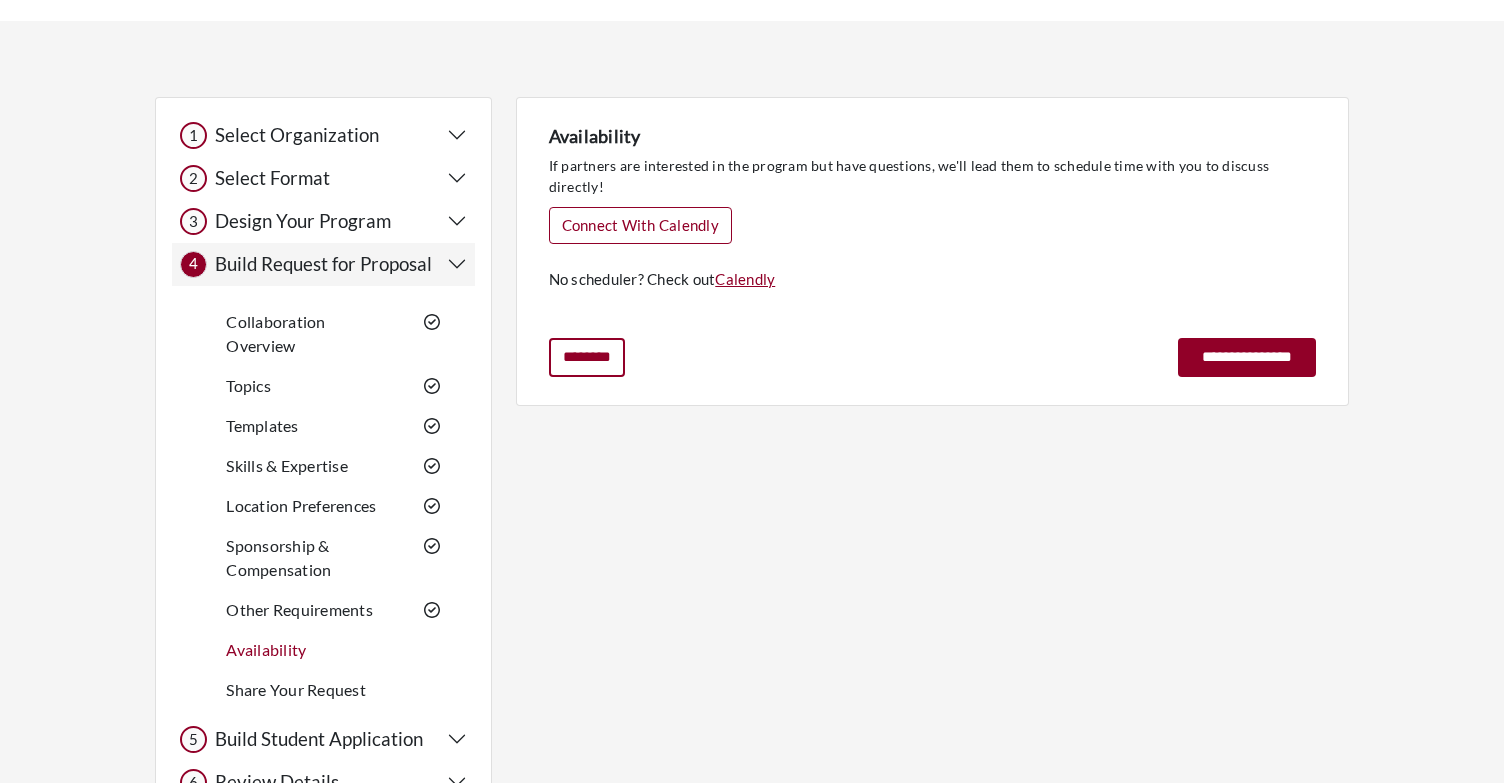 scroll, scrollTop: 70, scrollLeft: 0, axis: vertical 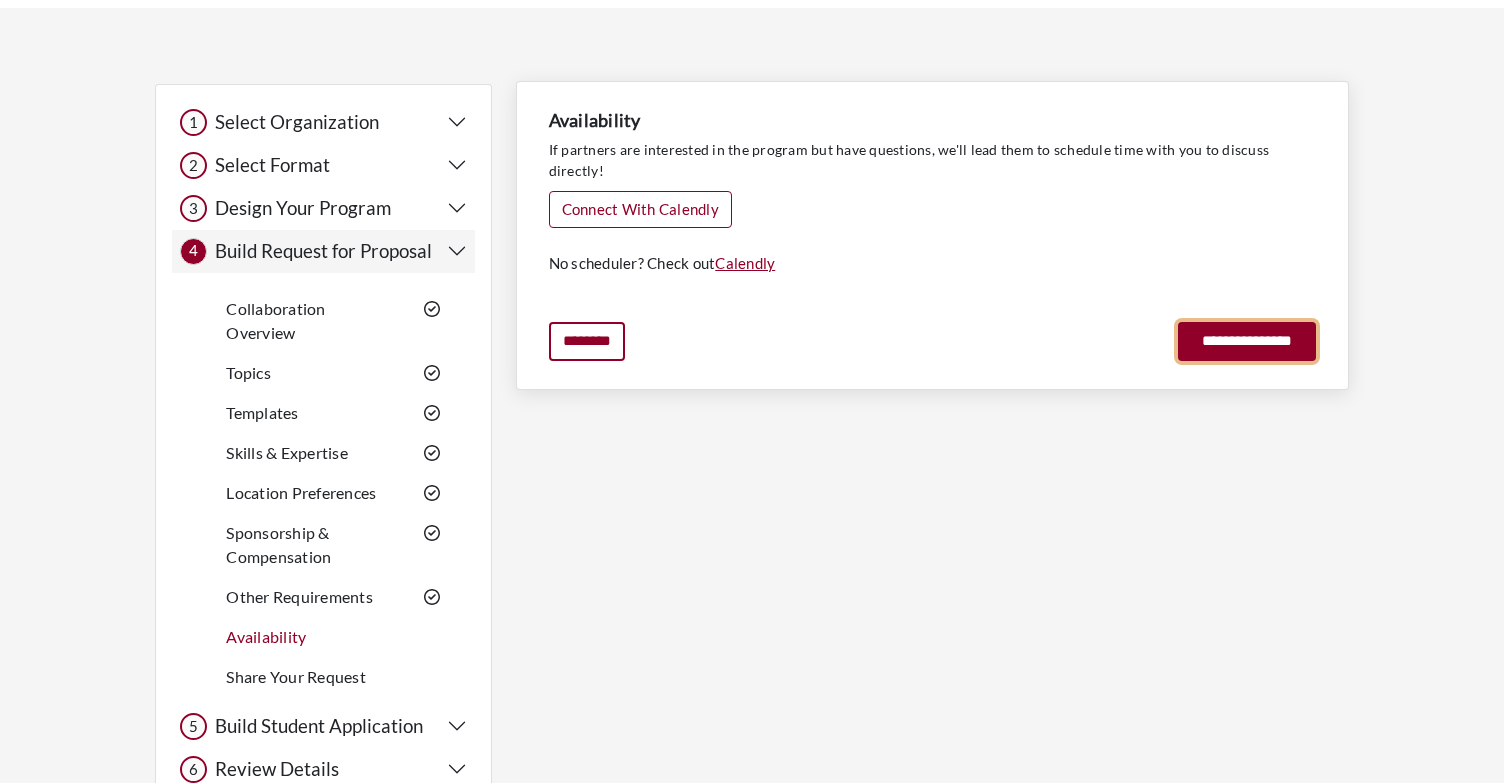 click on "**********" at bounding box center [1247, 341] 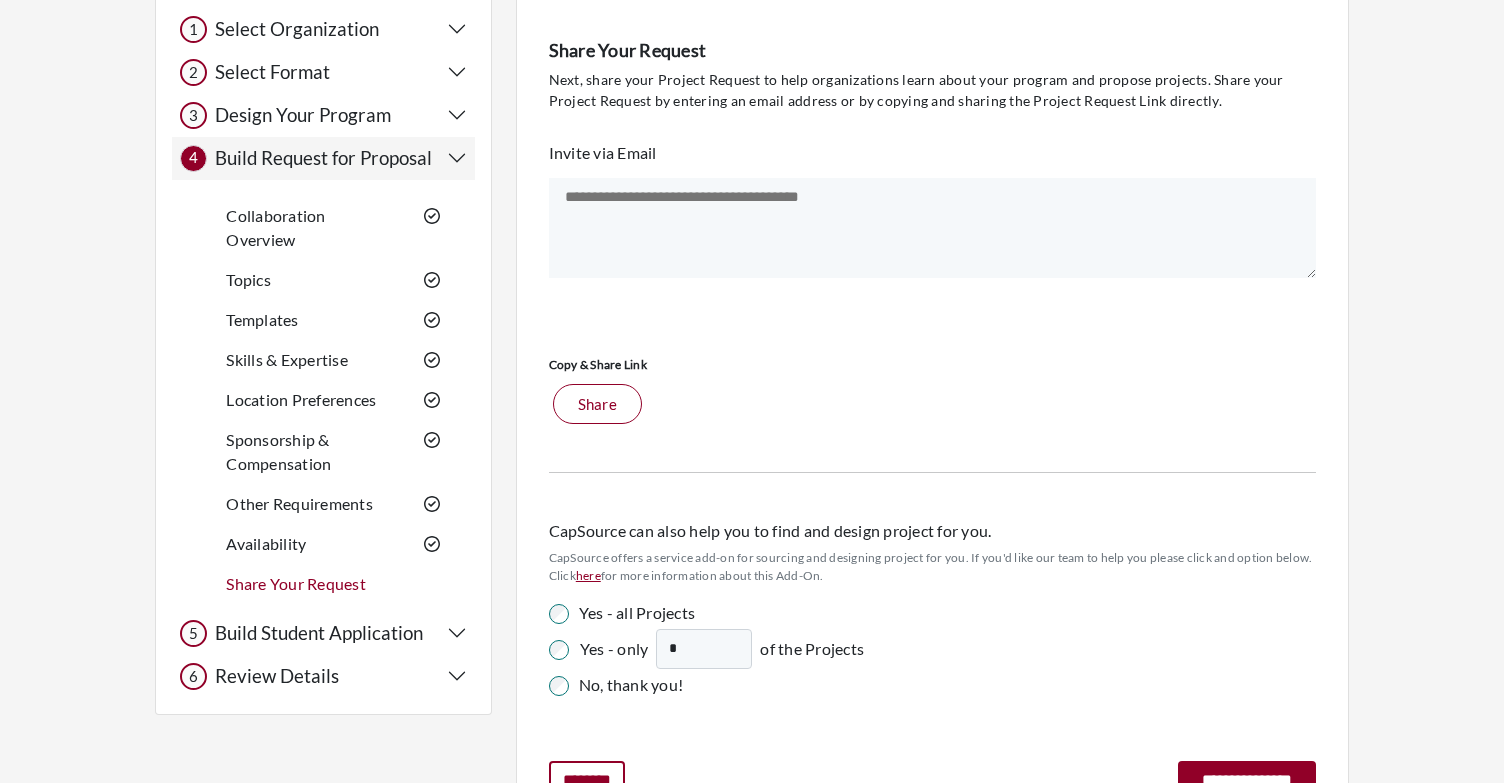 scroll, scrollTop: 296, scrollLeft: 0, axis: vertical 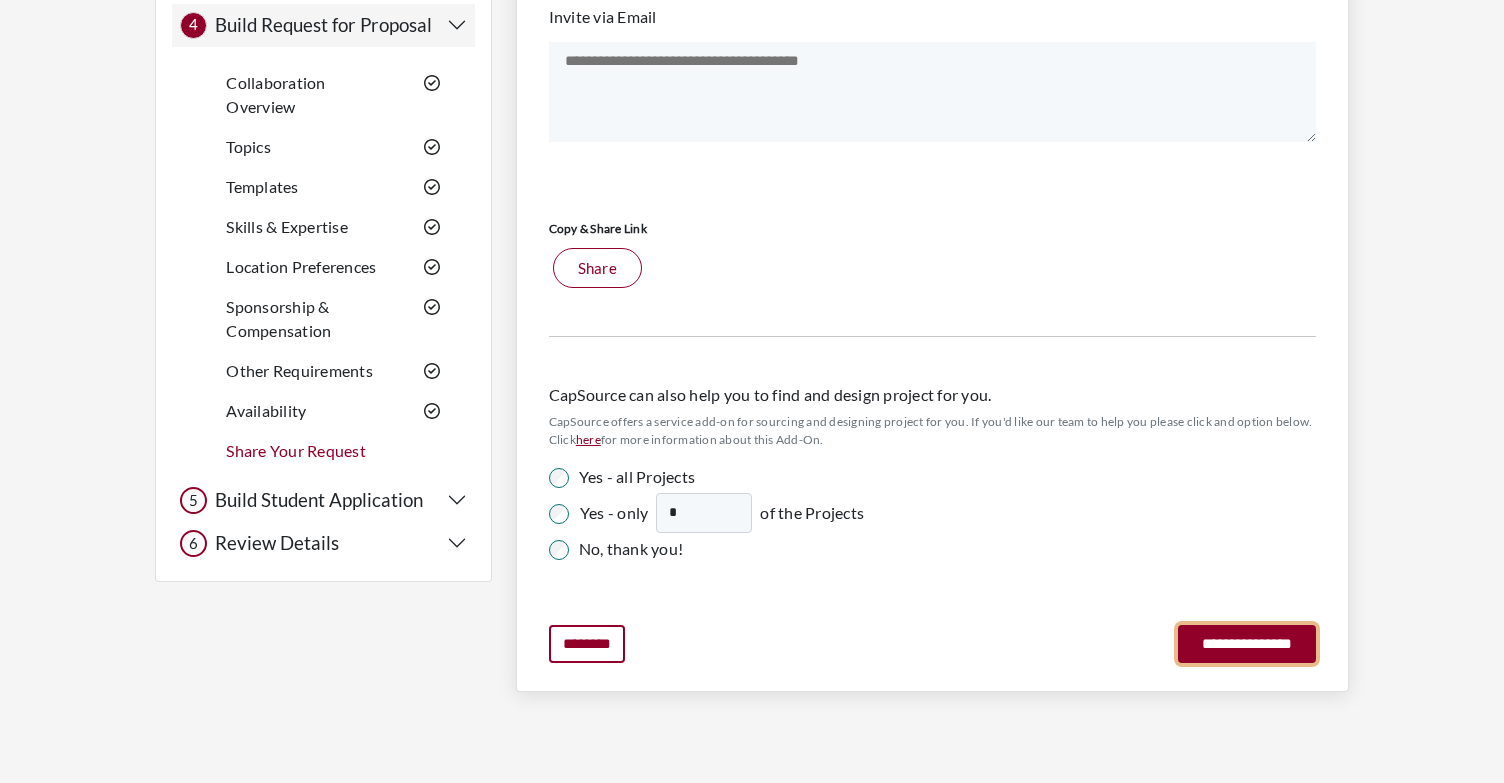 click on "**********" at bounding box center [1247, 644] 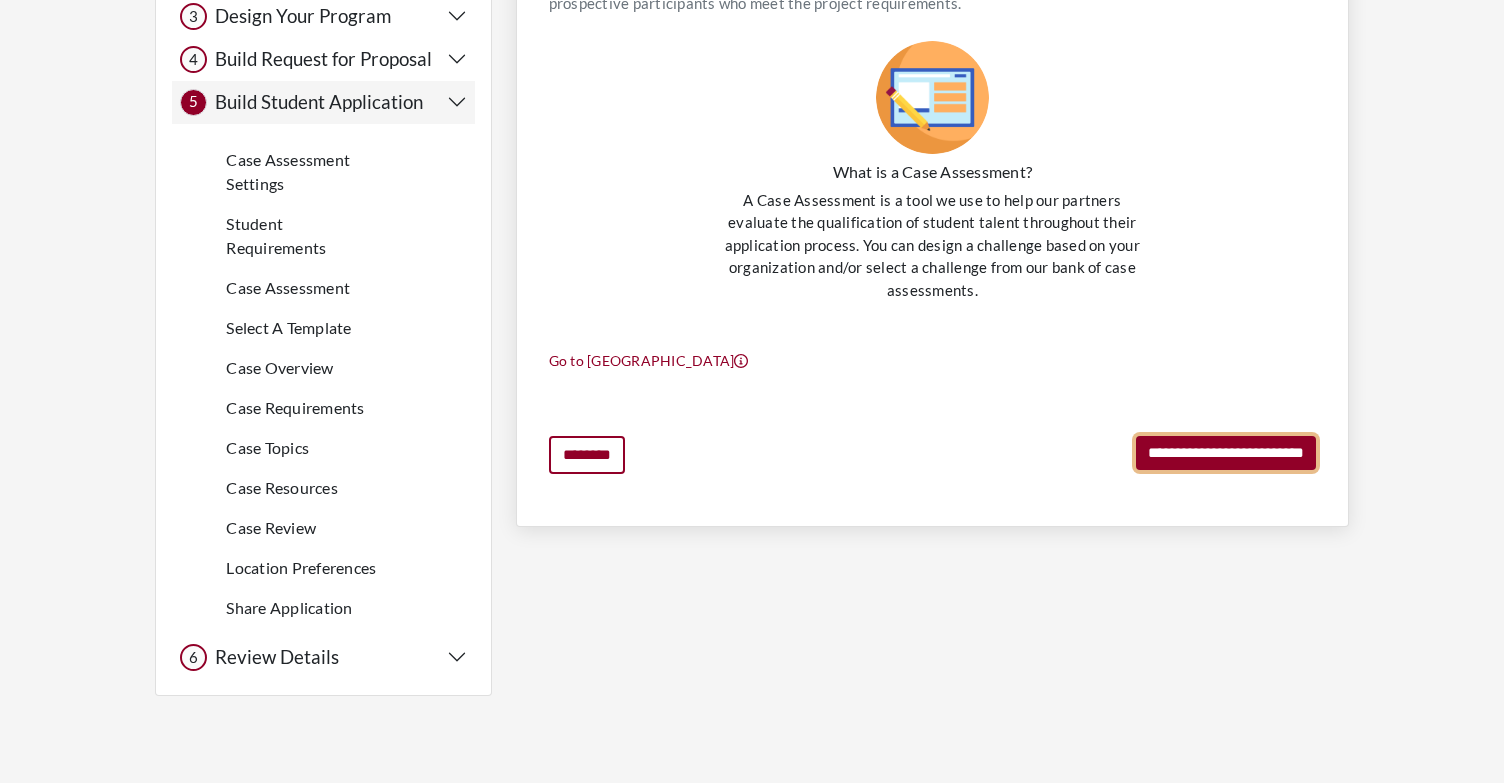 click on "**********" at bounding box center (1226, 453) 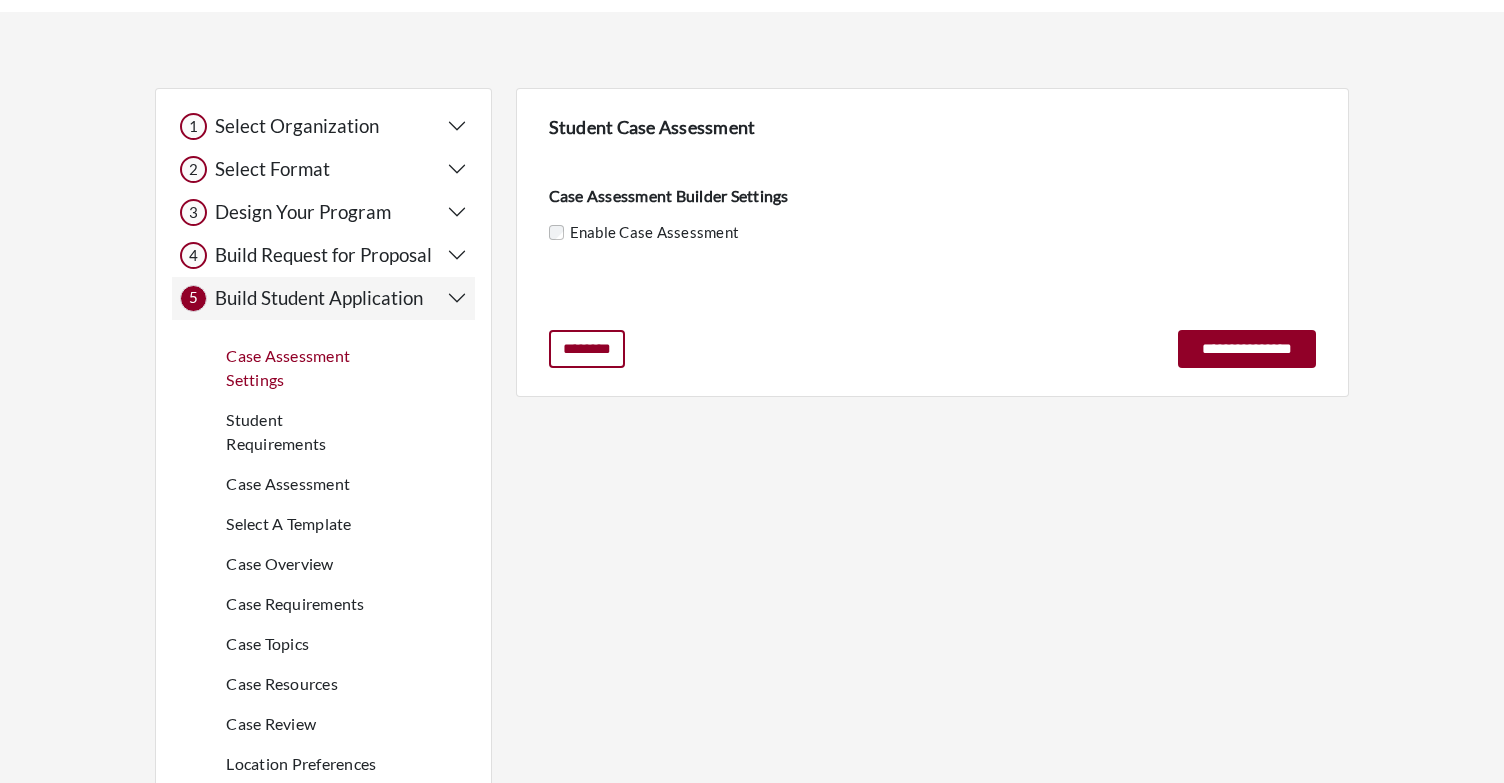 scroll, scrollTop: 0, scrollLeft: 0, axis: both 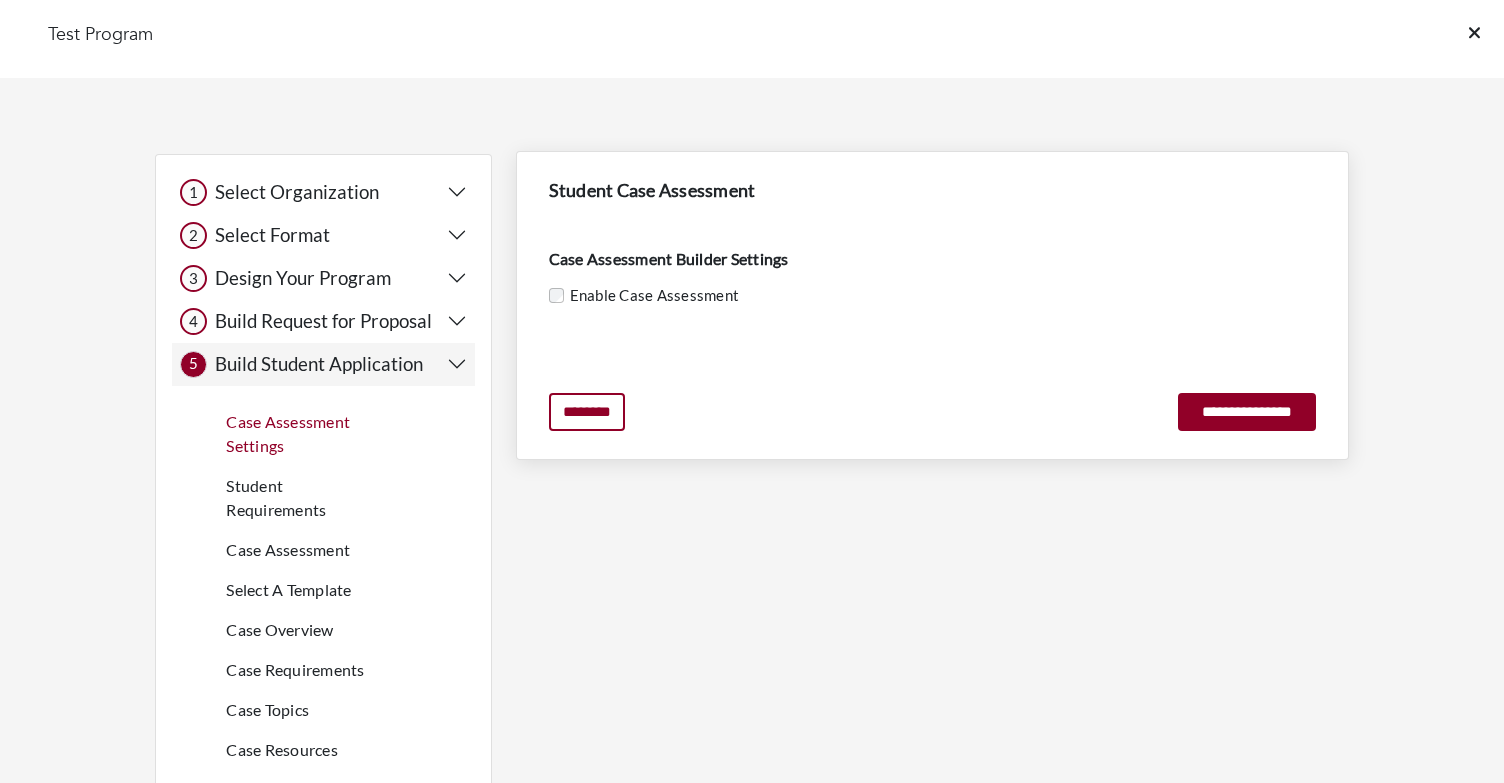 click on "Enable Case Assessment" at bounding box center [932, 295] 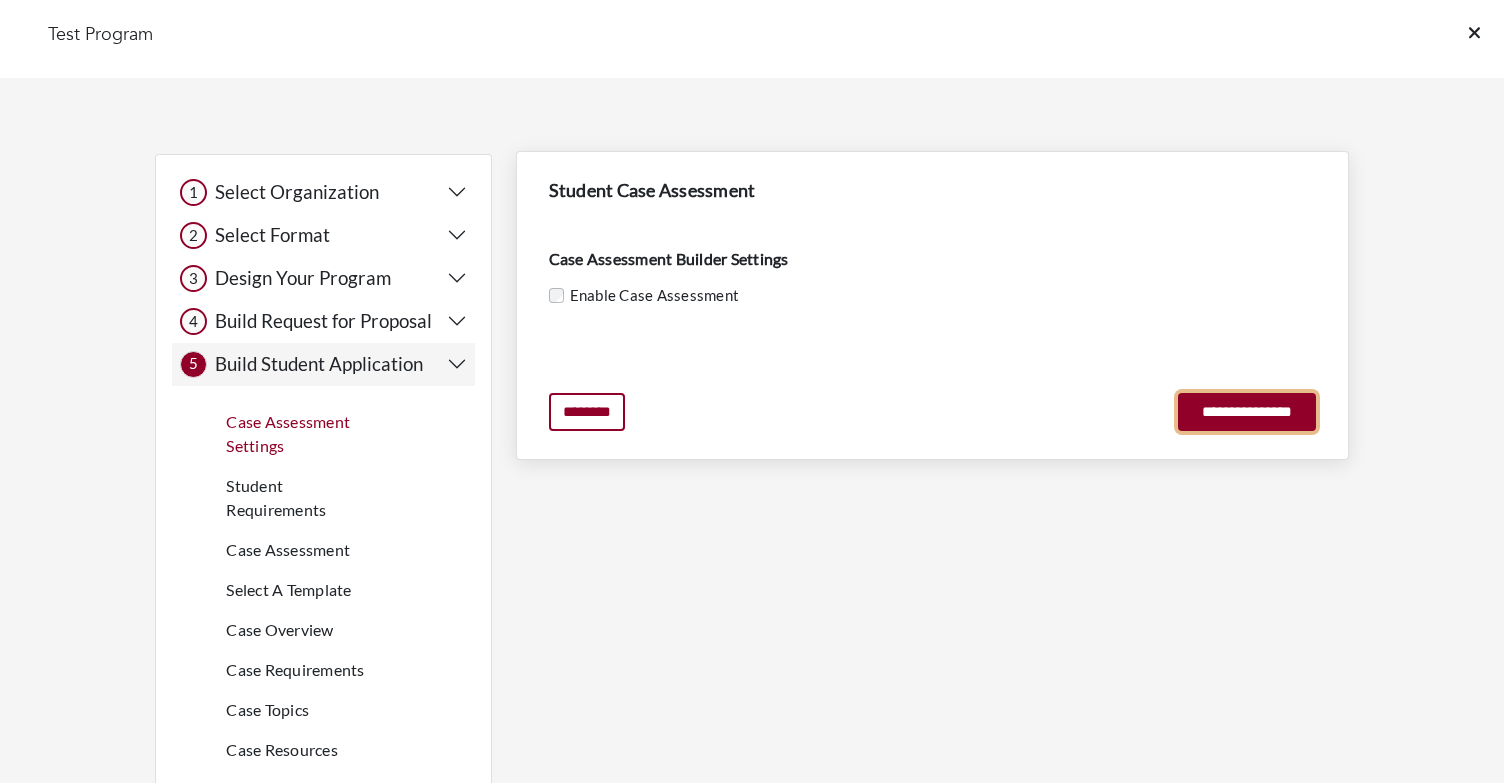 click on "**********" at bounding box center [1247, 412] 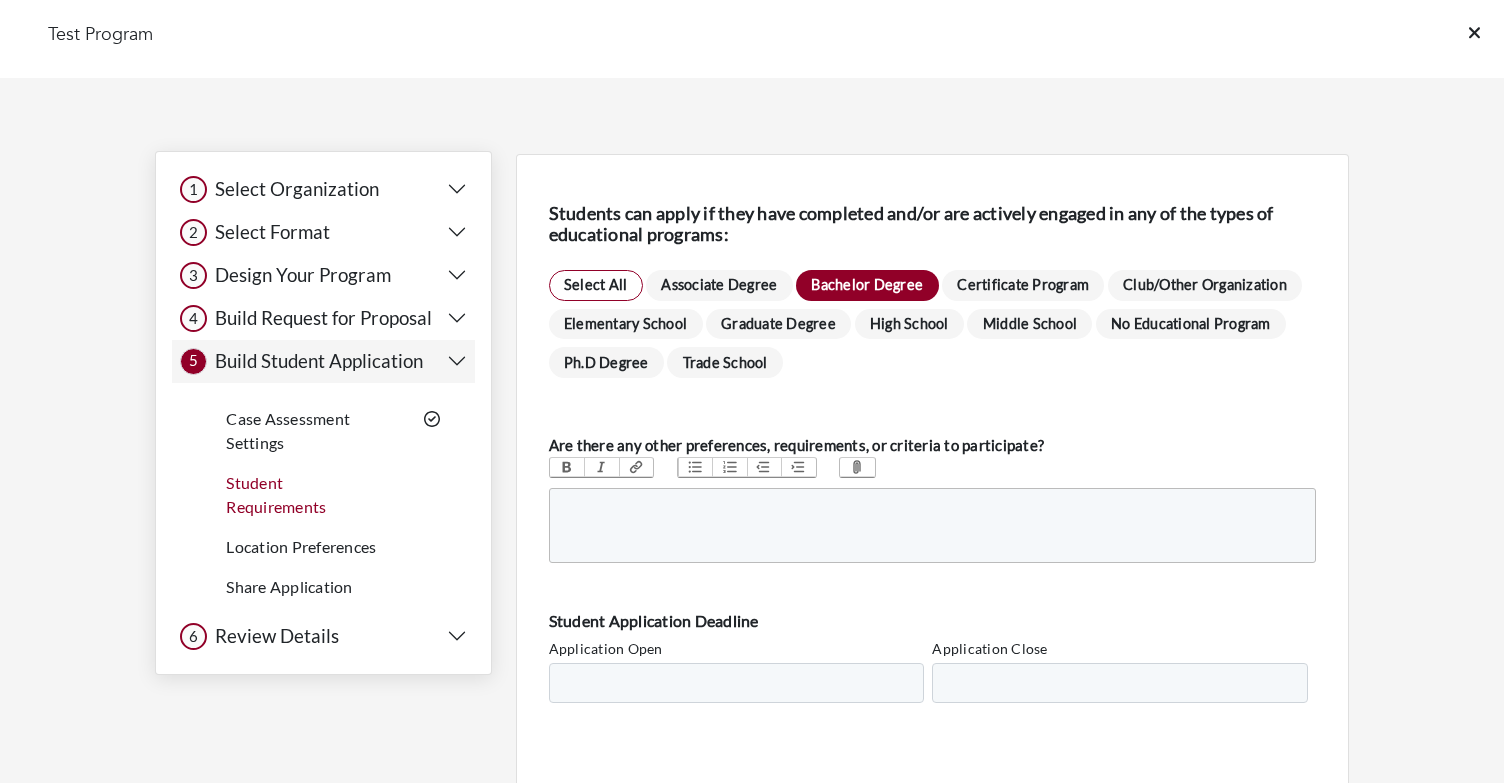 click on "Case Assessment Settings" at bounding box center (304, 431) 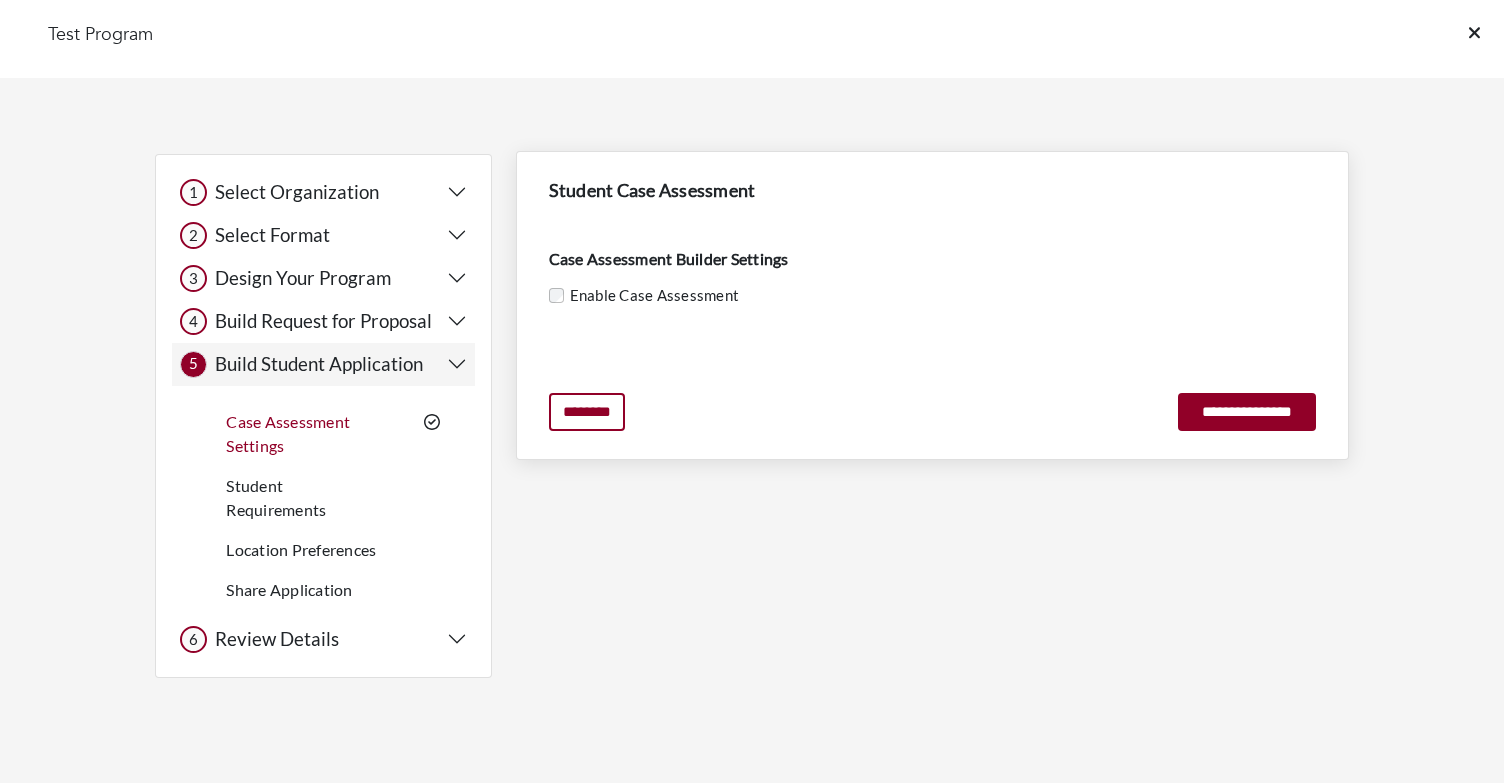 click on "Enable Case Assessment" at bounding box center (652, 295) 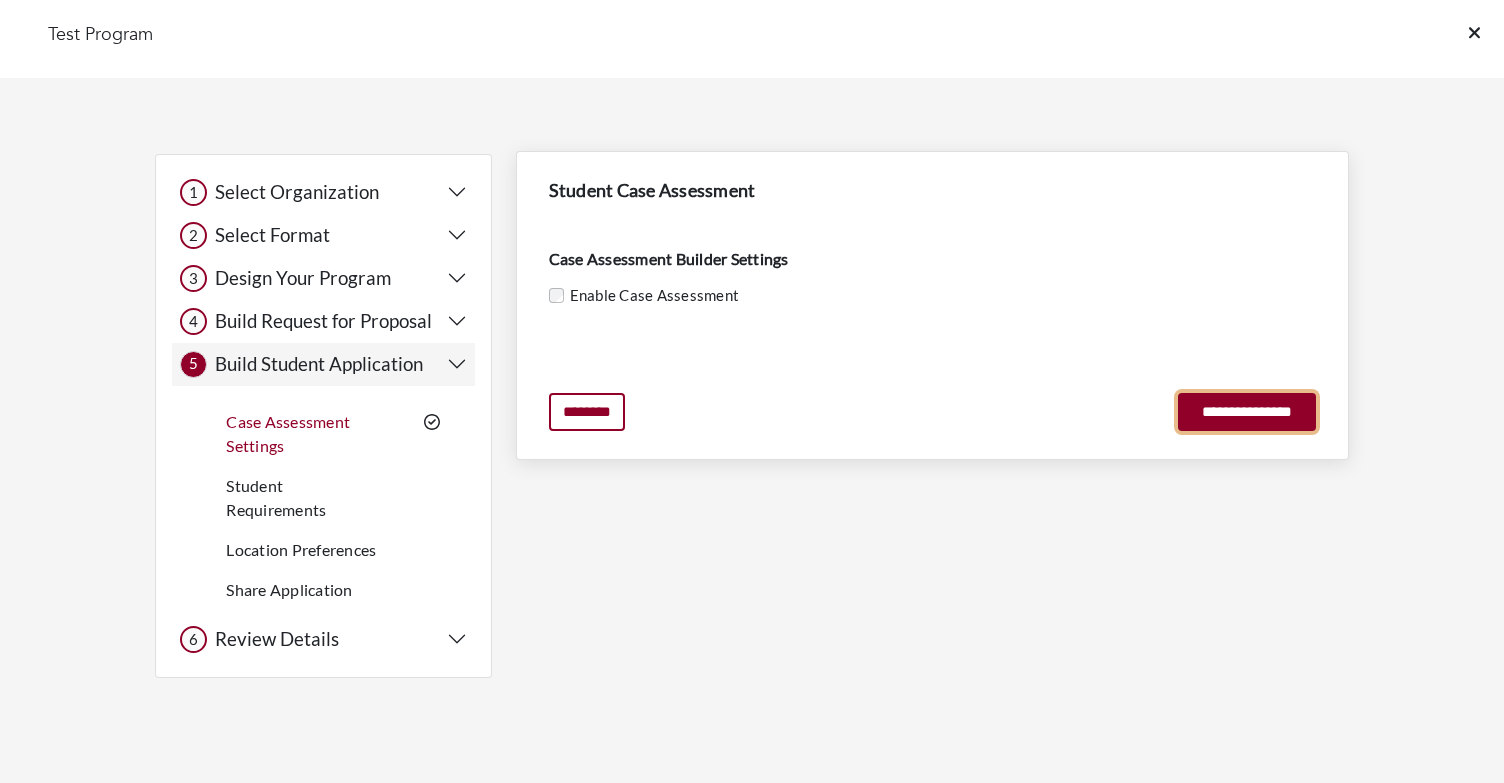 click on "**********" at bounding box center [1247, 412] 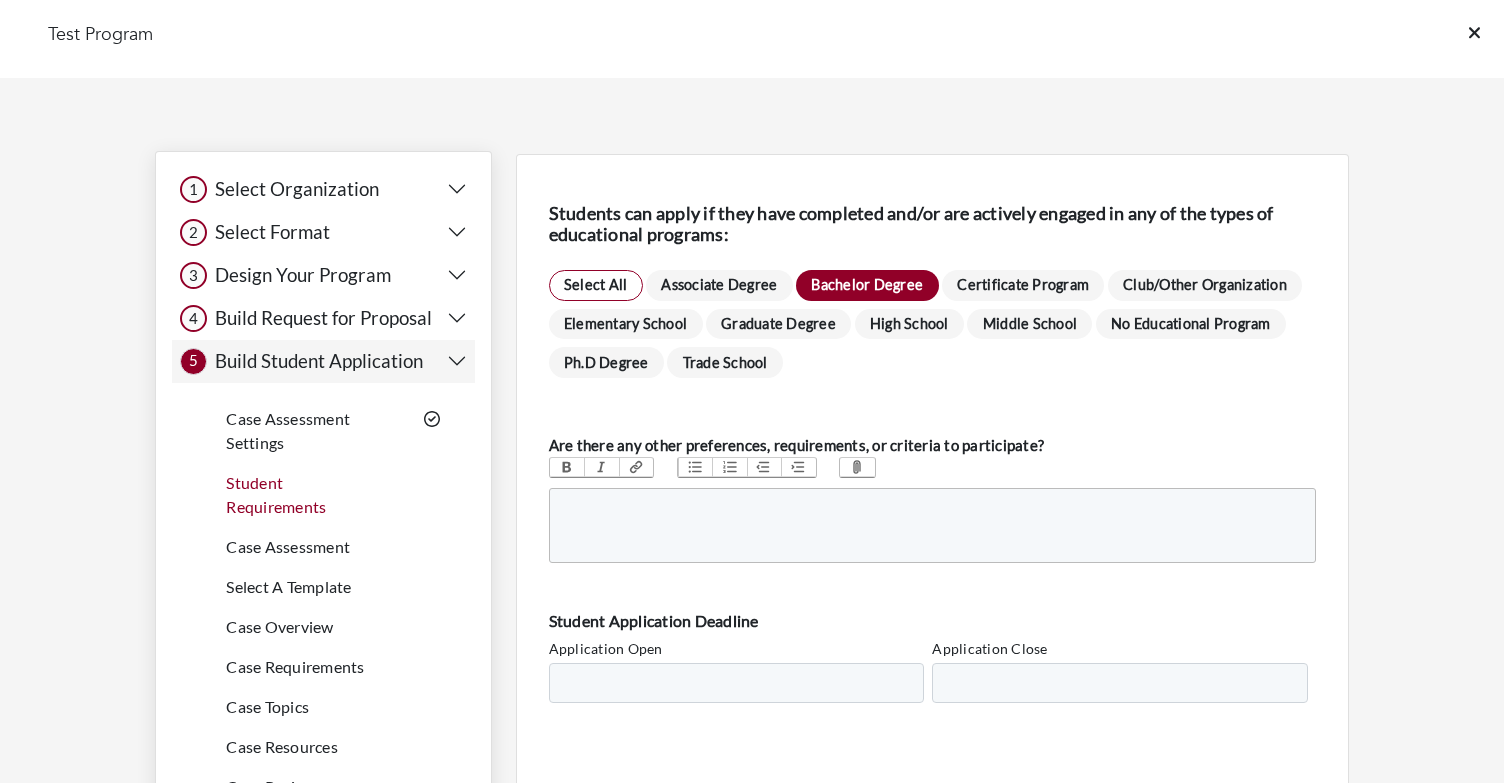 click on "Case Assessment Settings" at bounding box center (304, 431) 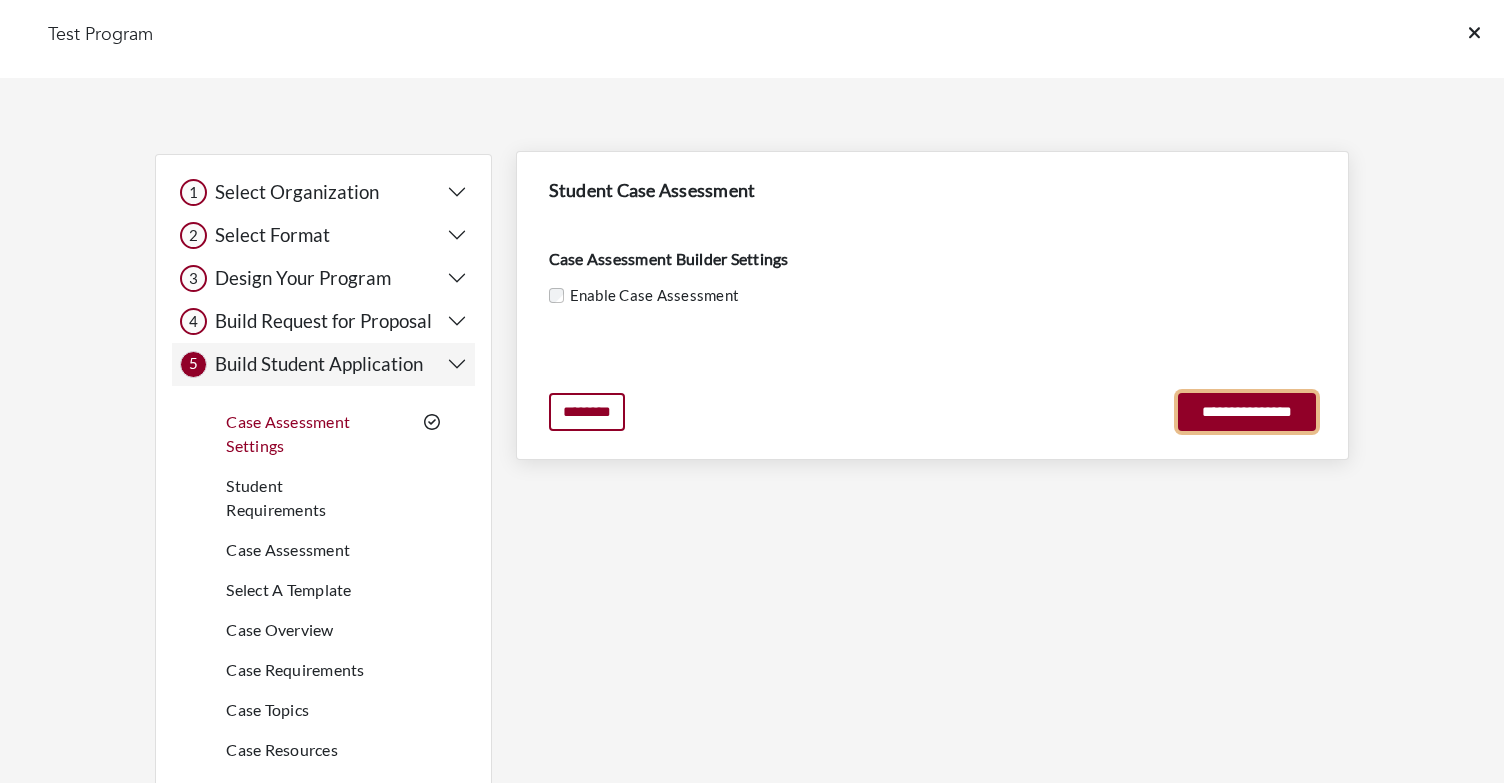 click on "**********" at bounding box center [1247, 412] 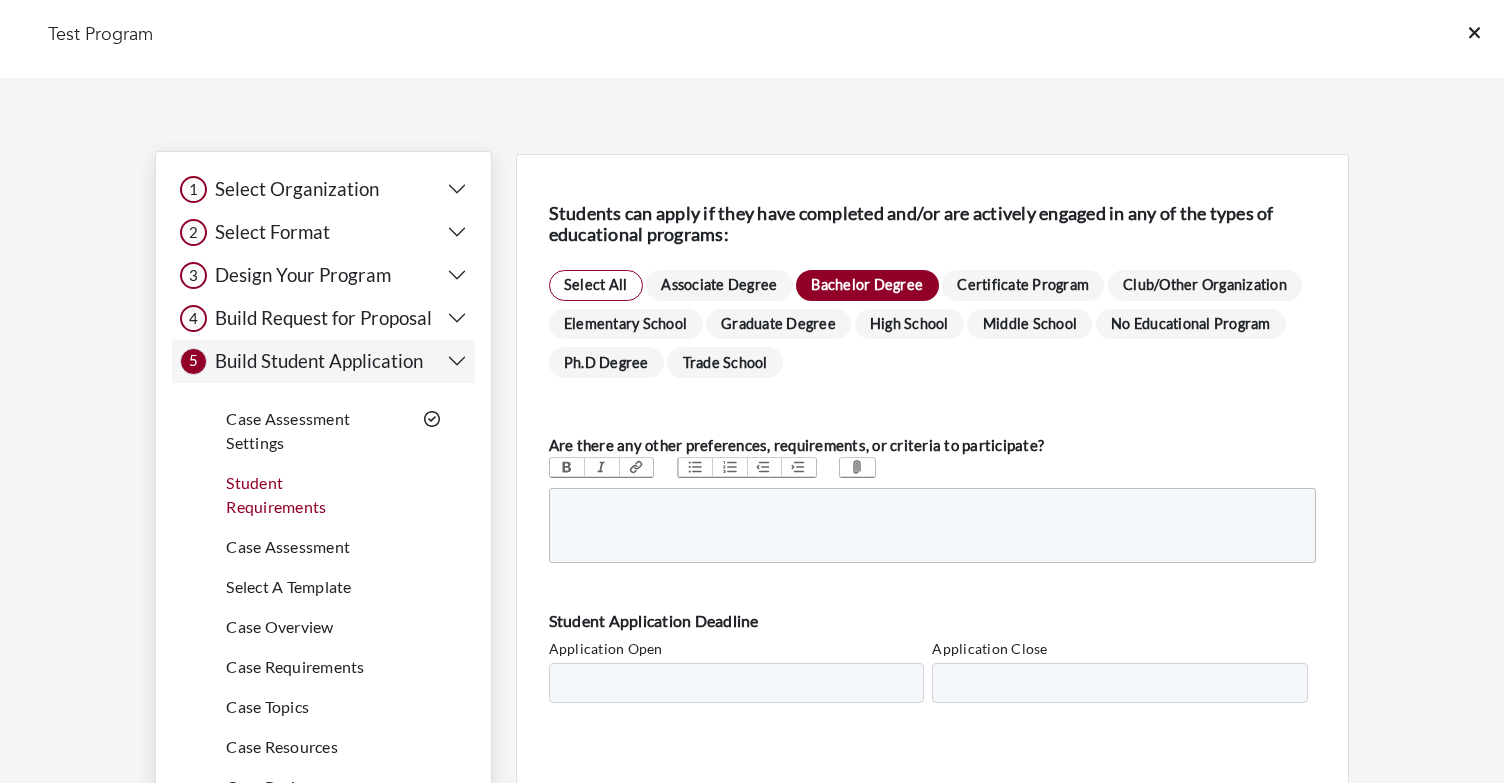 click on "Build Request for Proposal" at bounding box center (319, 318) 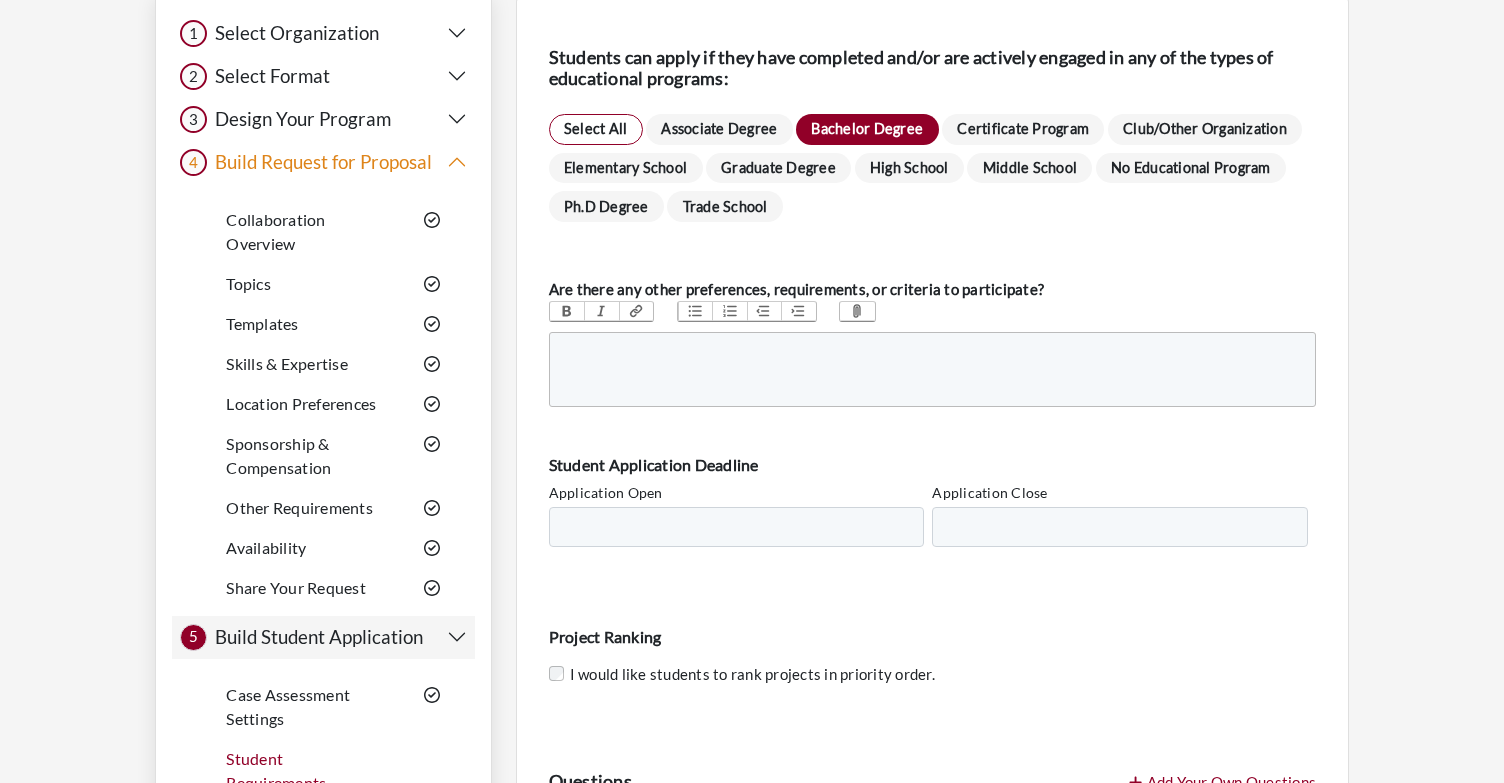 scroll, scrollTop: 234, scrollLeft: 0, axis: vertical 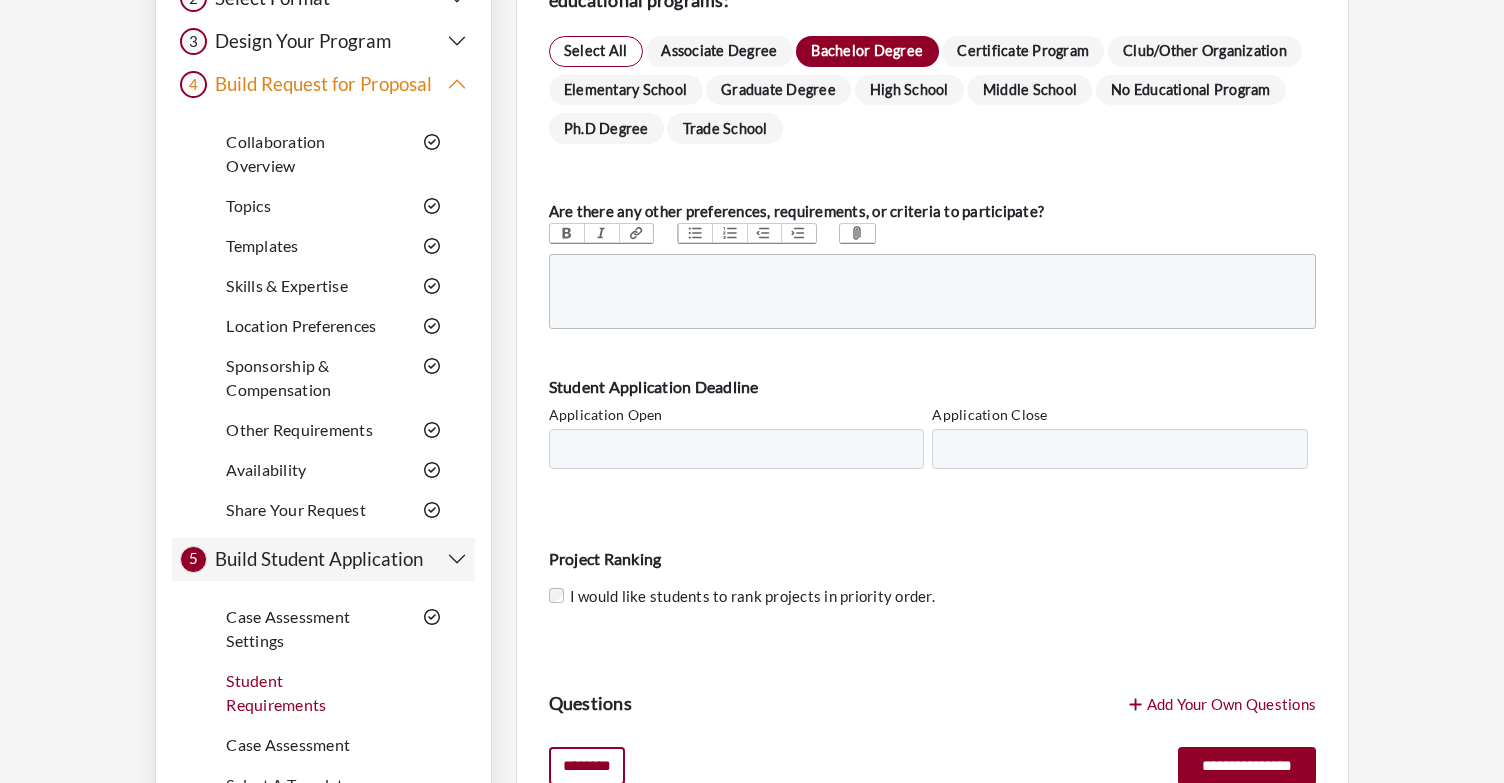 click on "5
5
Build Student Application" at bounding box center (323, 559) 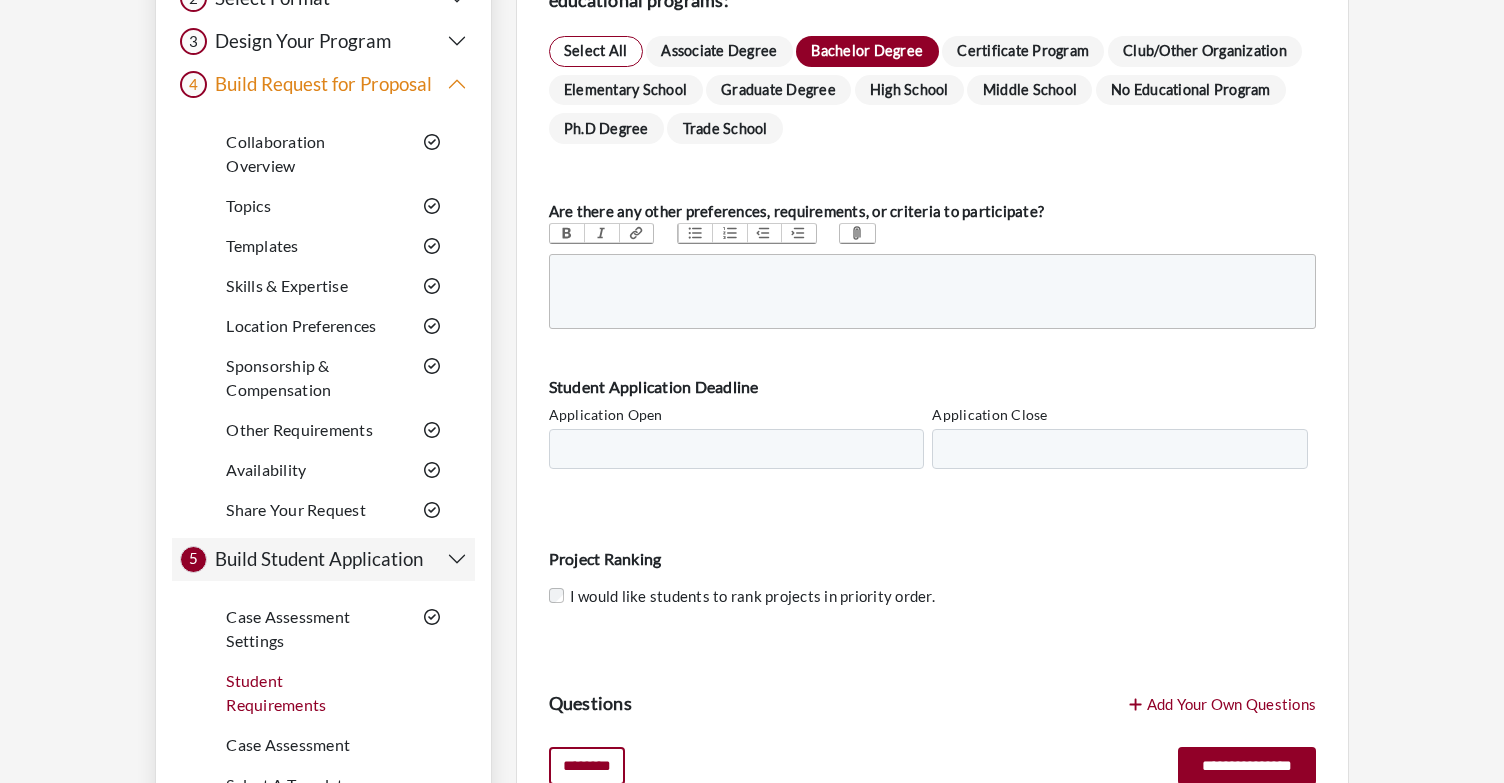 click on "Build Student Application" at bounding box center [315, 559] 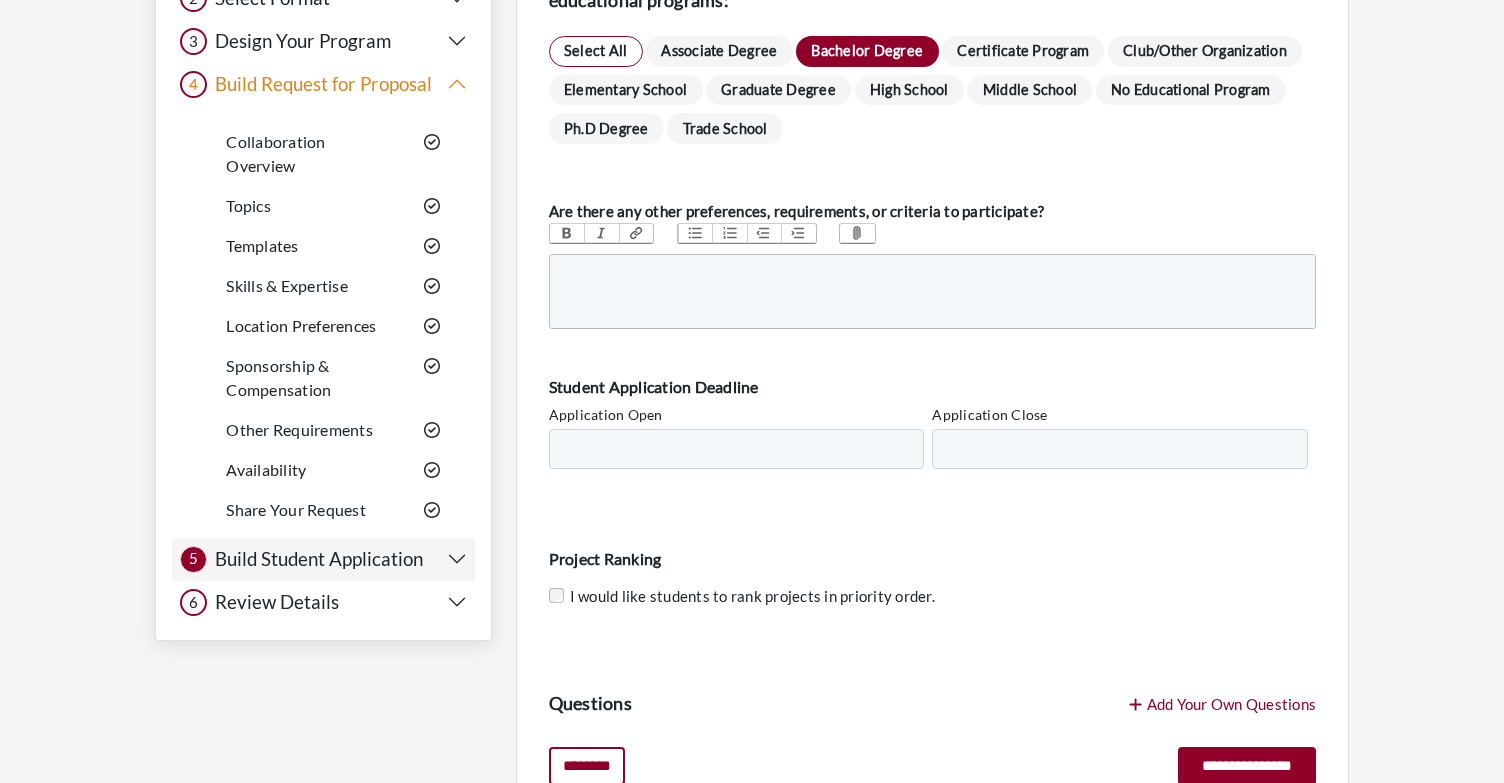 click on "5
5
Build Student Application" at bounding box center (323, 559) 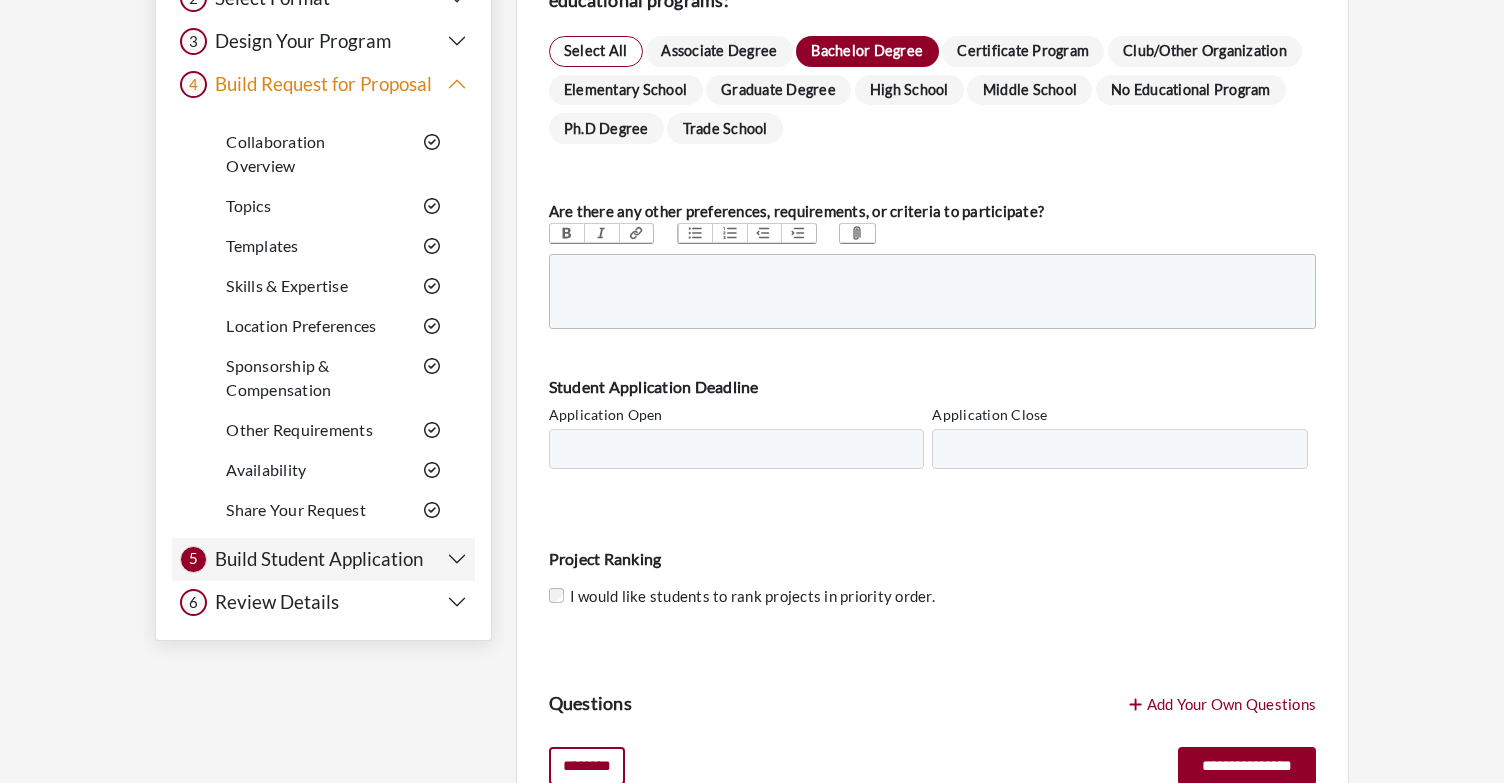 click on "5
5
Build Student Application" at bounding box center (301, 559) 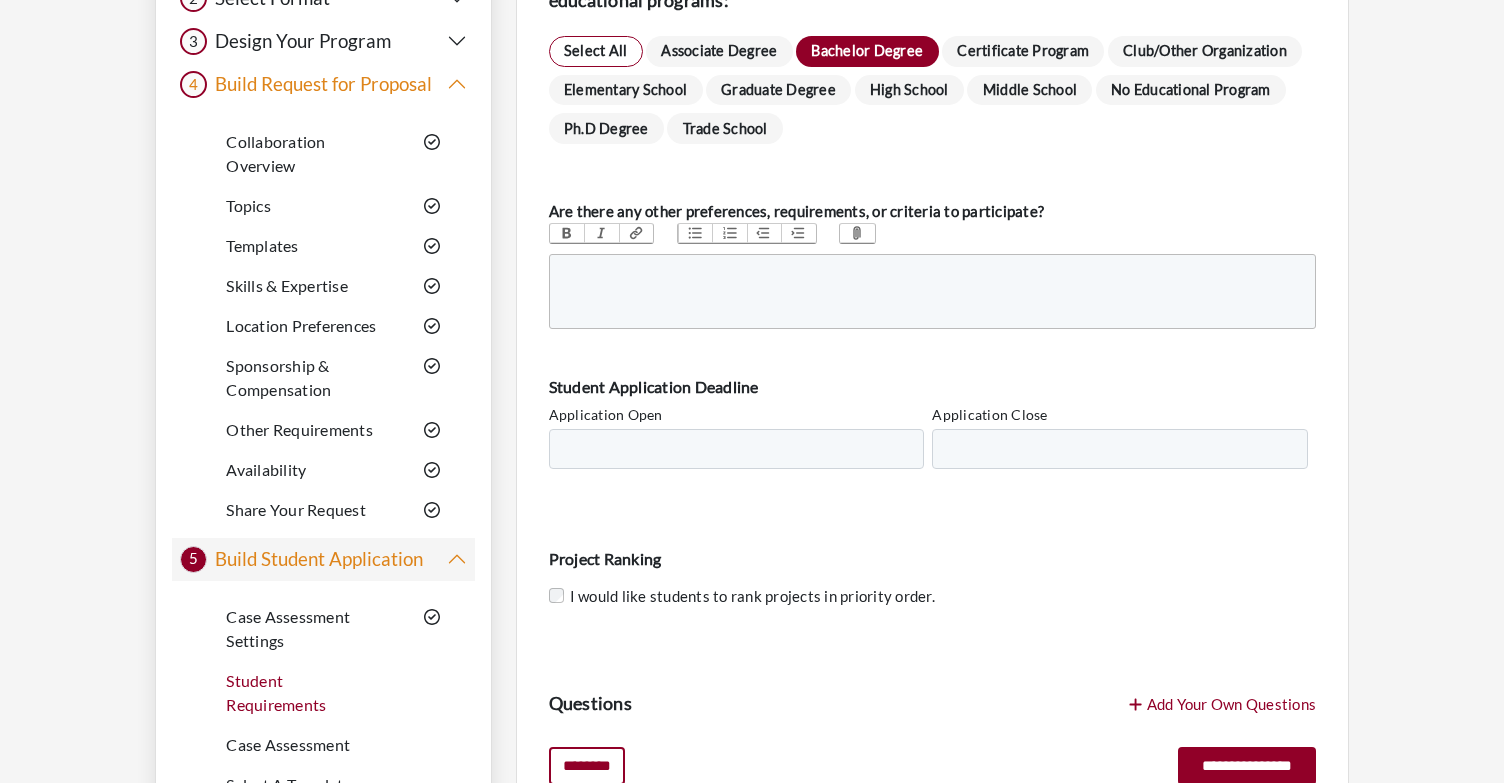 click on "Case Assessment Settings" at bounding box center (288, 628) 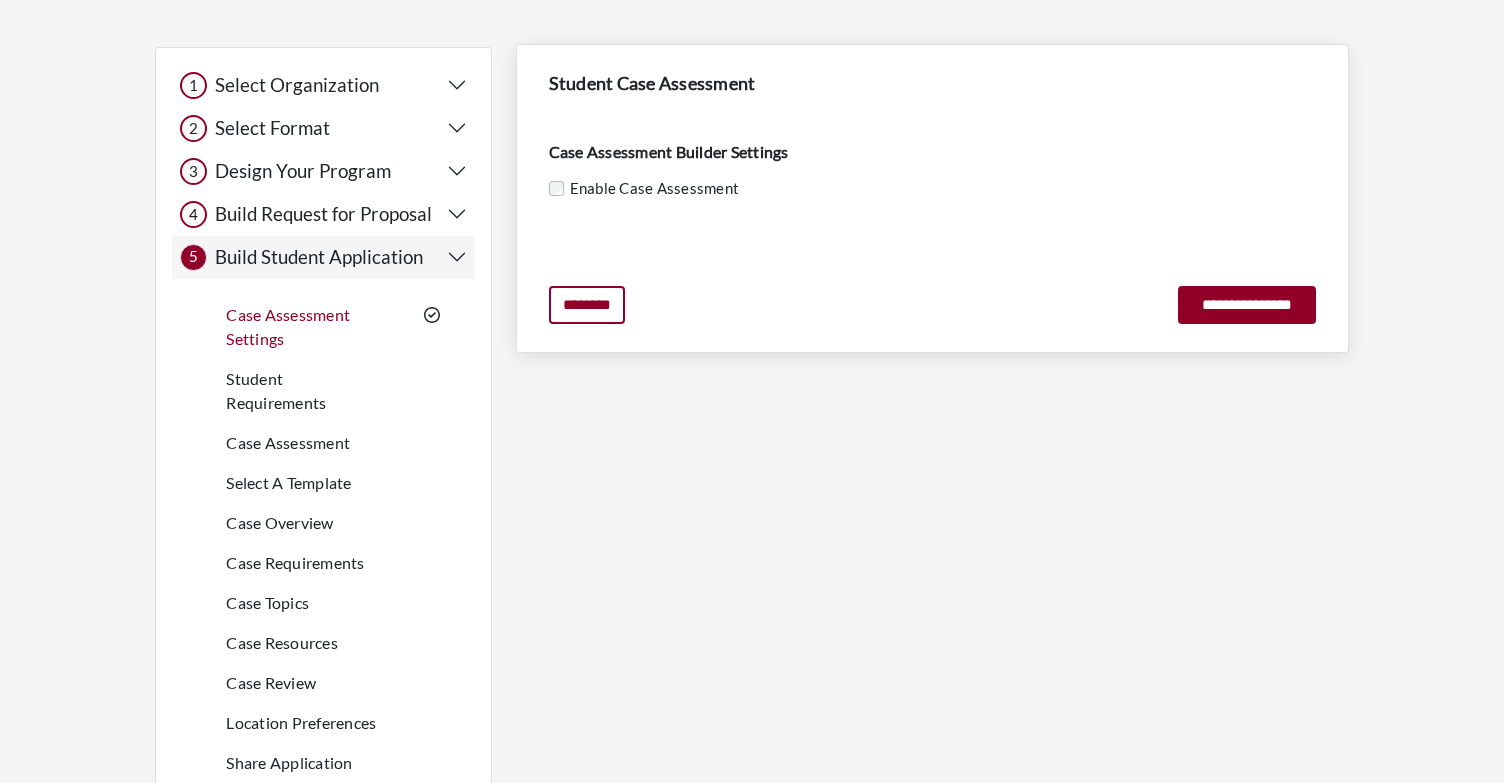 scroll, scrollTop: 123, scrollLeft: 0, axis: vertical 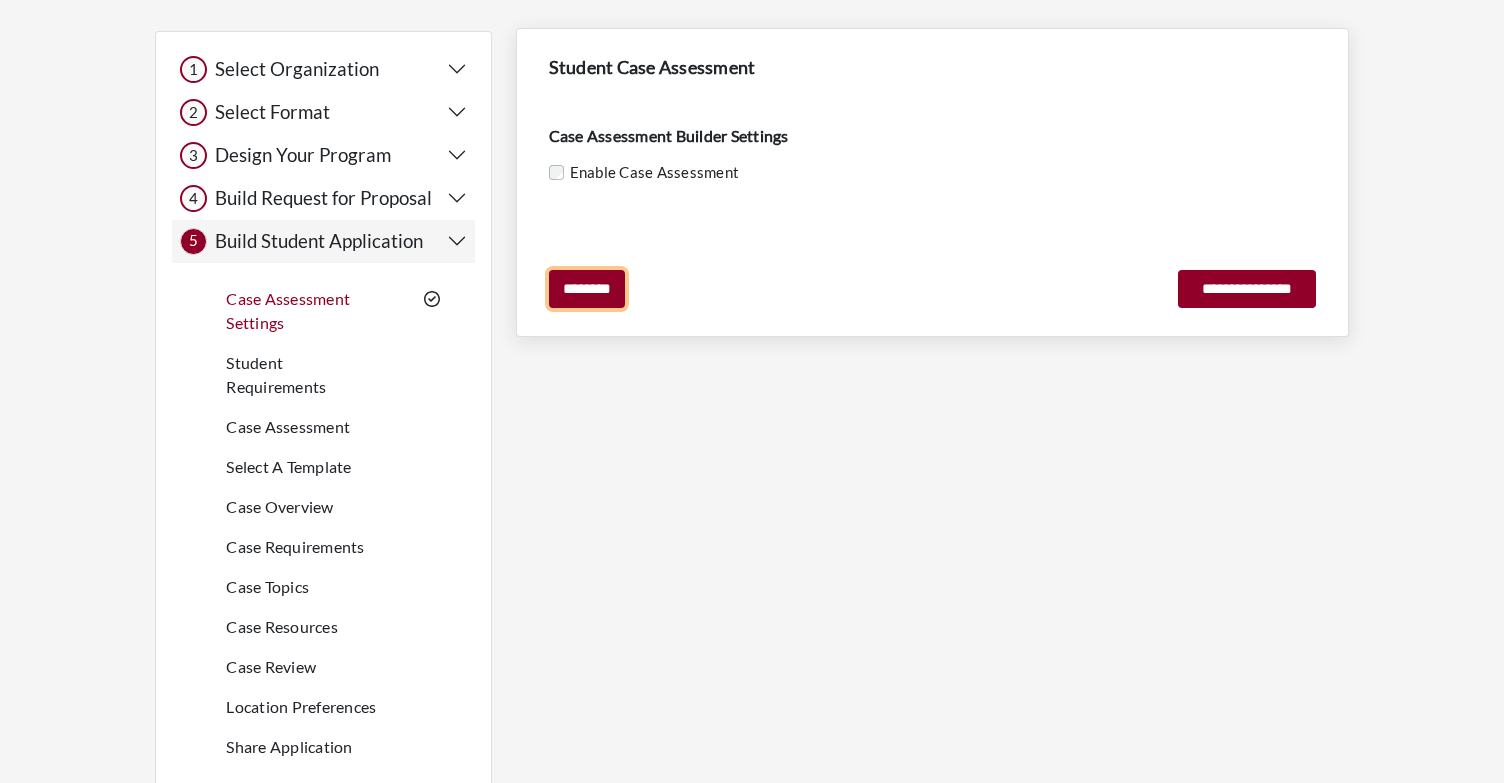 click on "********" at bounding box center (587, 289) 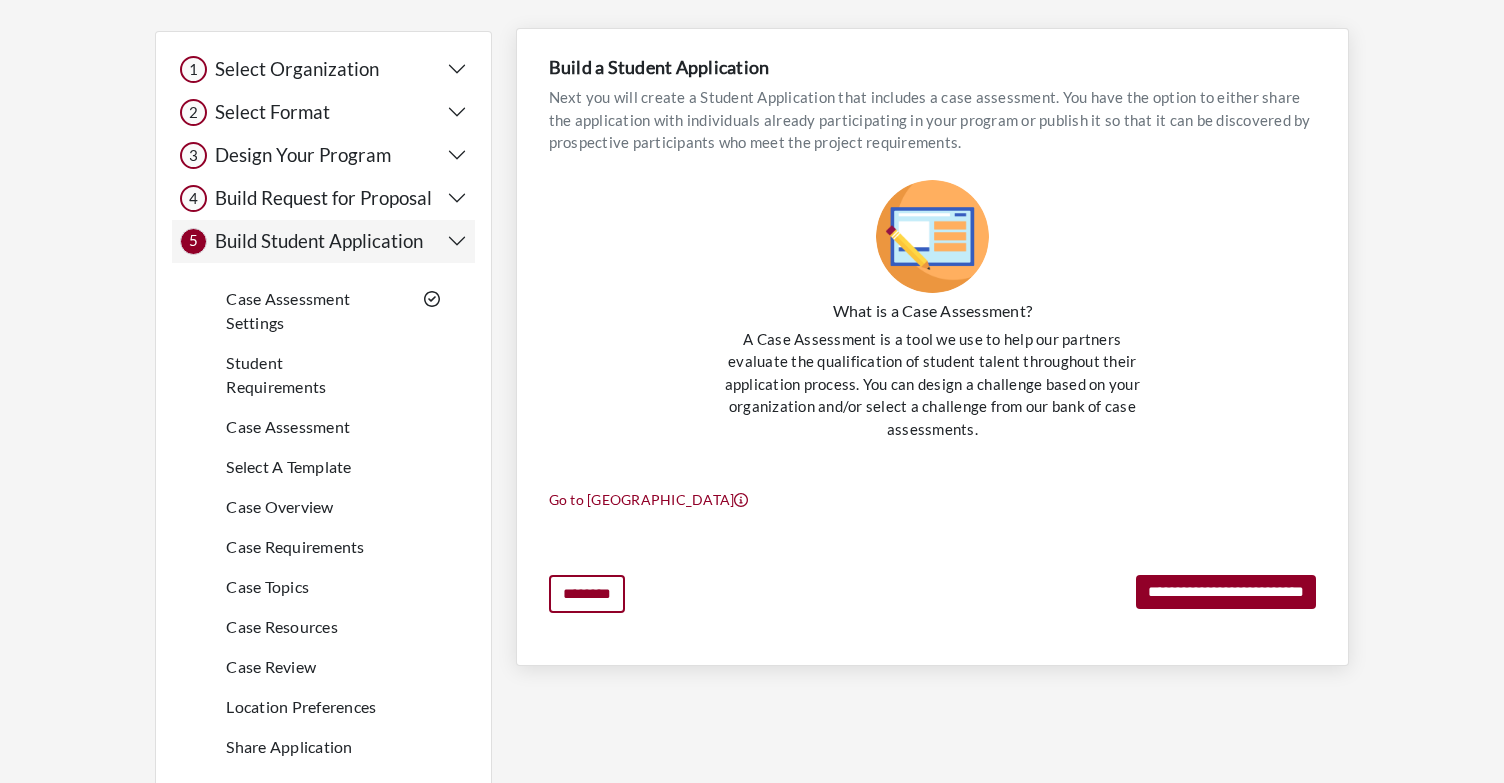 scroll, scrollTop: 34, scrollLeft: 0, axis: vertical 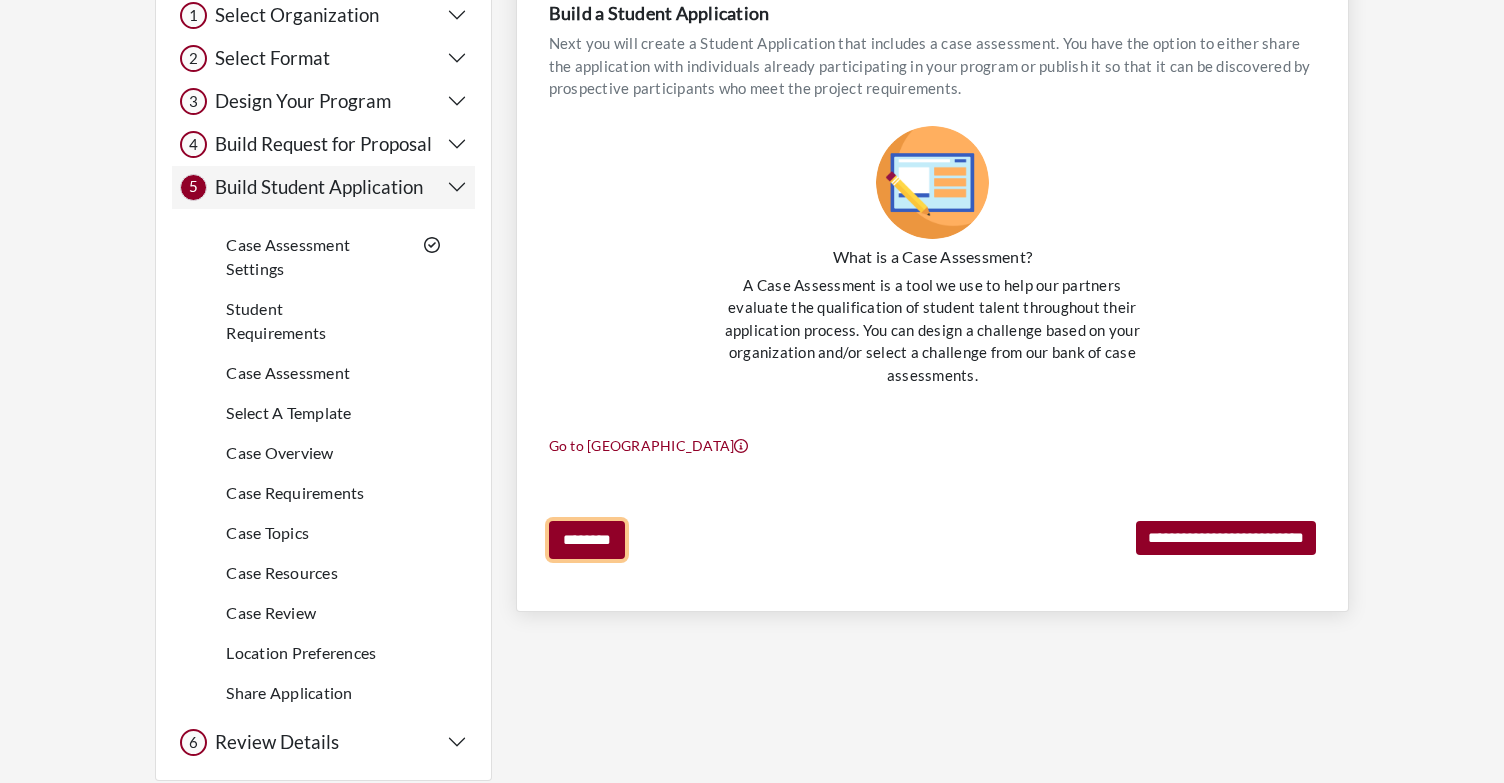 click on "********" at bounding box center [587, 540] 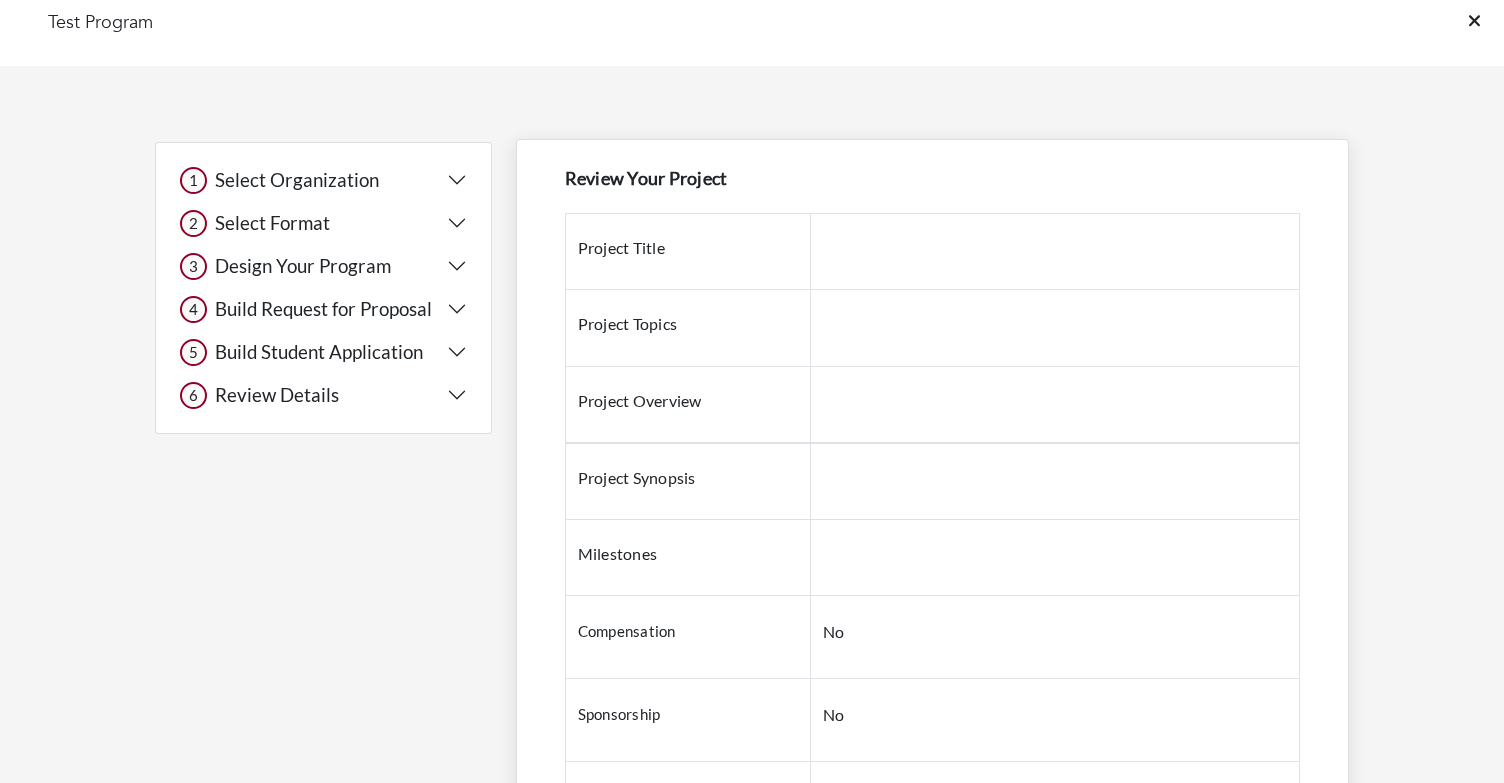 scroll, scrollTop: 0, scrollLeft: 0, axis: both 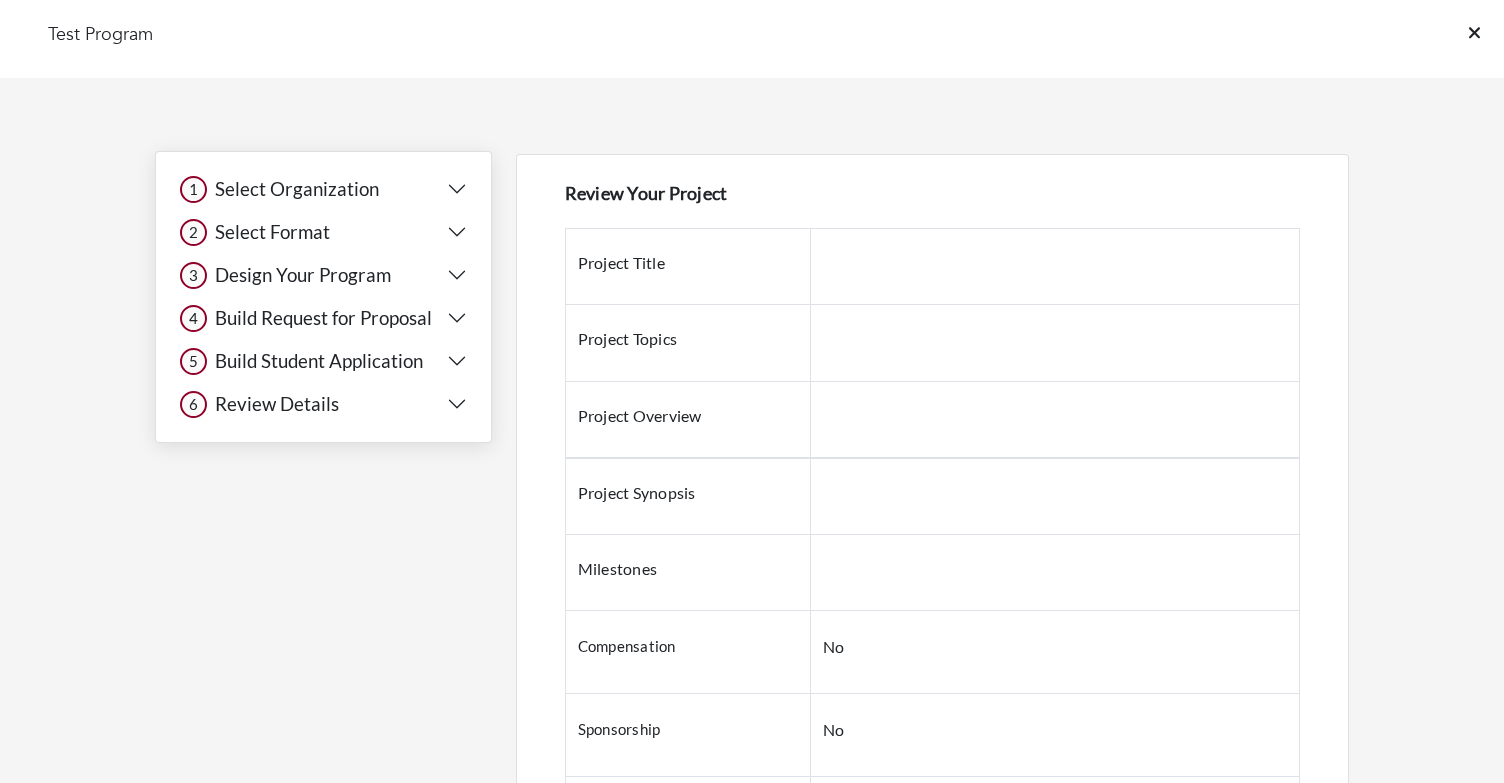 click on "Build Request for Proposal" at bounding box center (319, 318) 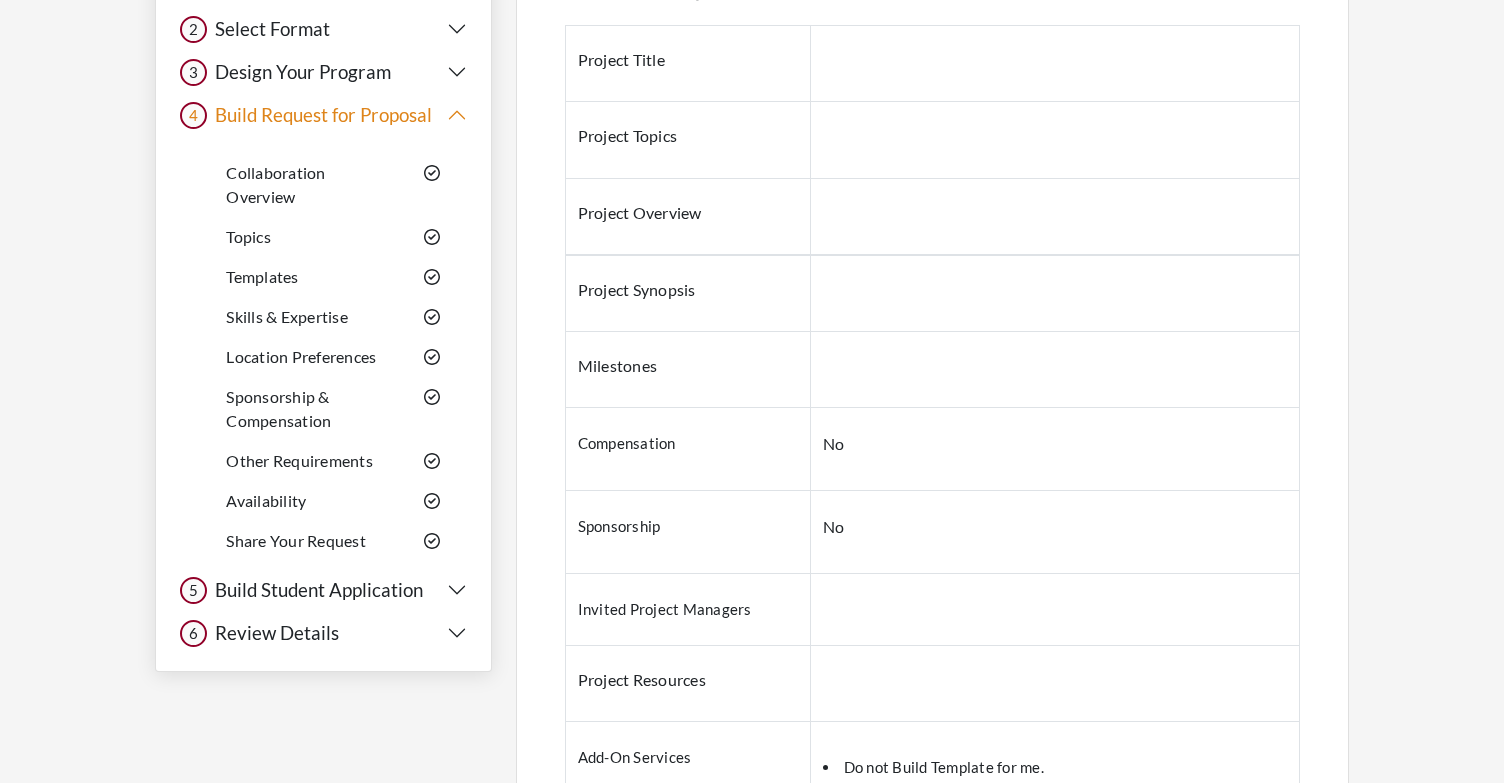 scroll, scrollTop: 362, scrollLeft: 0, axis: vertical 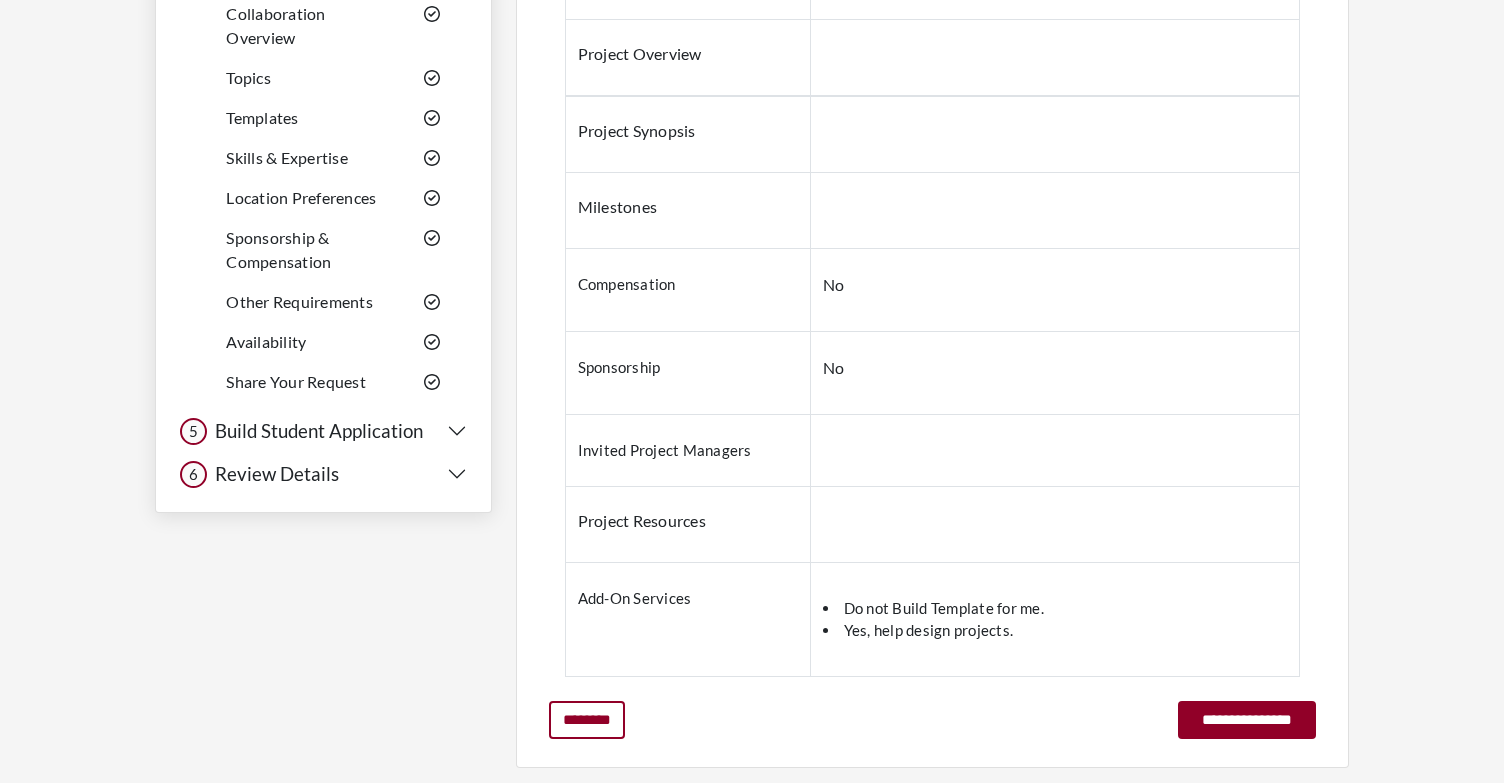 click on "Build Student Application" at bounding box center [315, 431] 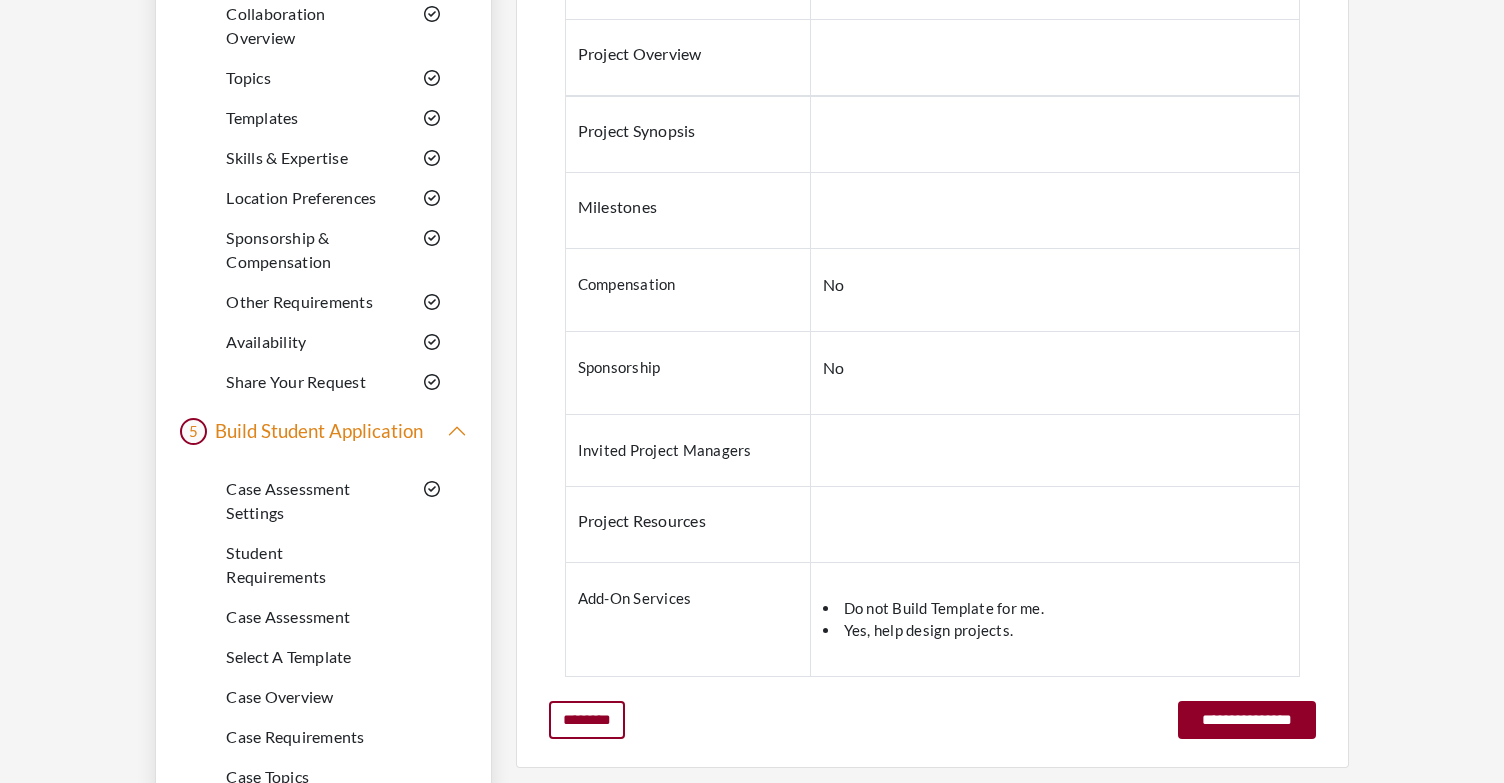 click on "Case Assessment Settings" at bounding box center [288, 500] 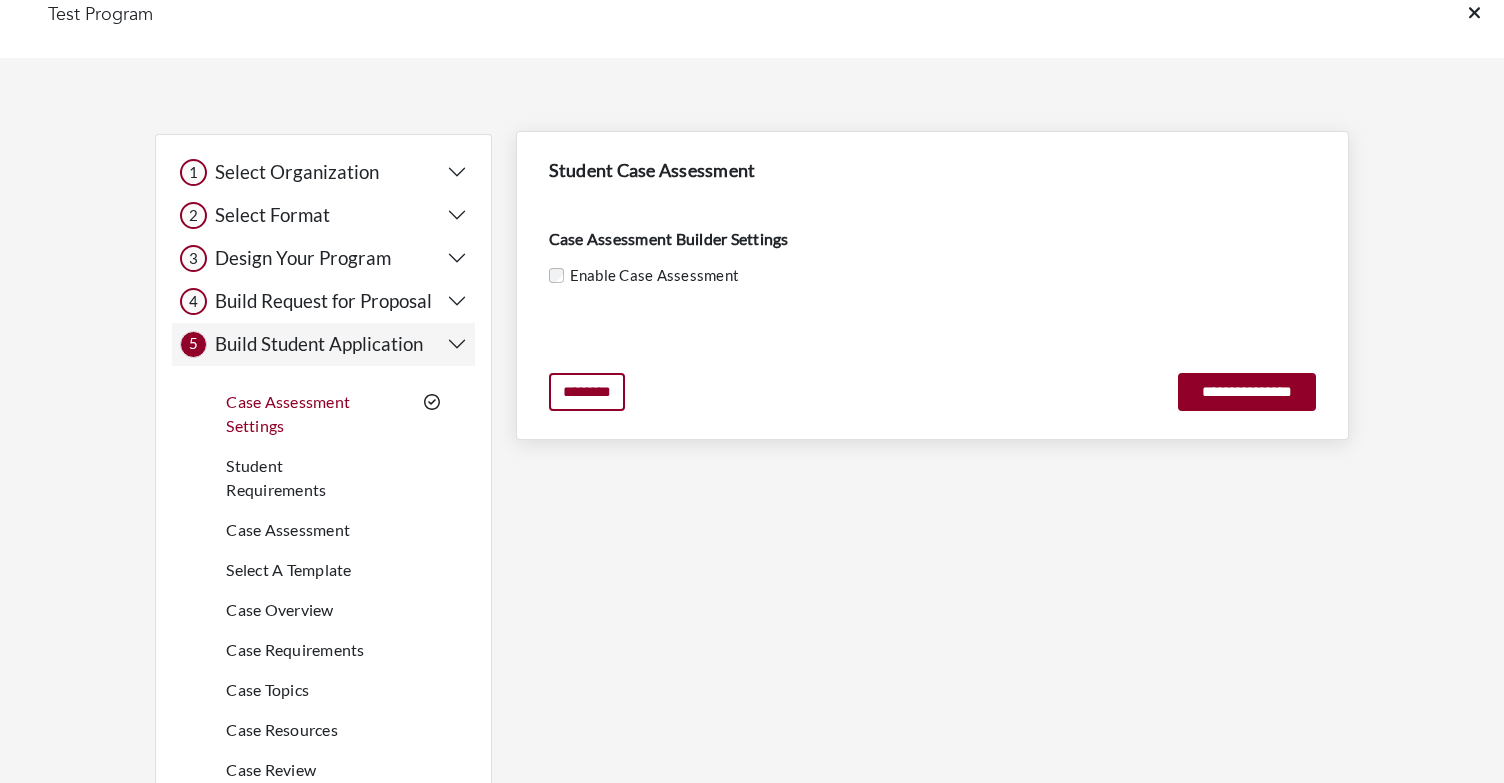 scroll, scrollTop: 0, scrollLeft: 0, axis: both 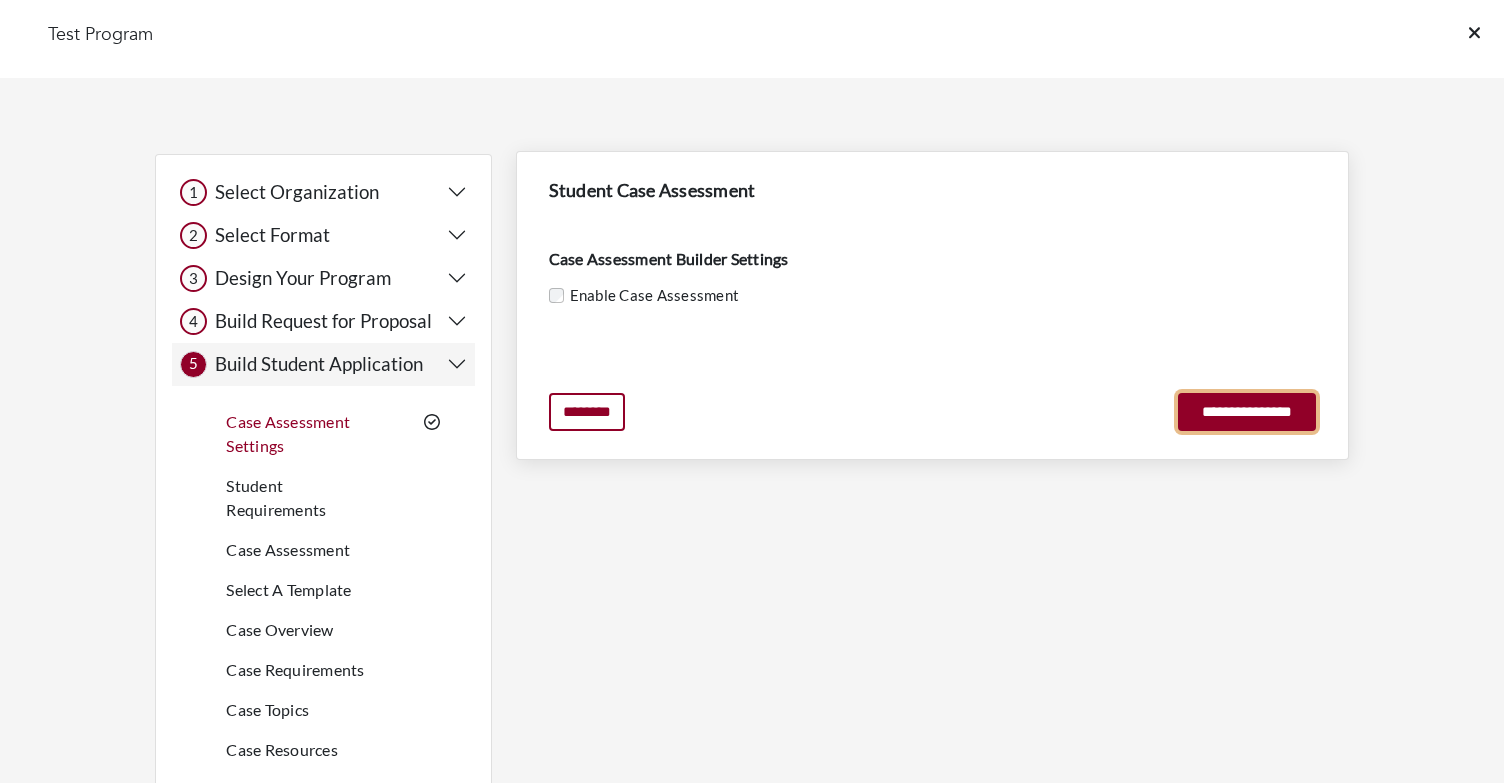 click on "**********" at bounding box center [1247, 412] 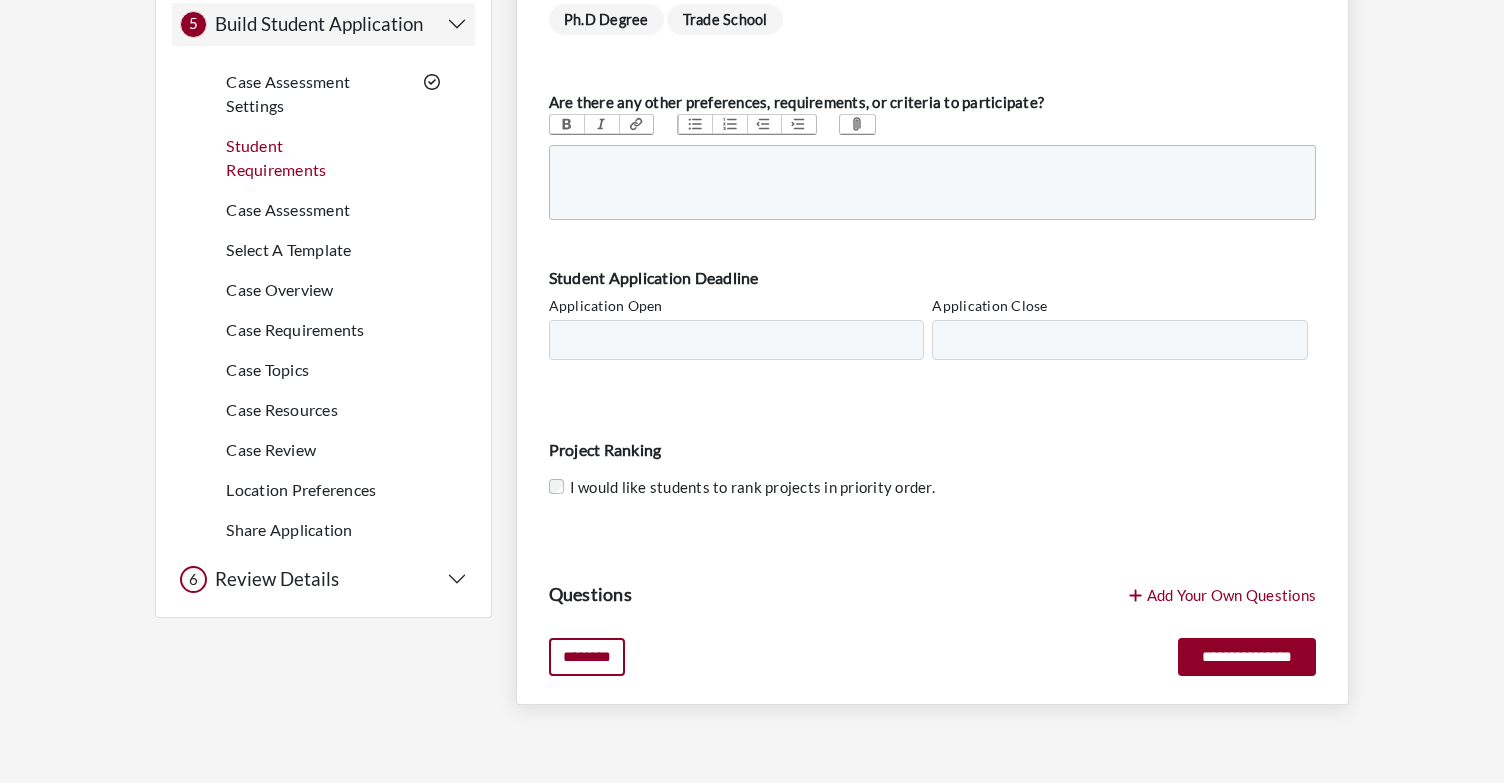 scroll, scrollTop: 353, scrollLeft: 0, axis: vertical 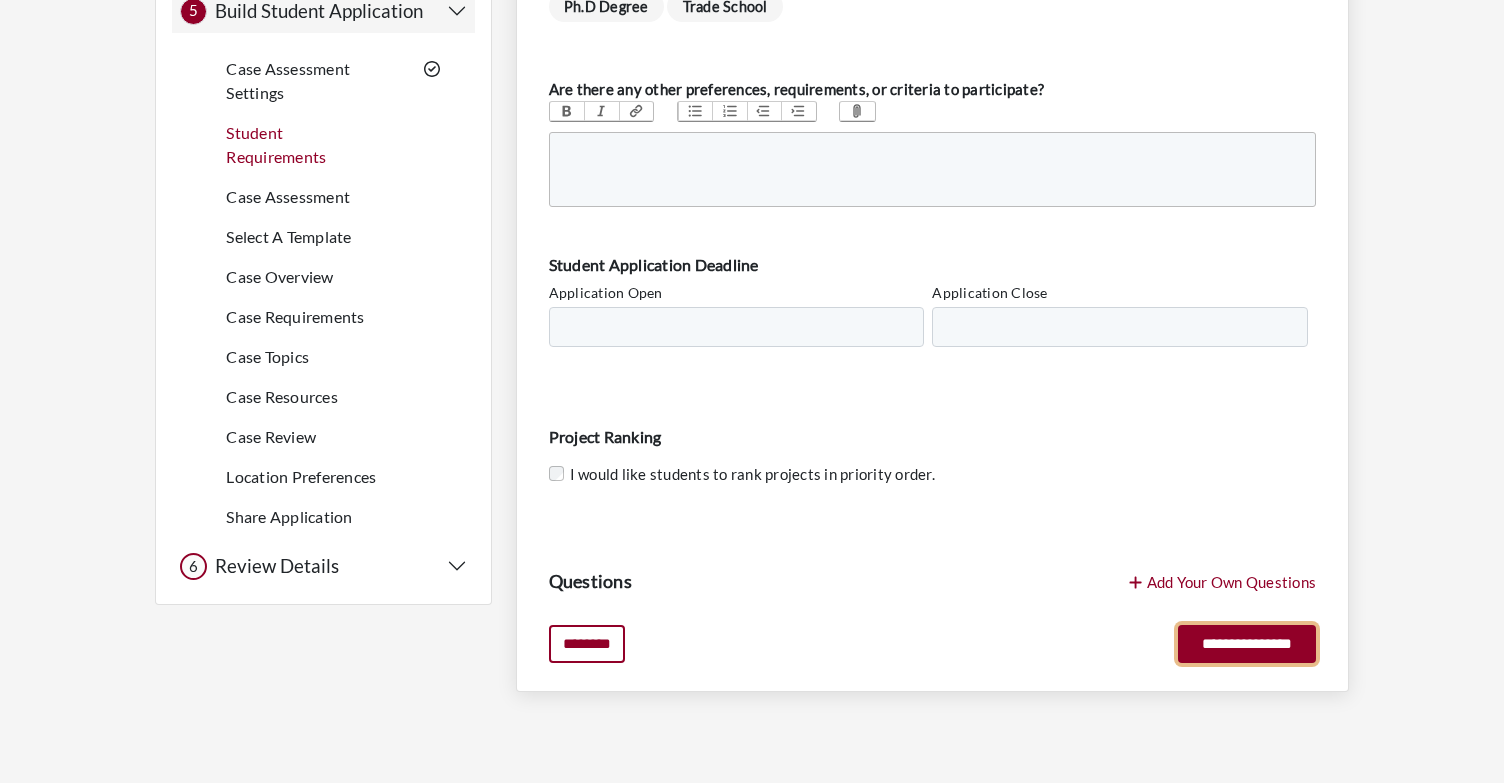click on "**********" at bounding box center [1247, 644] 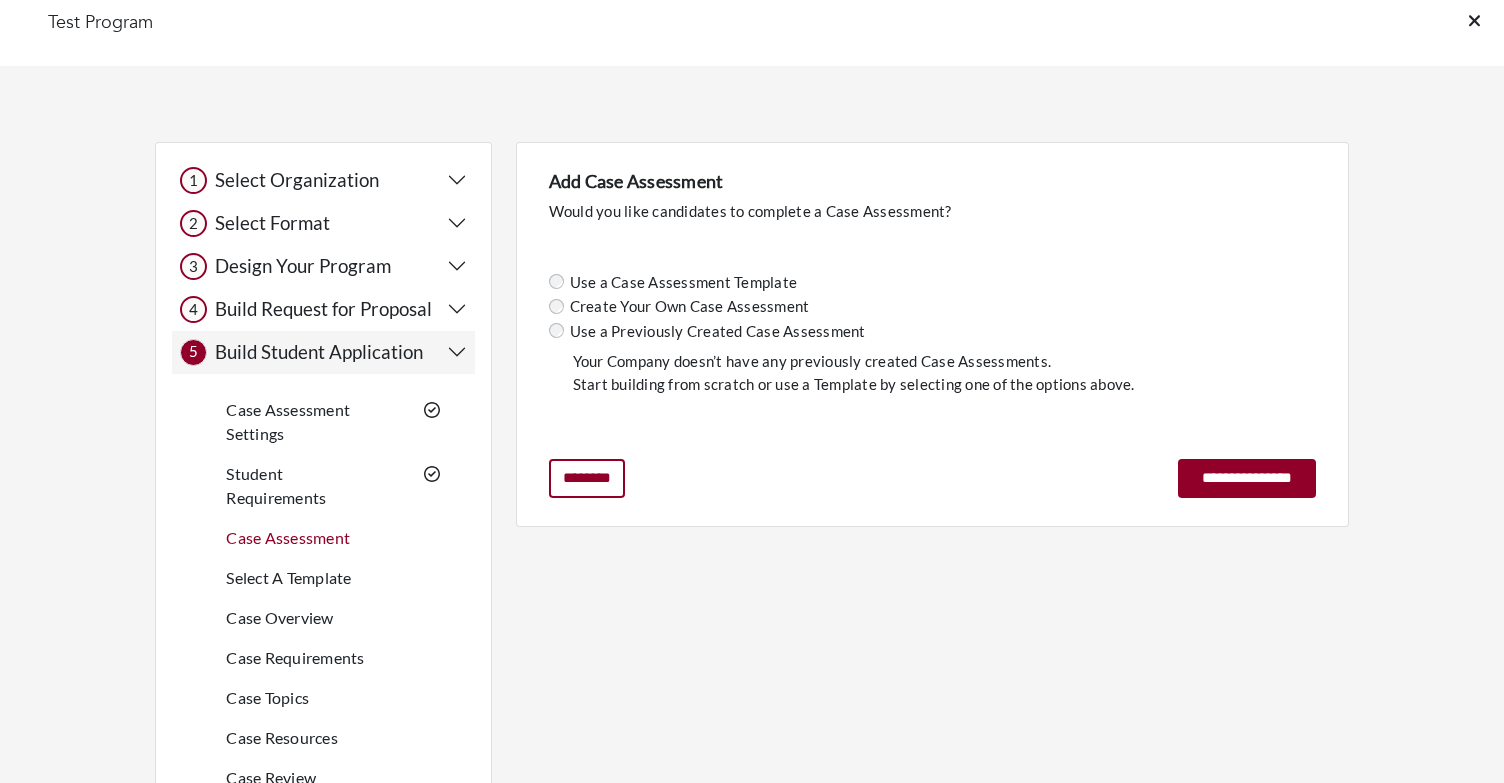scroll, scrollTop: 0, scrollLeft: 0, axis: both 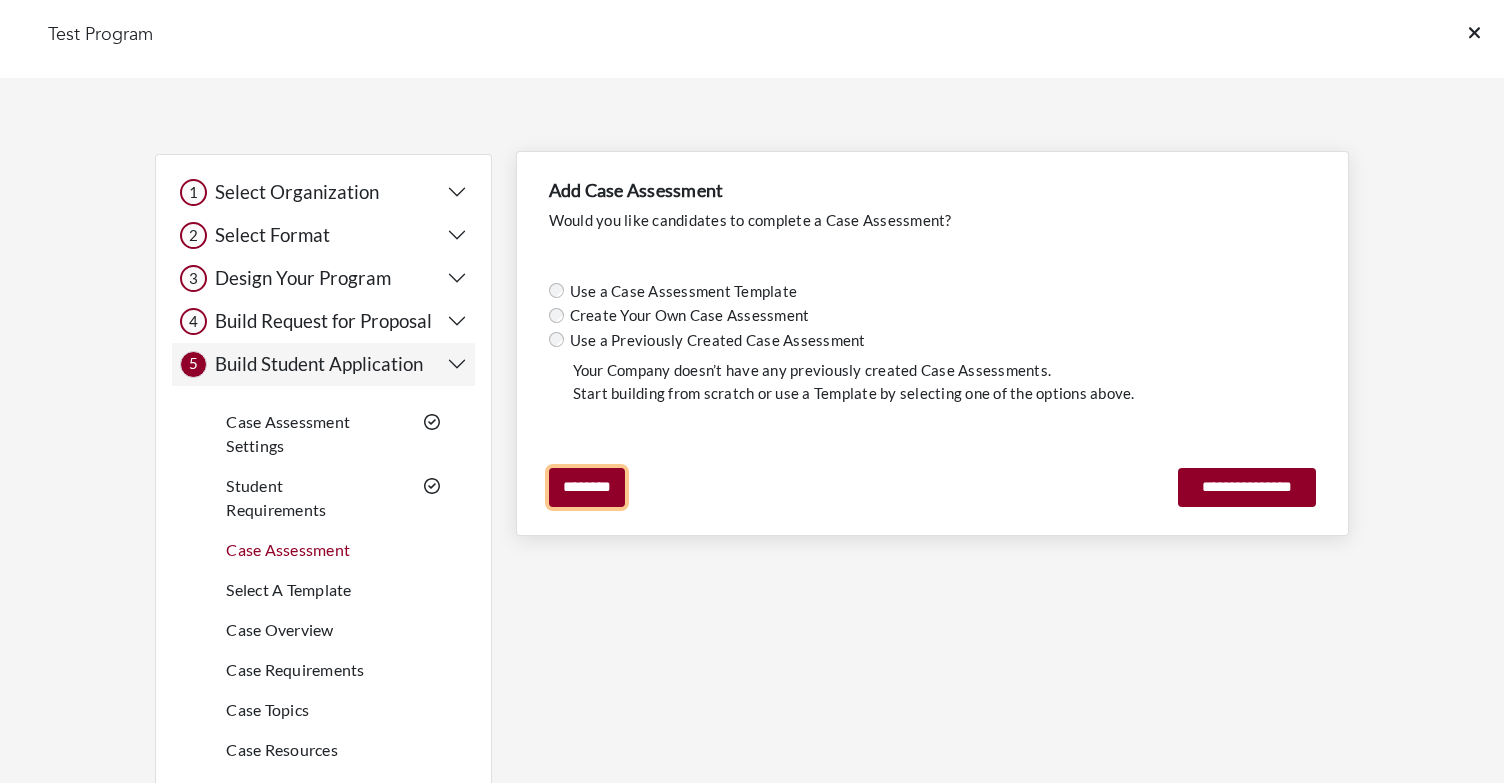 click on "********" at bounding box center (587, 487) 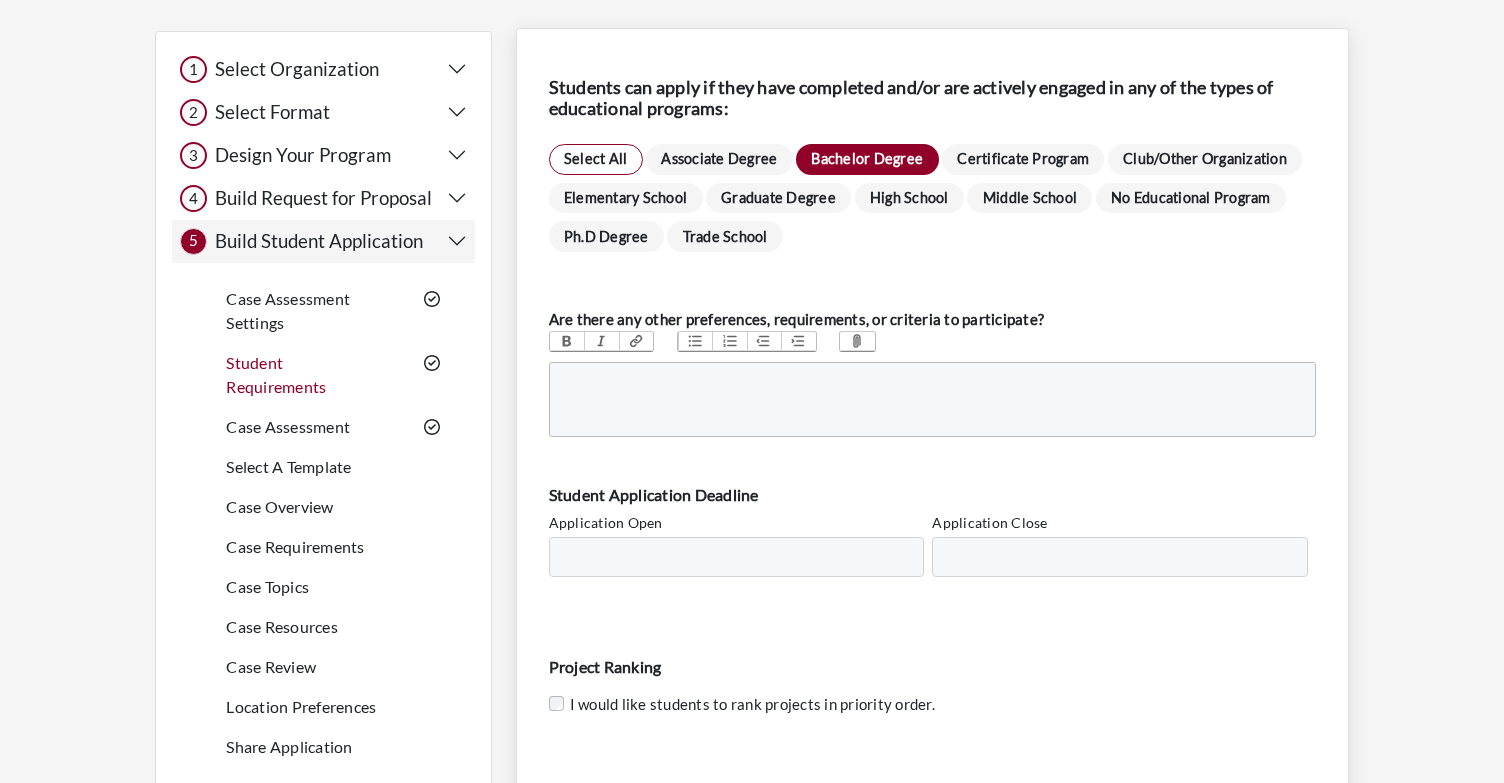 scroll, scrollTop: 353, scrollLeft: 0, axis: vertical 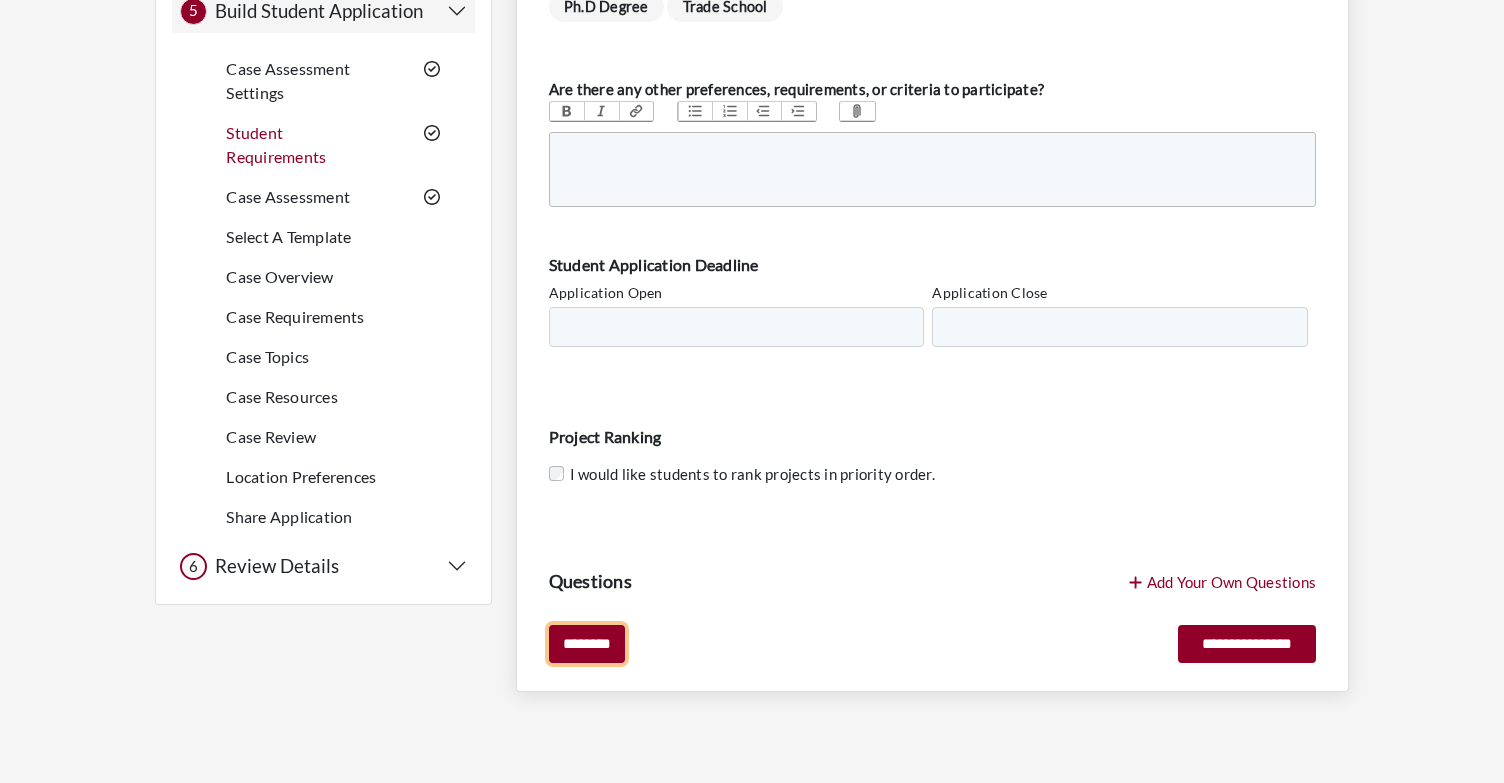 click on "********" at bounding box center [587, 644] 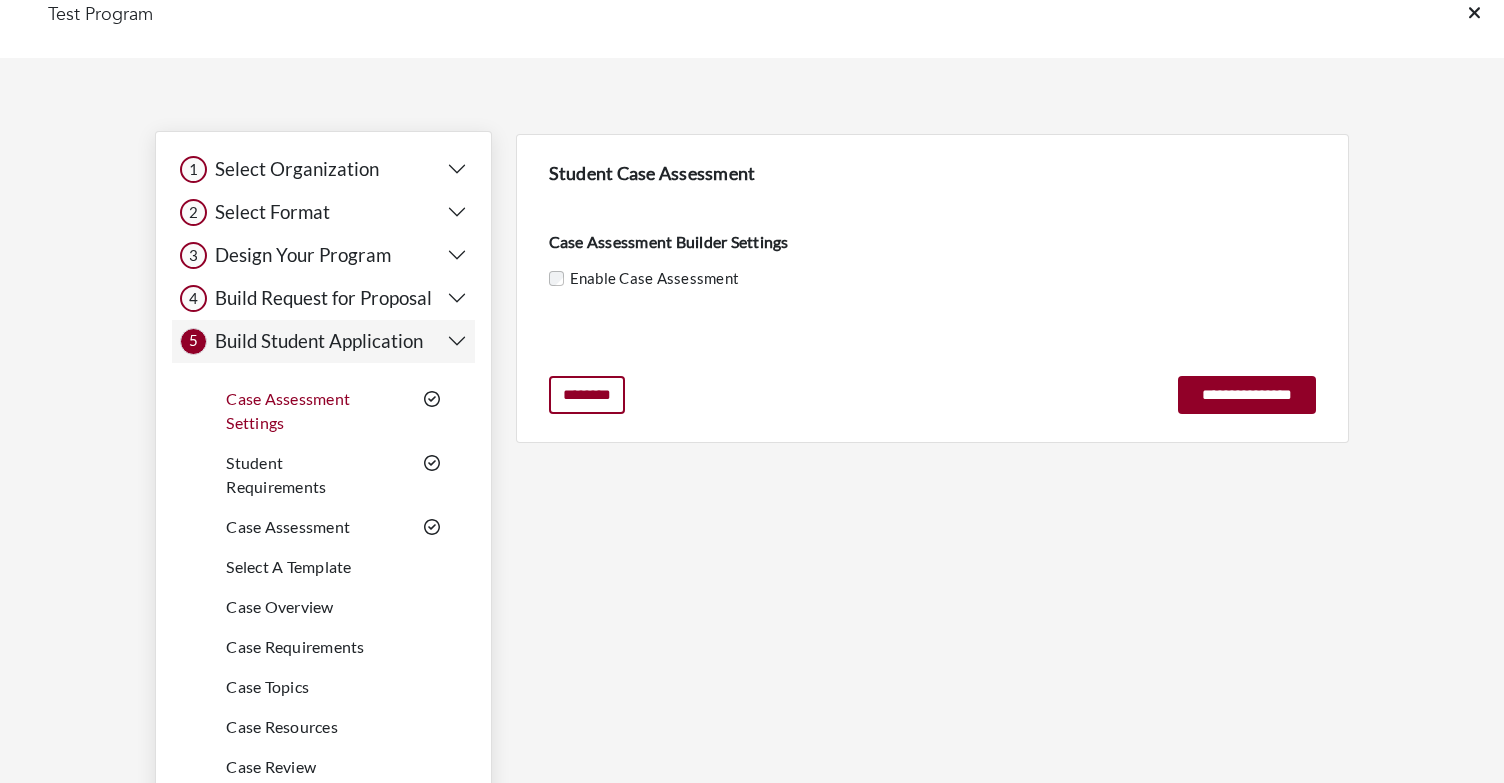 scroll, scrollTop: 0, scrollLeft: 0, axis: both 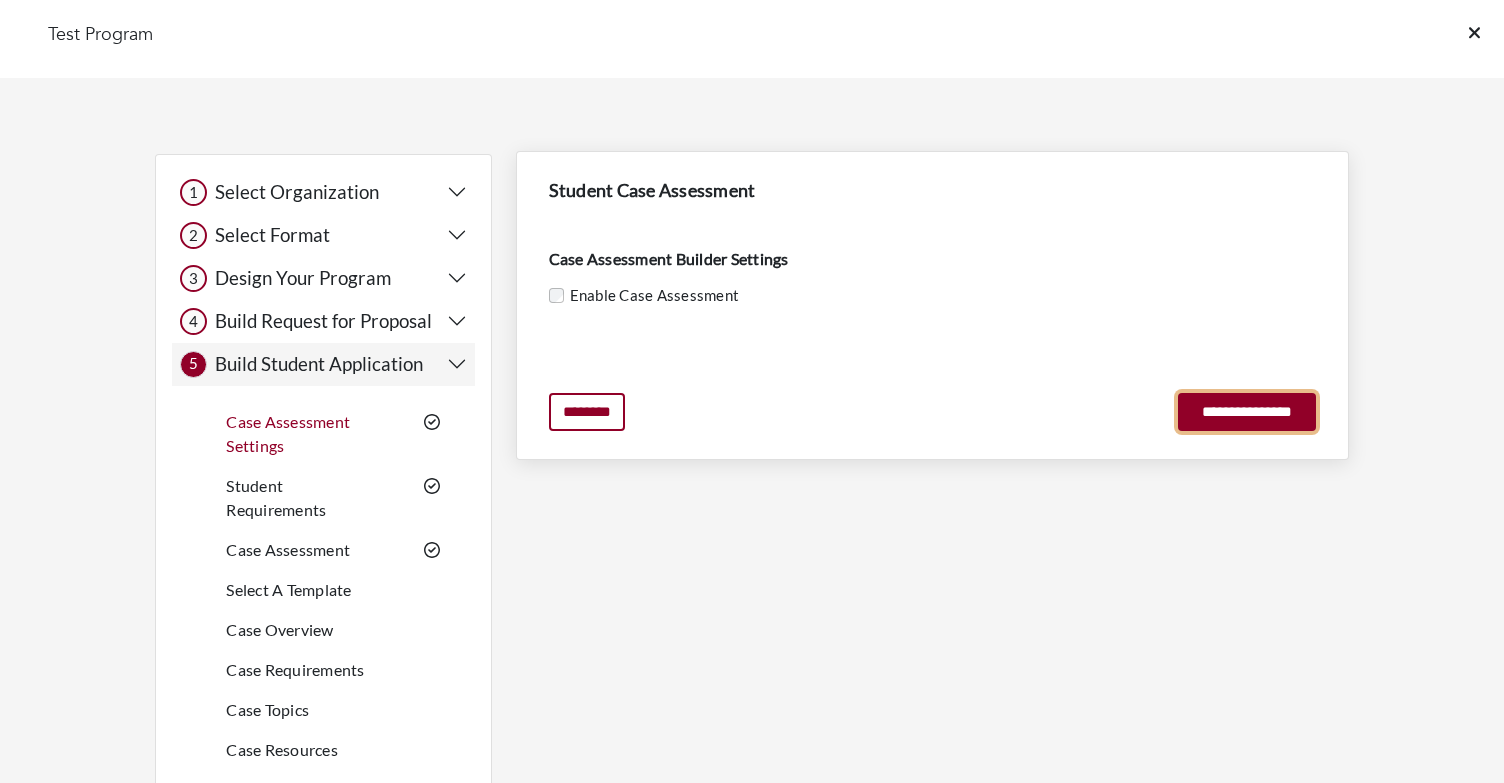 click on "**********" at bounding box center (1247, 412) 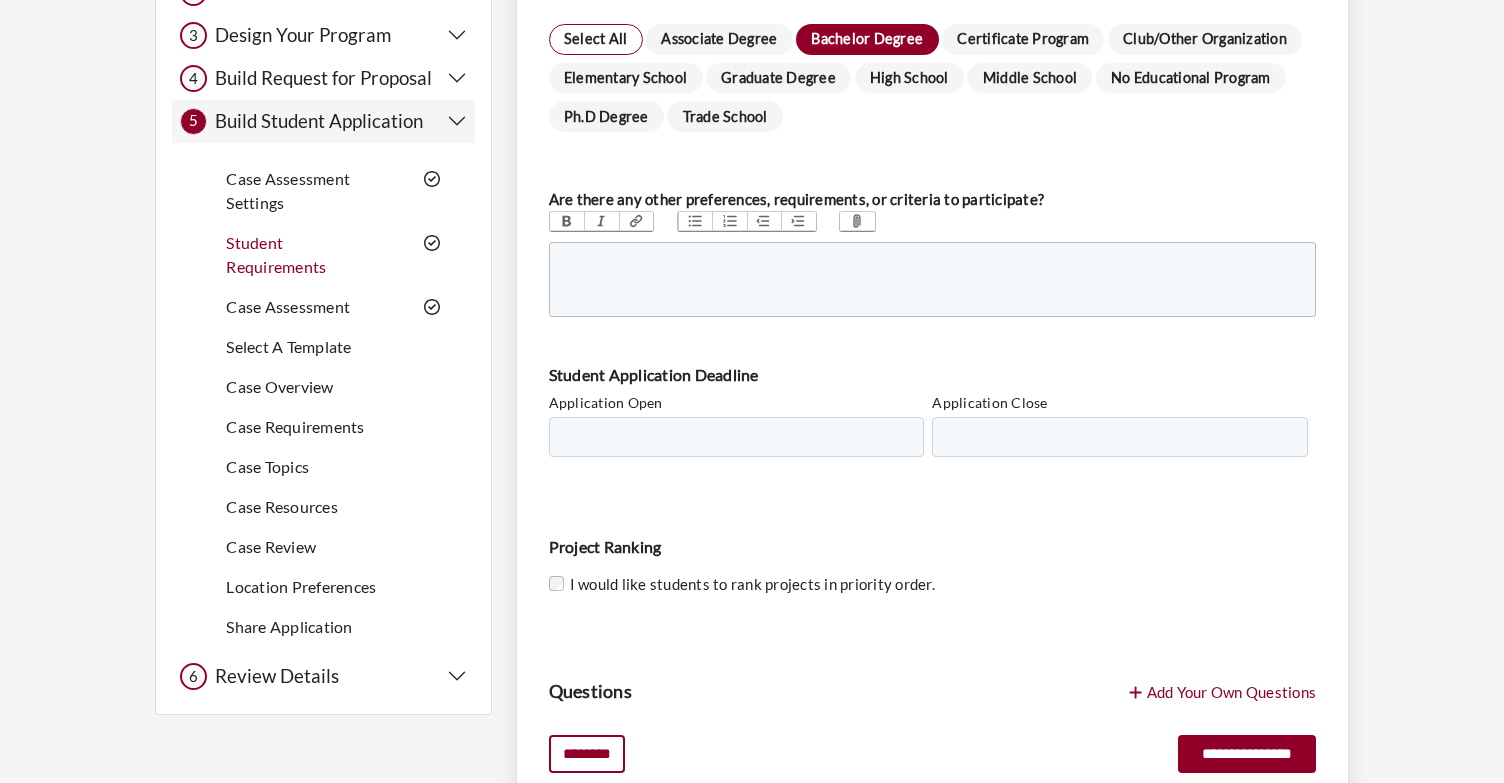scroll, scrollTop: 353, scrollLeft: 0, axis: vertical 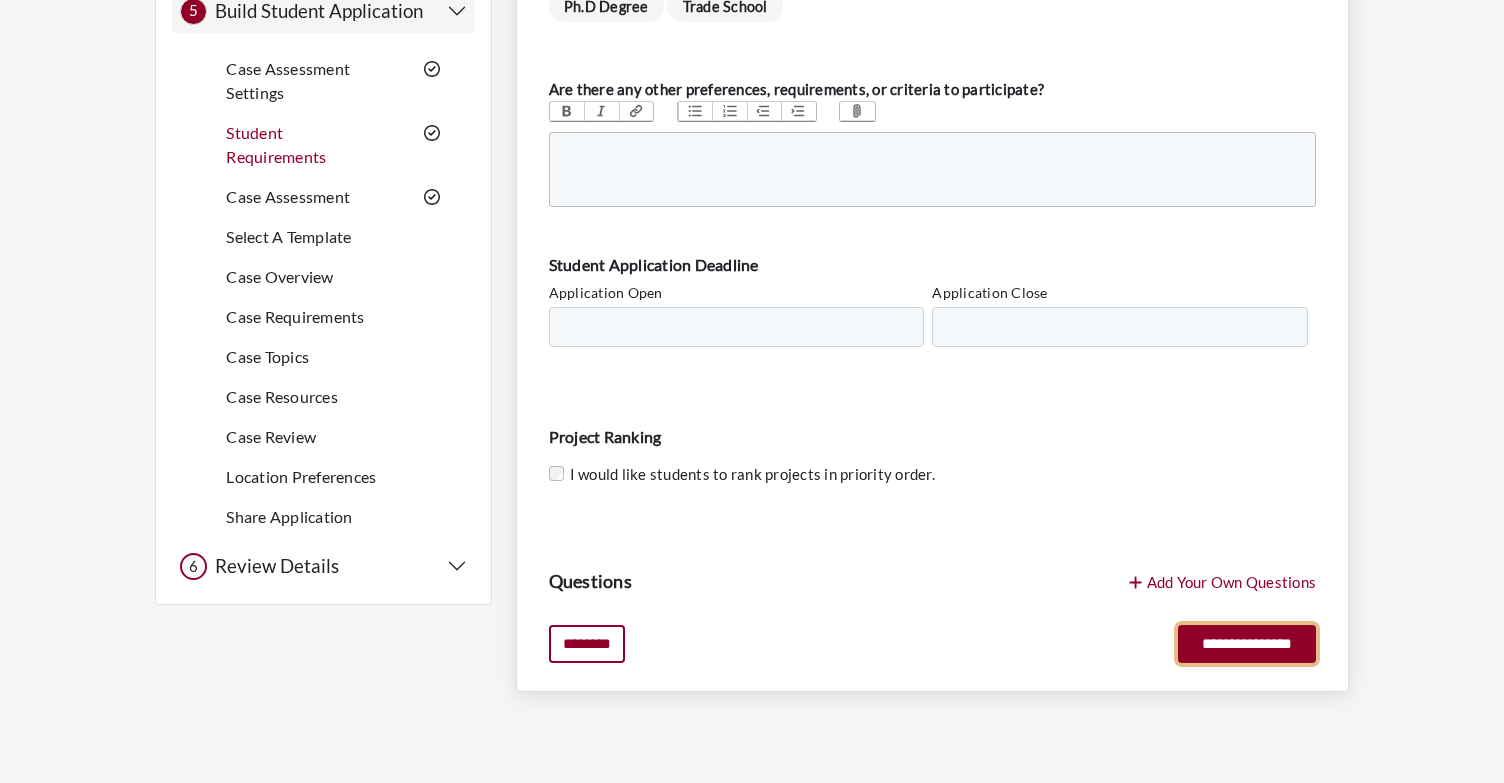 click on "**********" at bounding box center (1247, 644) 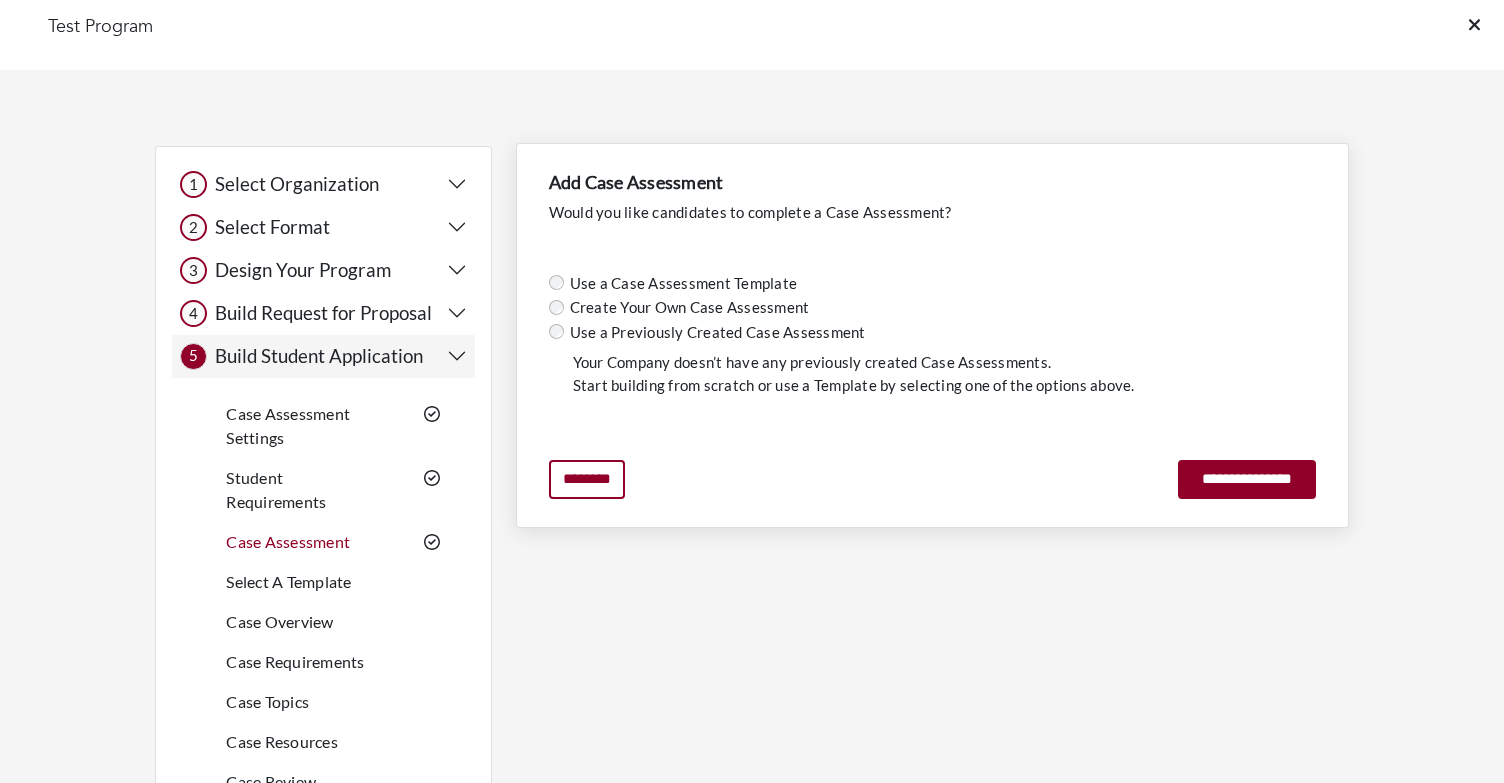 scroll, scrollTop: 0, scrollLeft: 0, axis: both 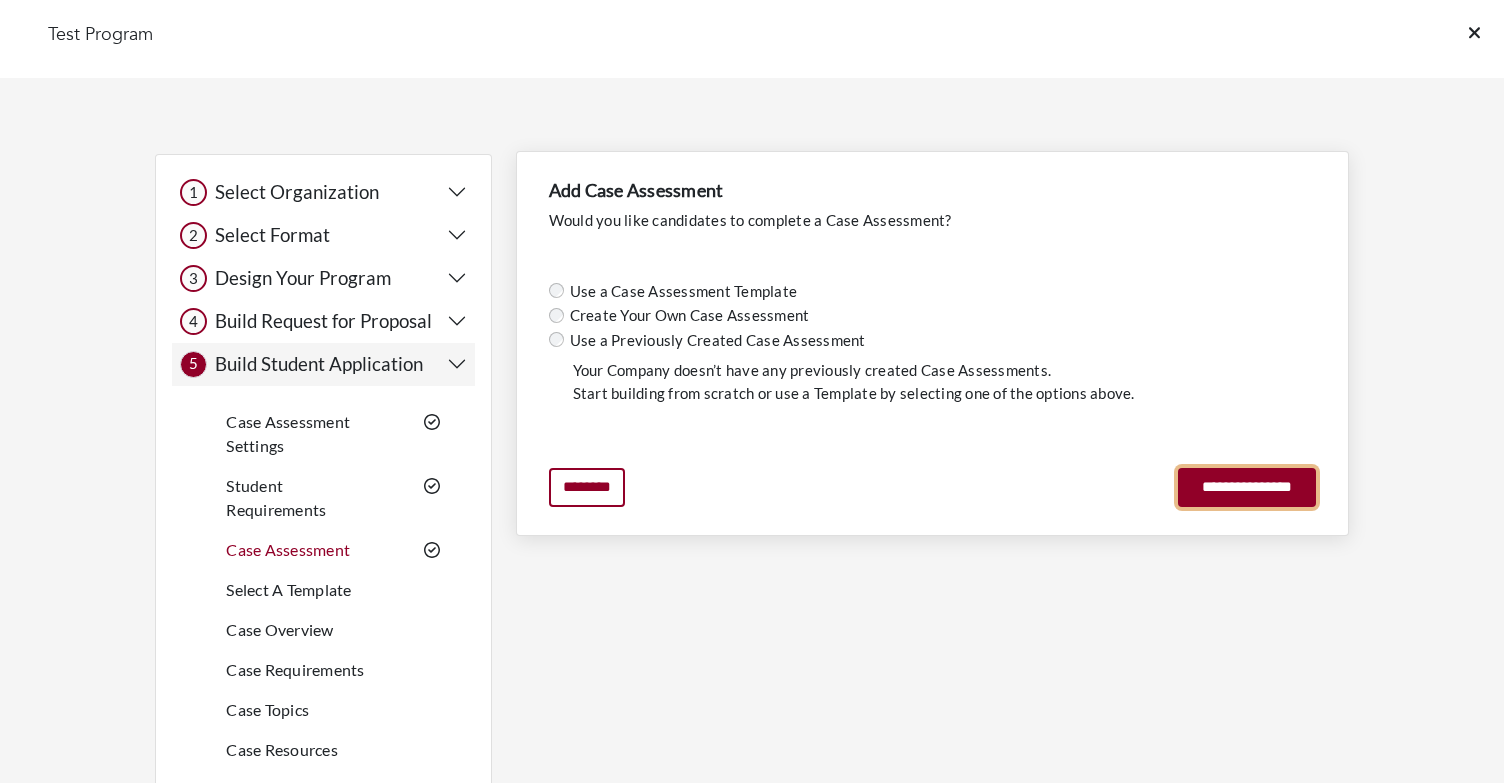 click on "**********" at bounding box center (1247, 487) 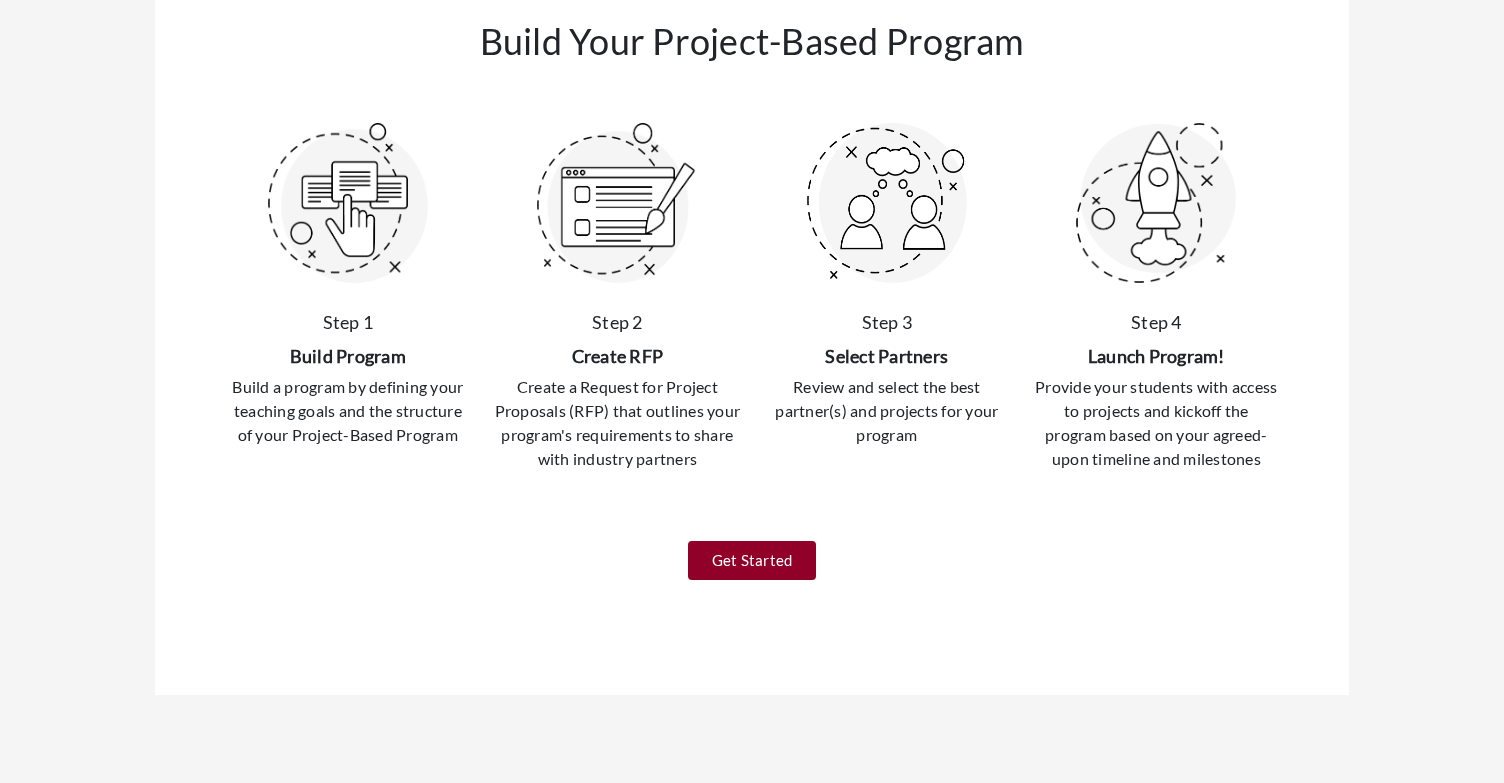scroll, scrollTop: 0, scrollLeft: 0, axis: both 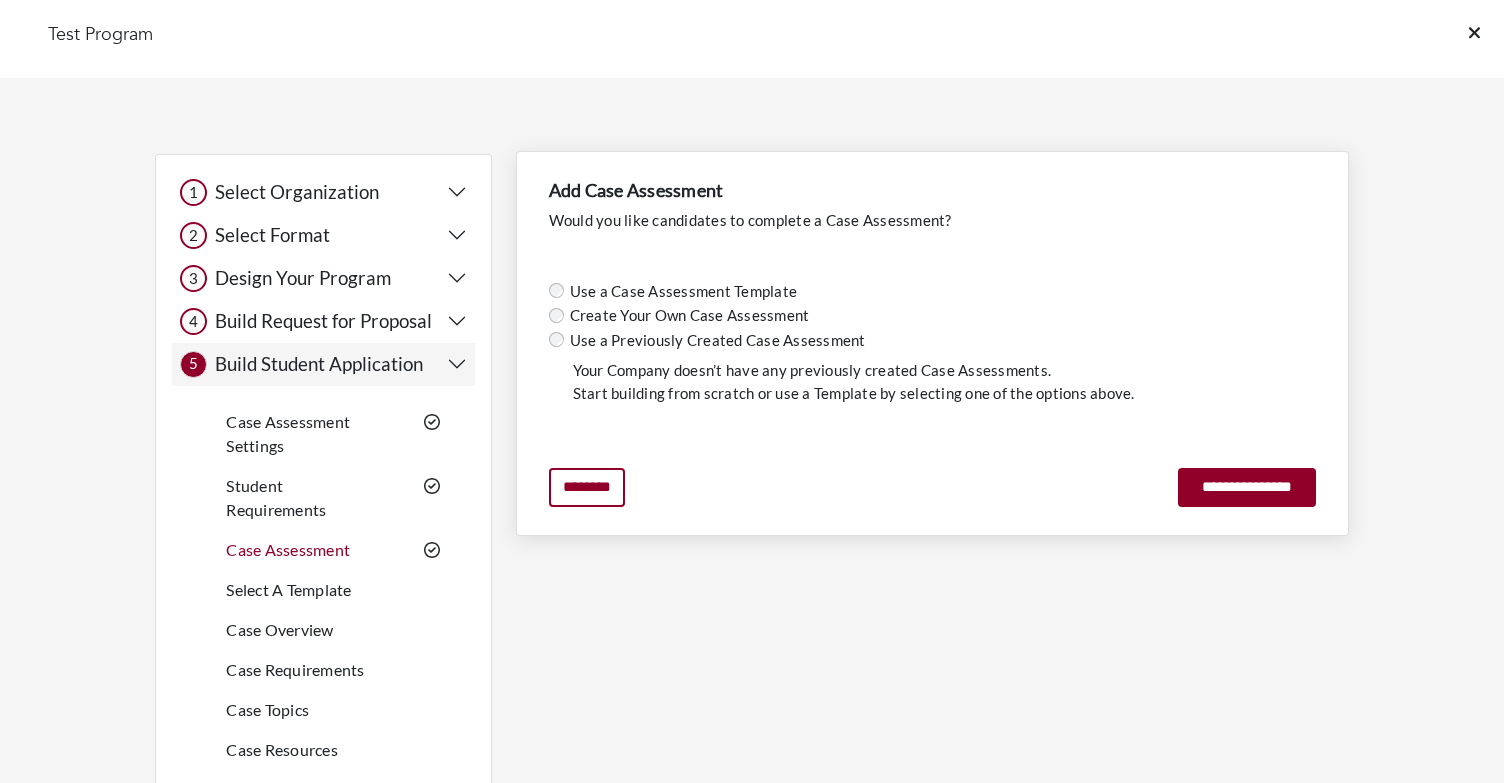 click on "Create Your Own Case Assessment" at bounding box center (687, 315) 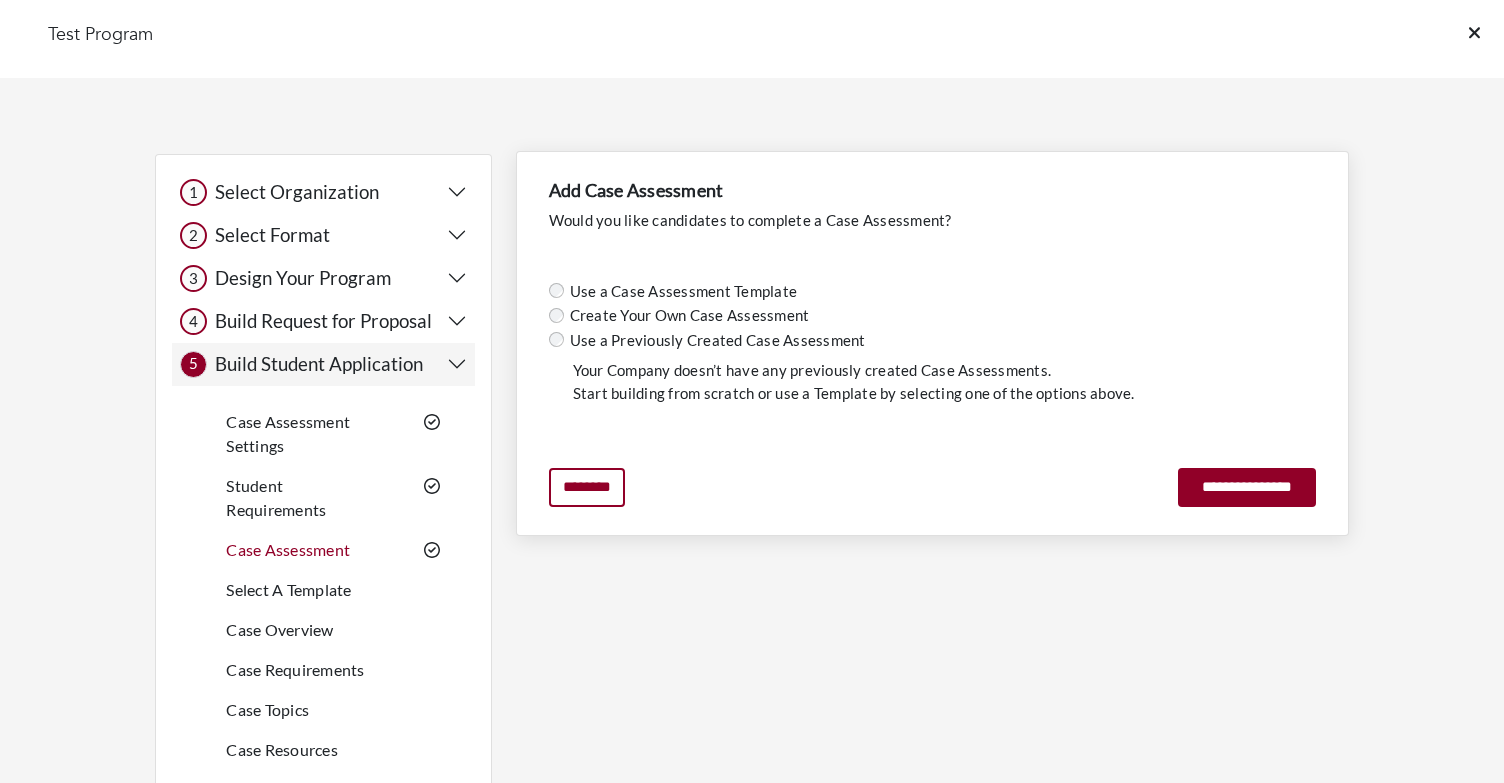 click on "Use a Case Assessment Template" at bounding box center [681, 291] 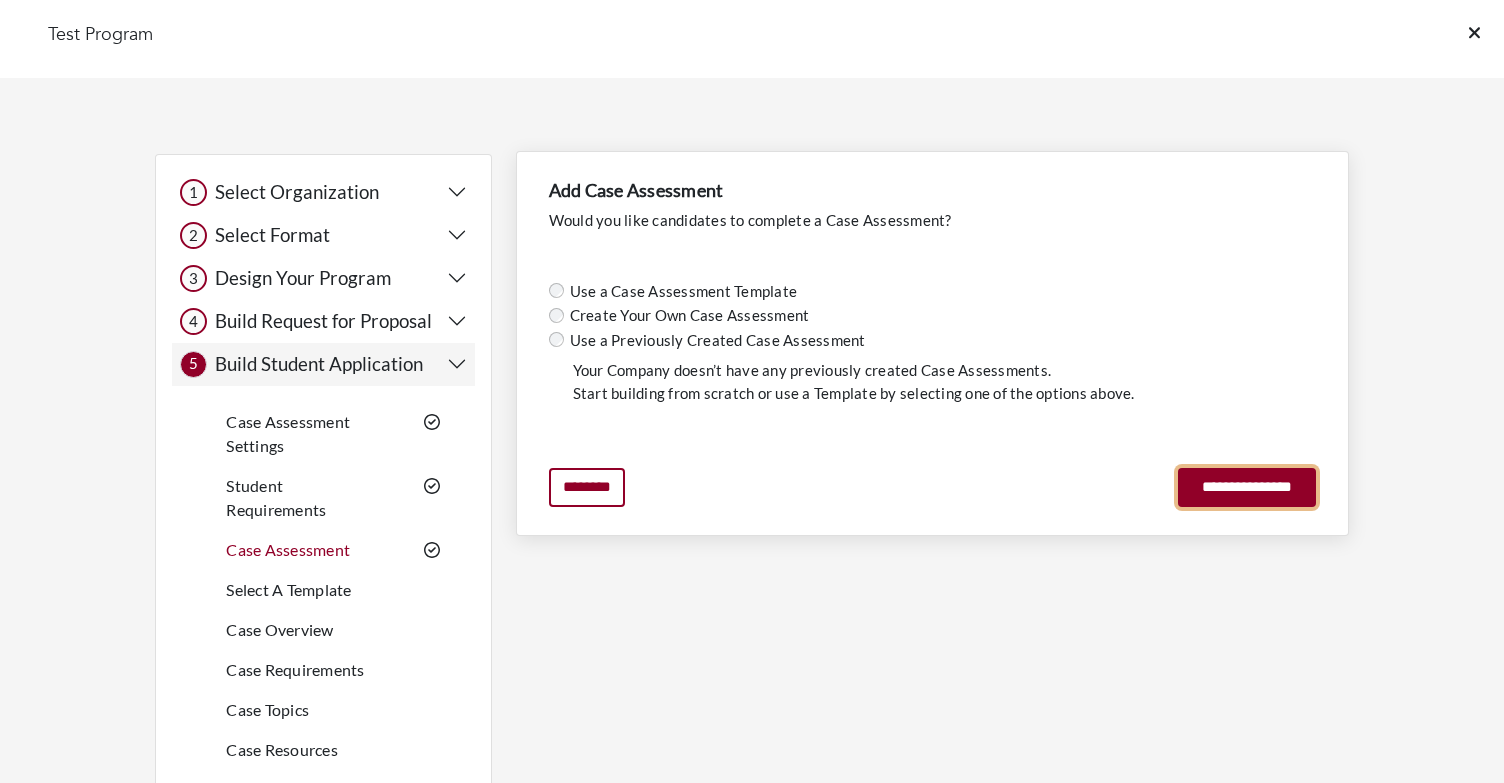click on "**********" at bounding box center (1247, 487) 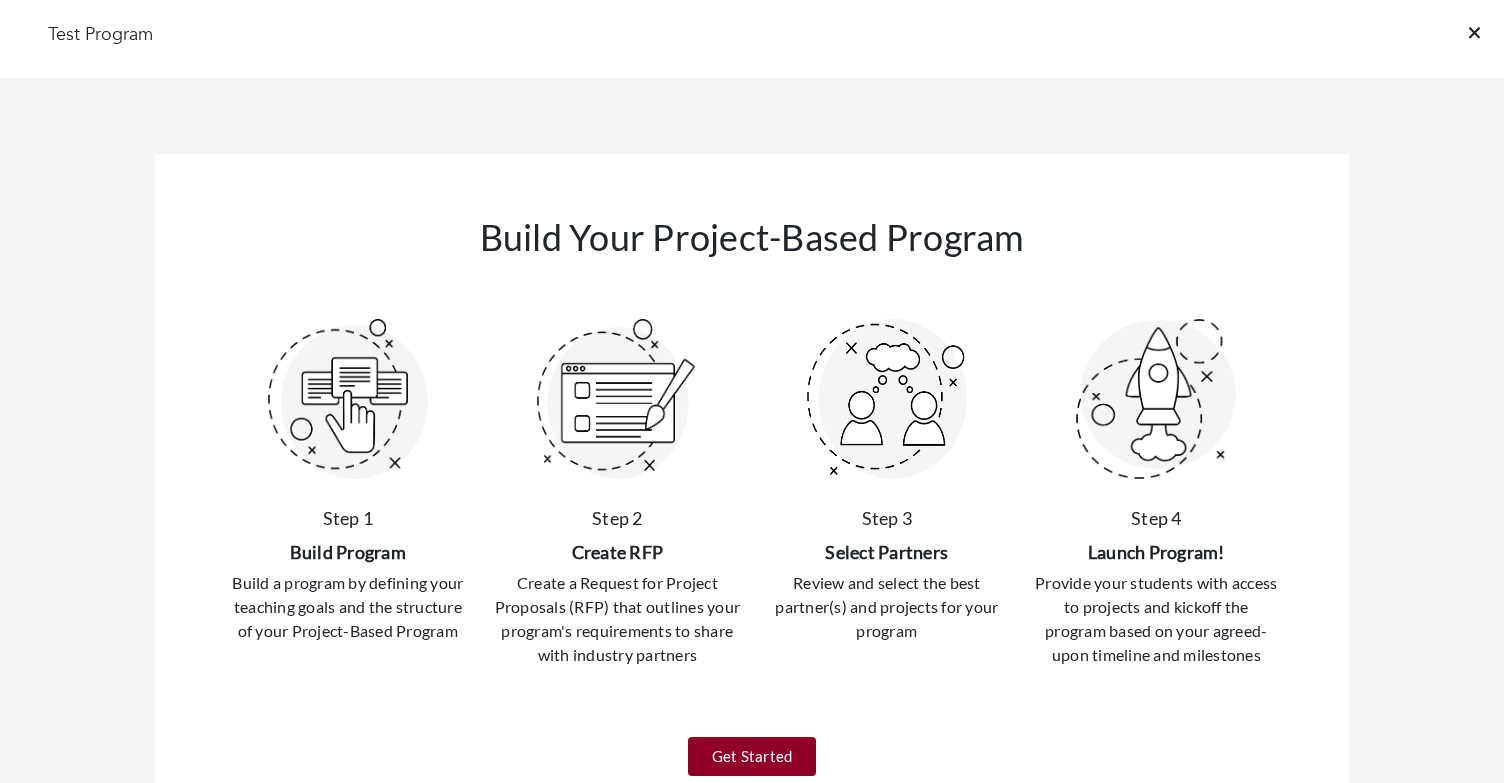 scroll, scrollTop: 196, scrollLeft: 0, axis: vertical 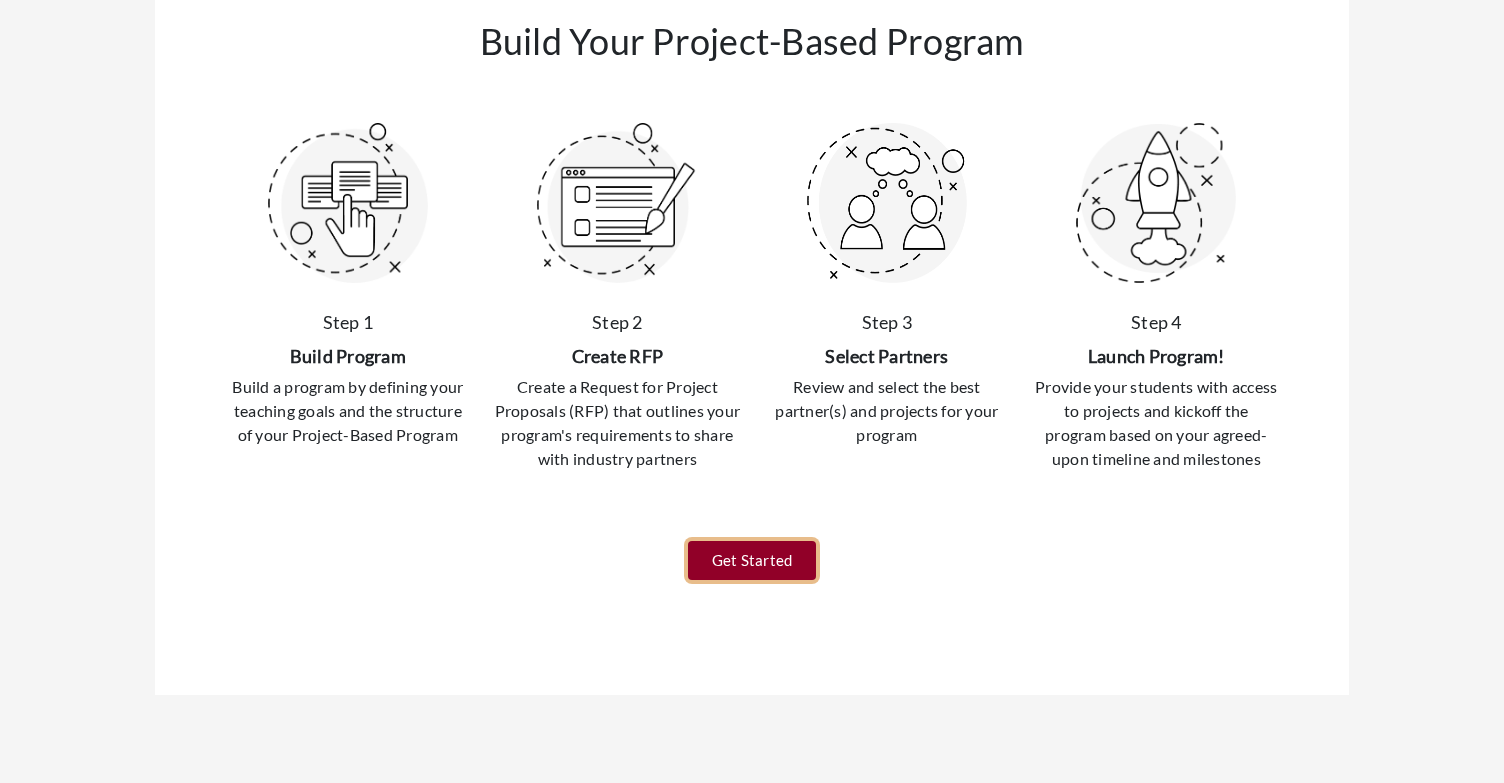 click on "Get Started" at bounding box center [752, 560] 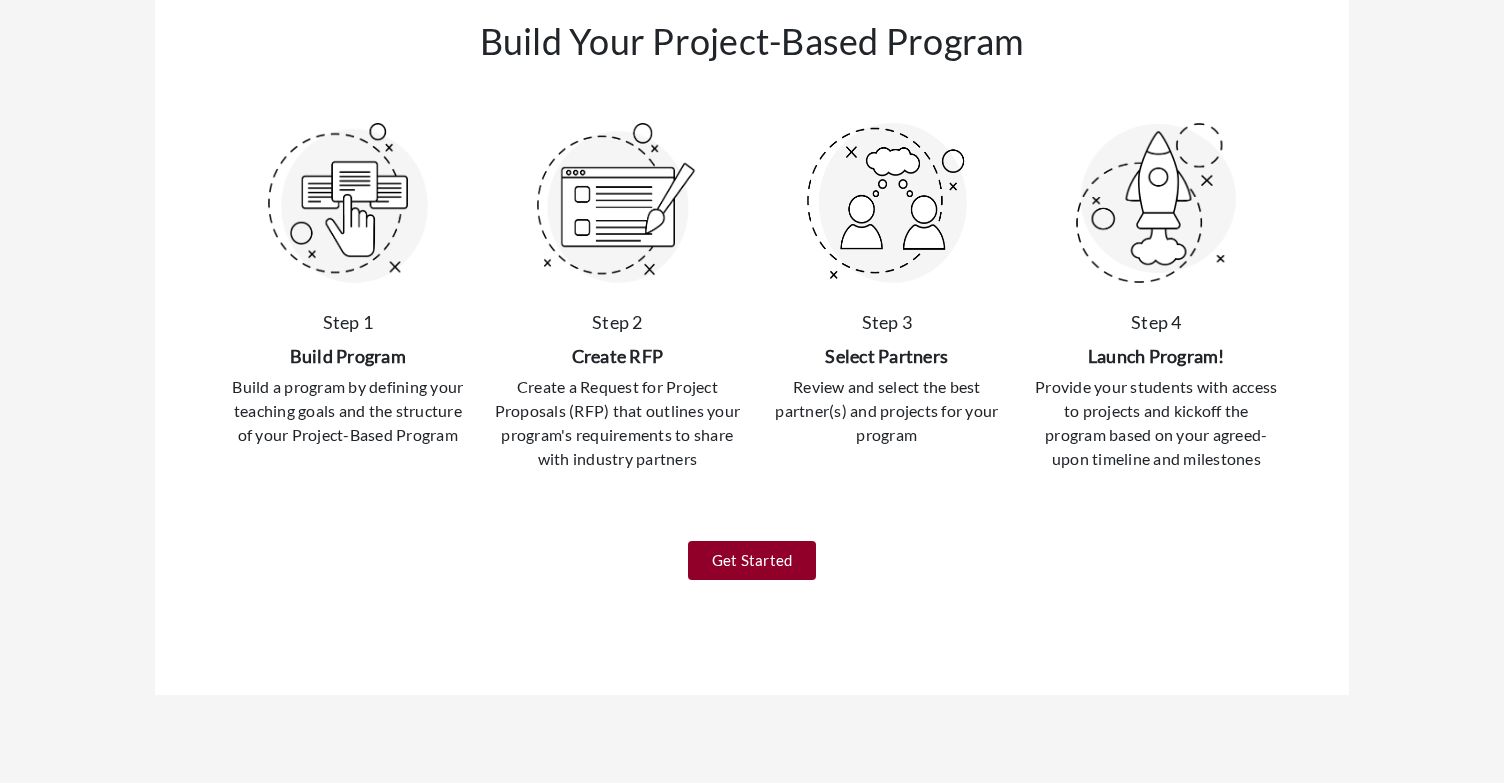 scroll, scrollTop: 0, scrollLeft: 0, axis: both 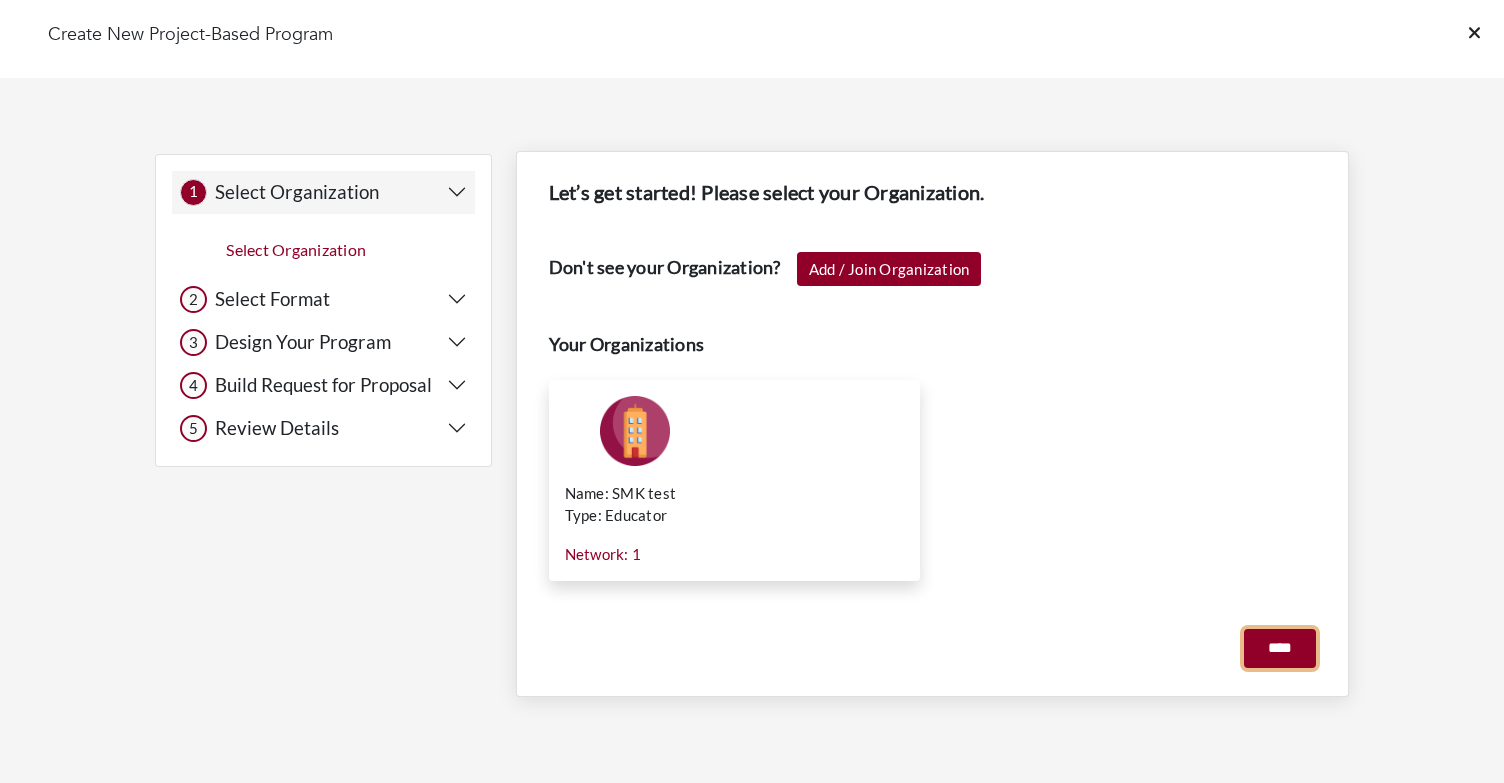 click on "****" at bounding box center [1280, 648] 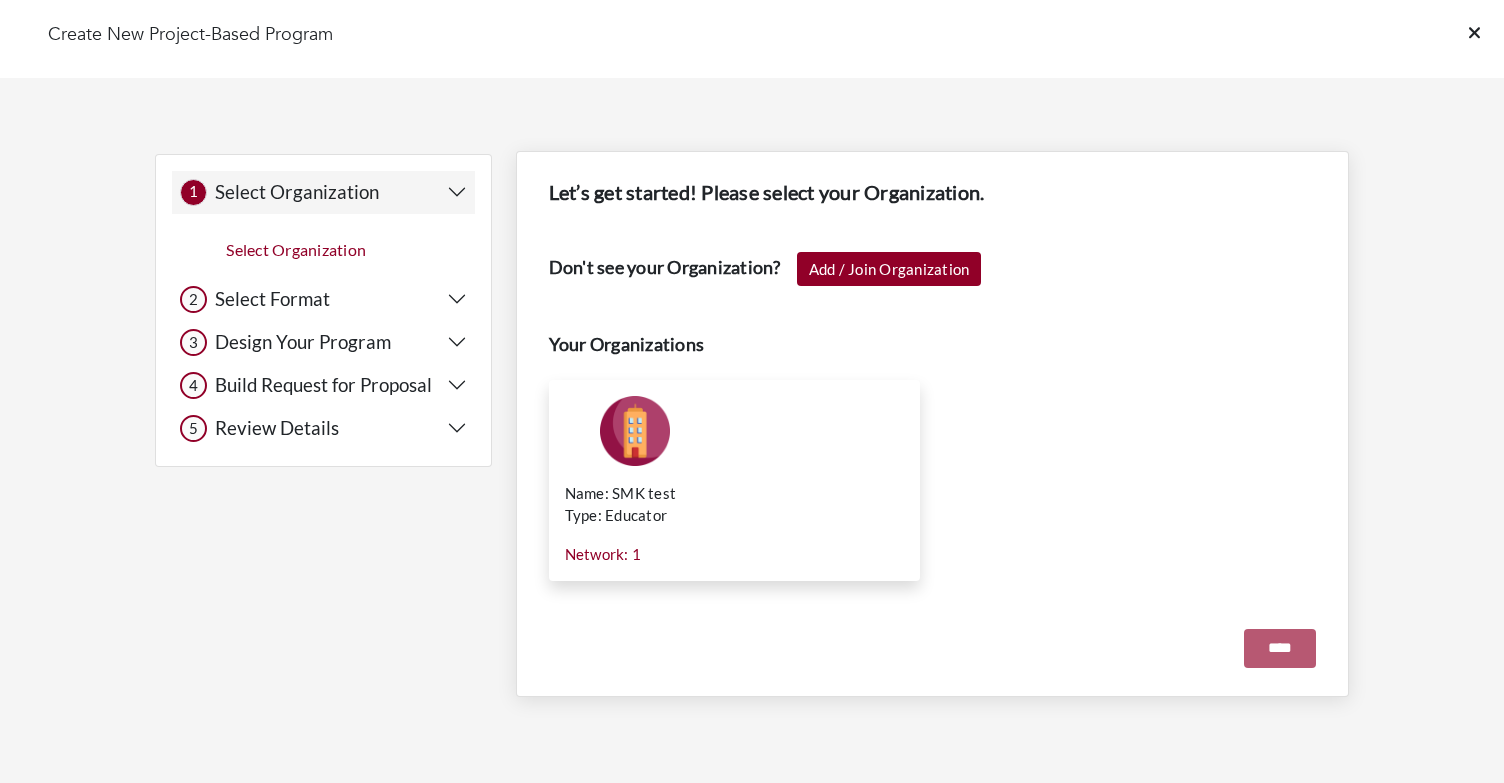 click on "Don't see your Organization?
Add / Join Organization
Your Organizations
Name: SMK test
Type: Educator
Network: 1
Manage
Select" at bounding box center (932, 429) 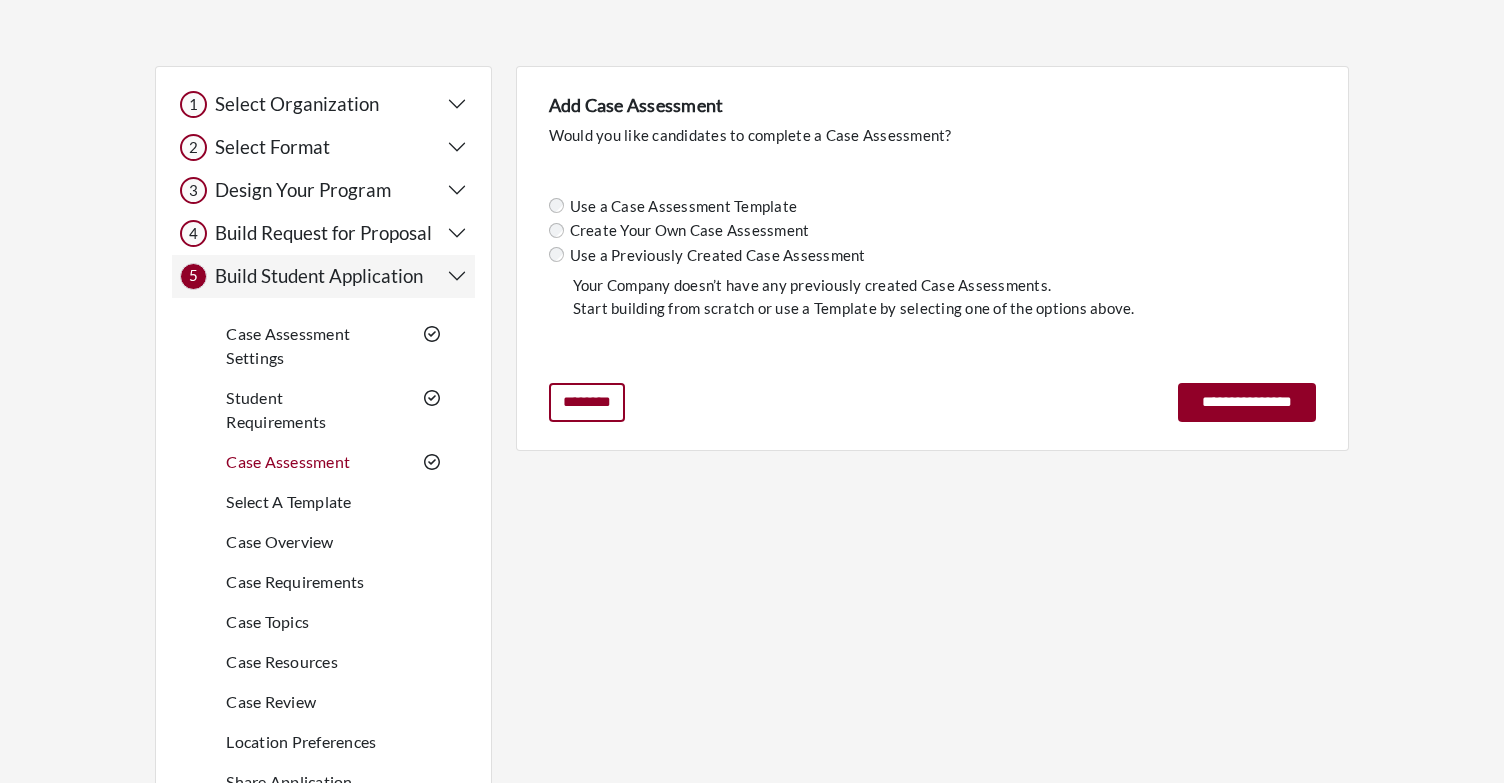 scroll, scrollTop: 0, scrollLeft: 0, axis: both 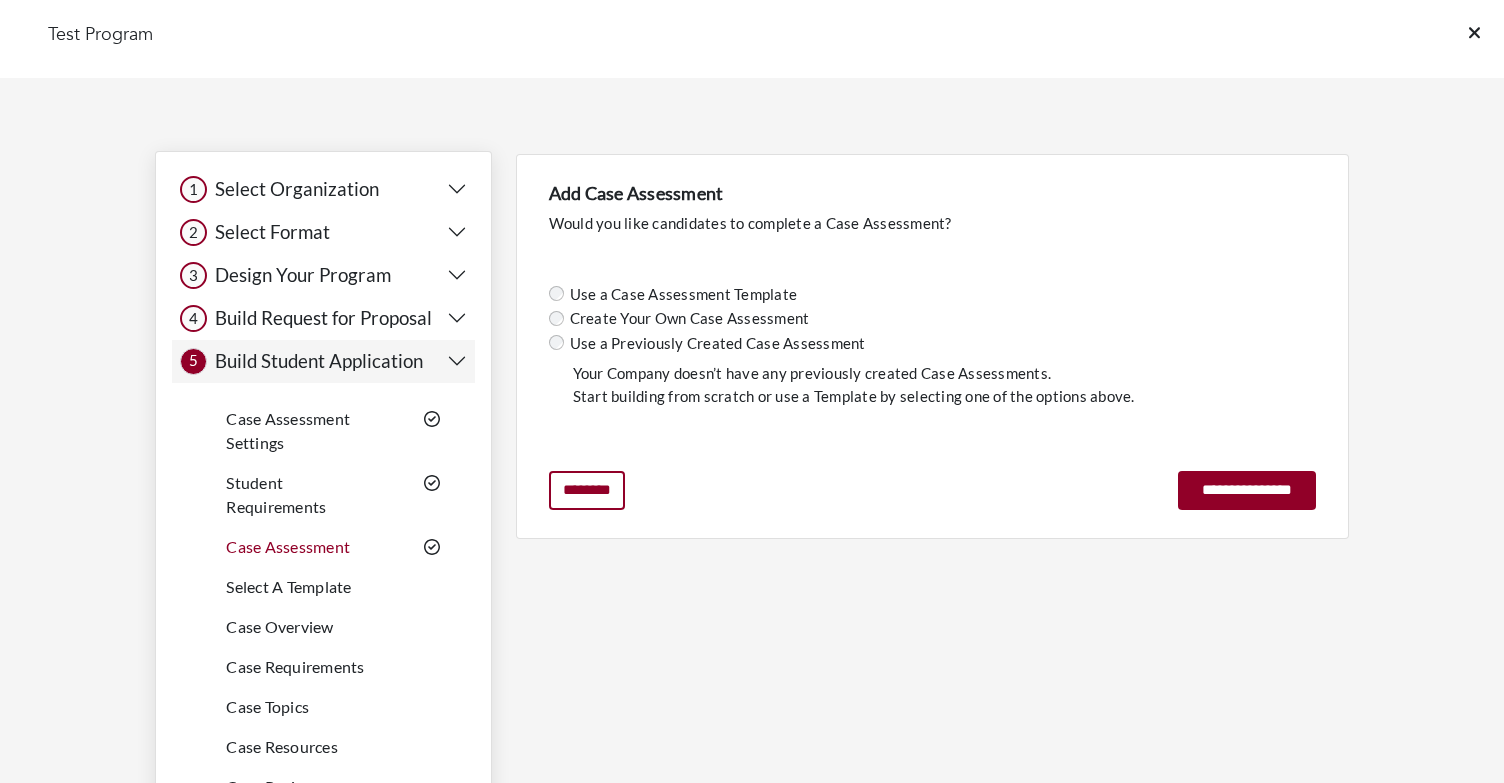 click on "Case Assessment Settings" at bounding box center [288, 430] 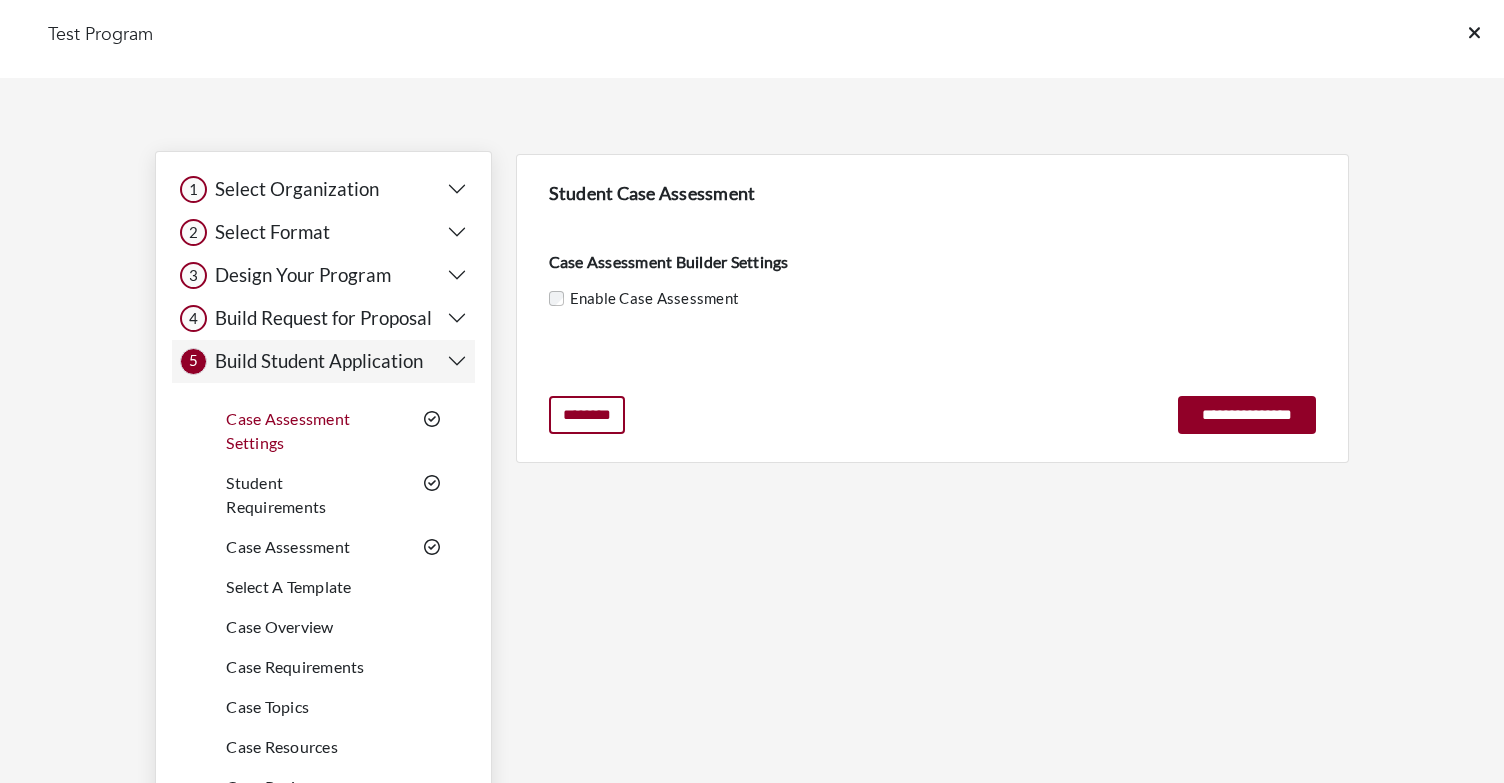 click on "Case Assessment" at bounding box center (288, 546) 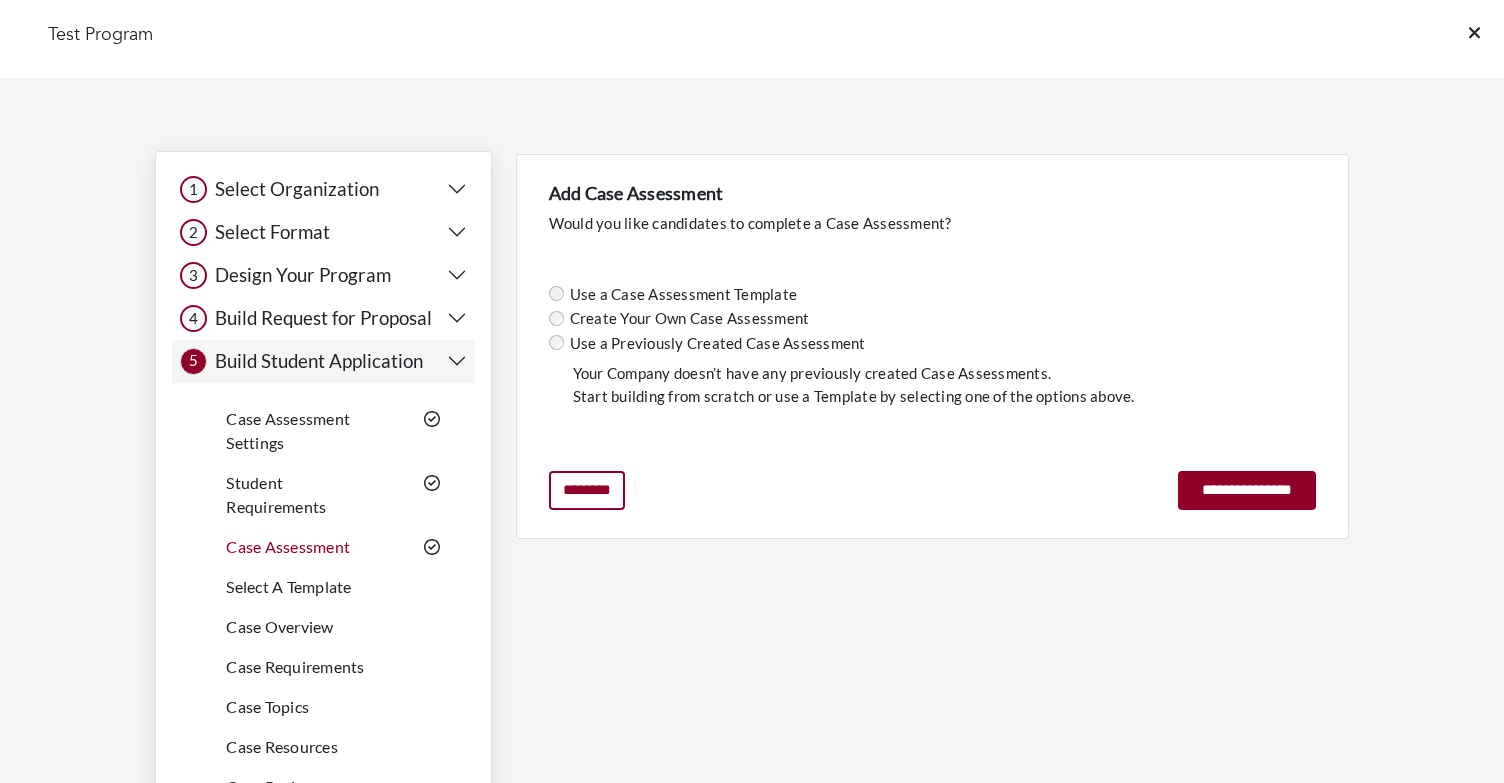 click on "Case Assessment Settings" at bounding box center (288, 430) 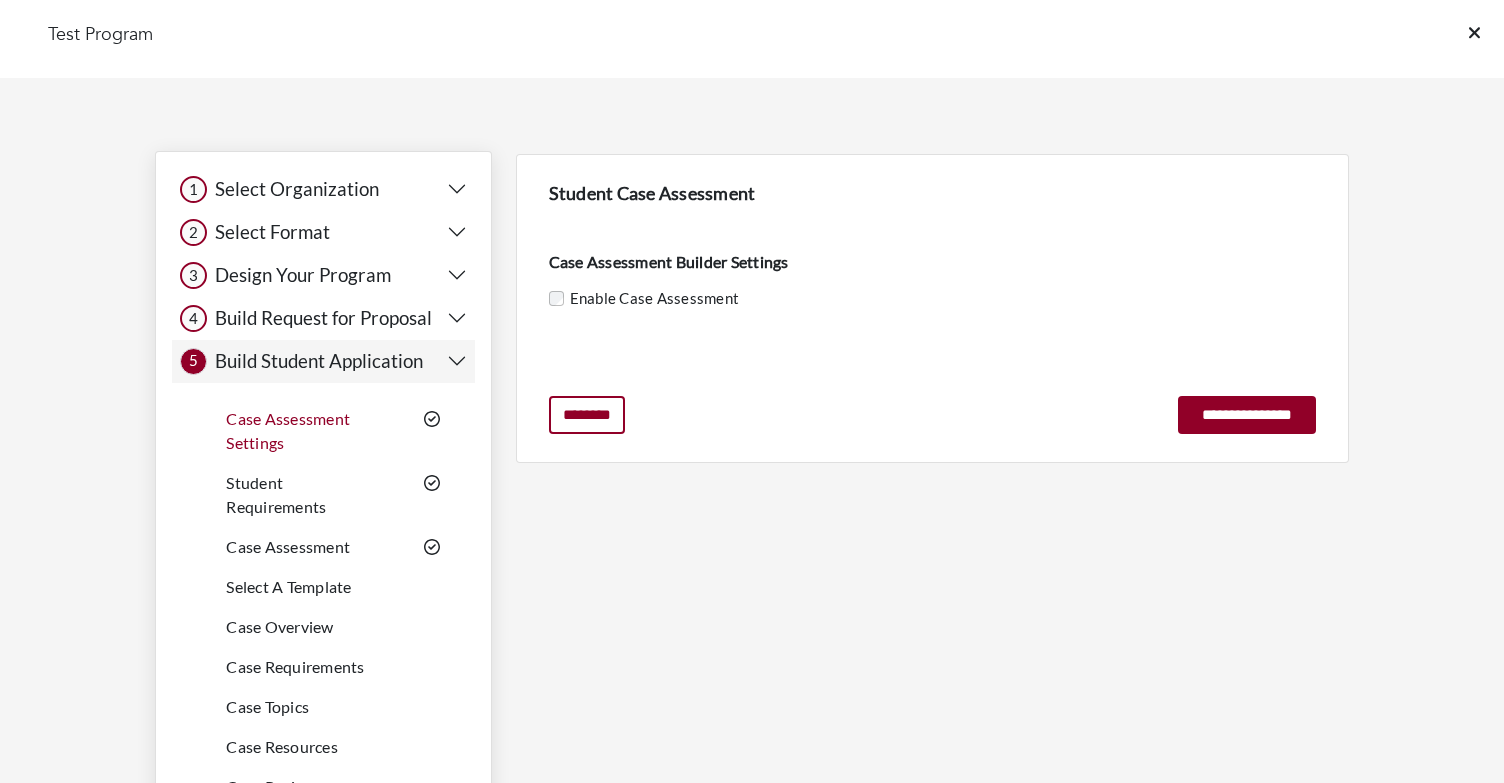 click on "Case Assessment" at bounding box center [288, 546] 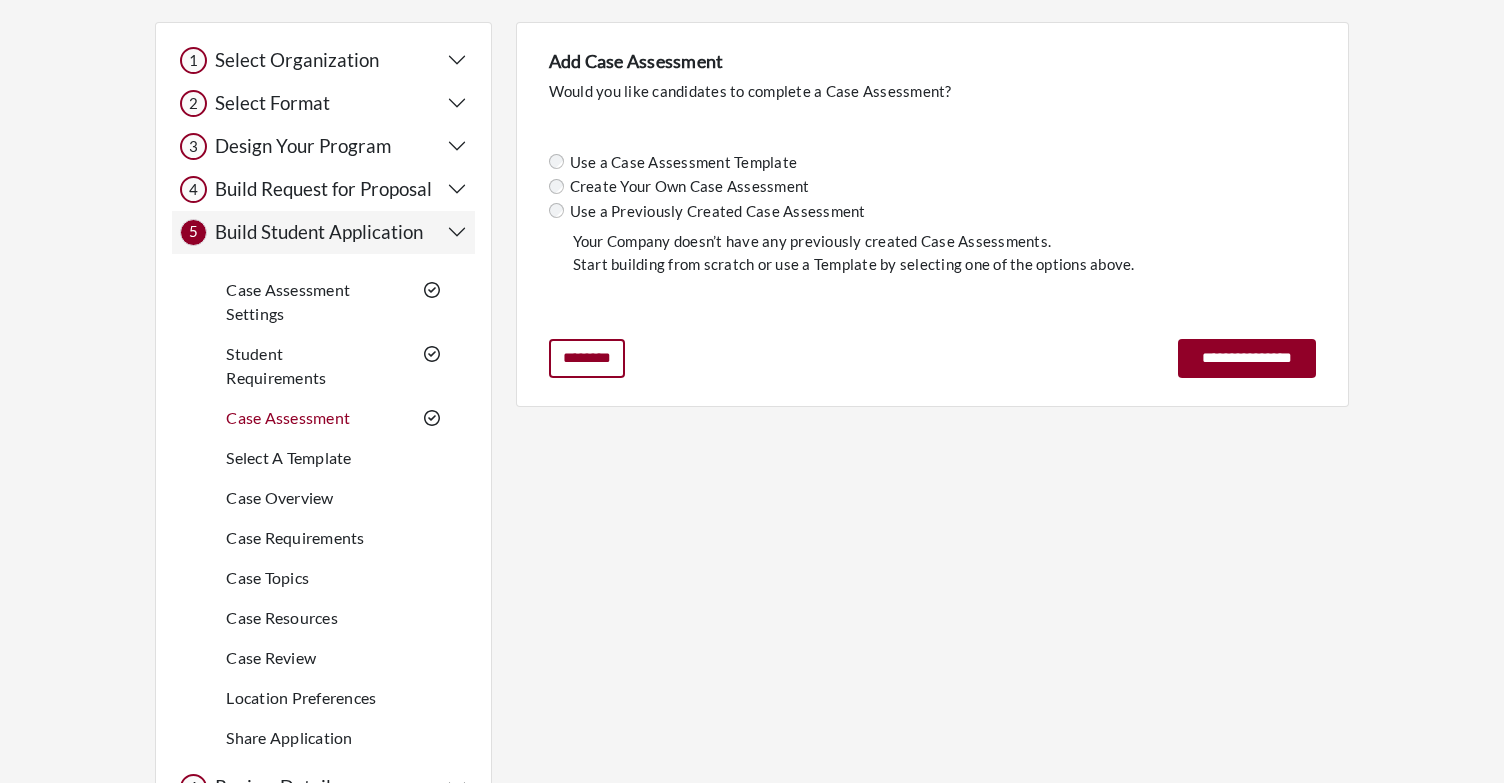 scroll, scrollTop: 199, scrollLeft: 0, axis: vertical 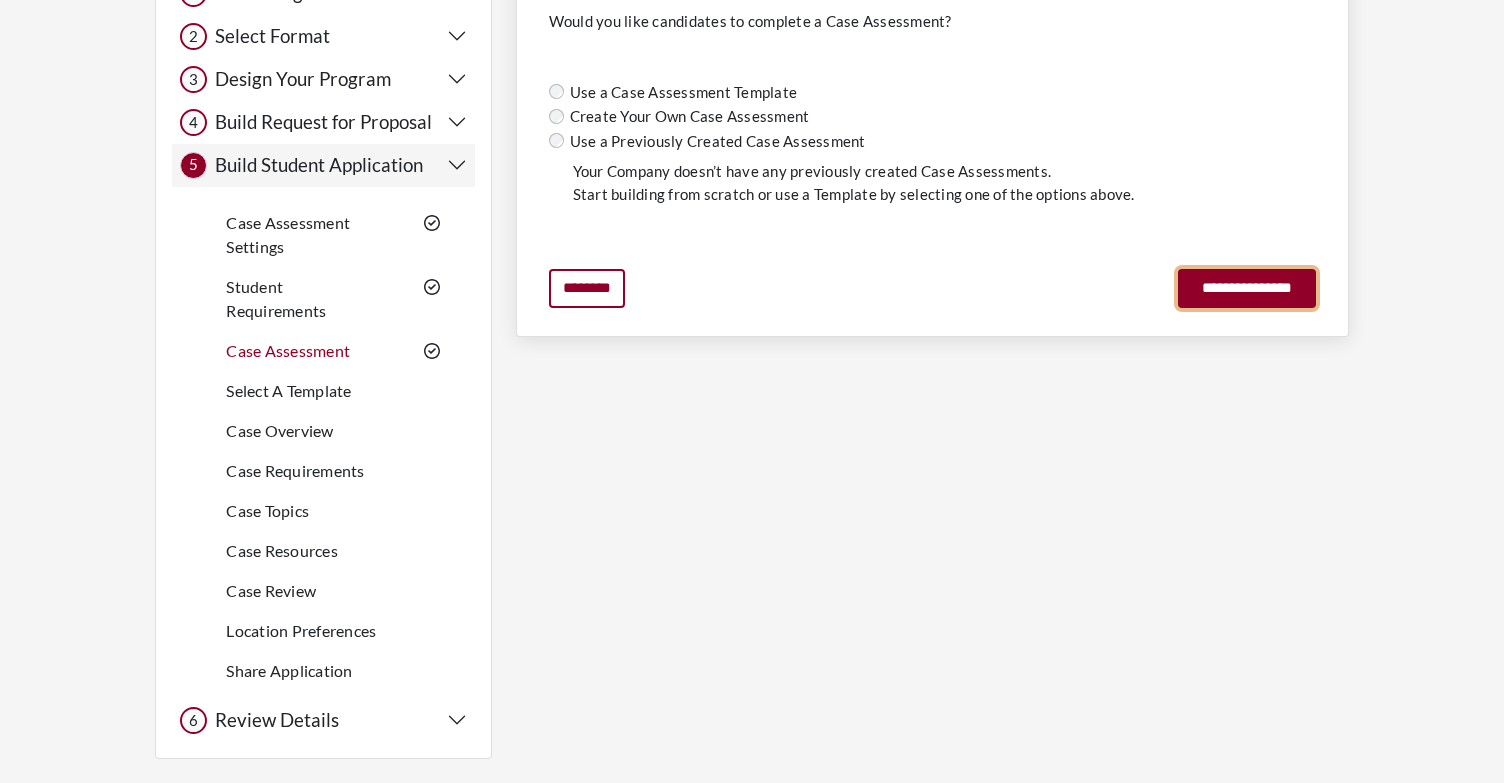 click on "**********" at bounding box center [1247, 288] 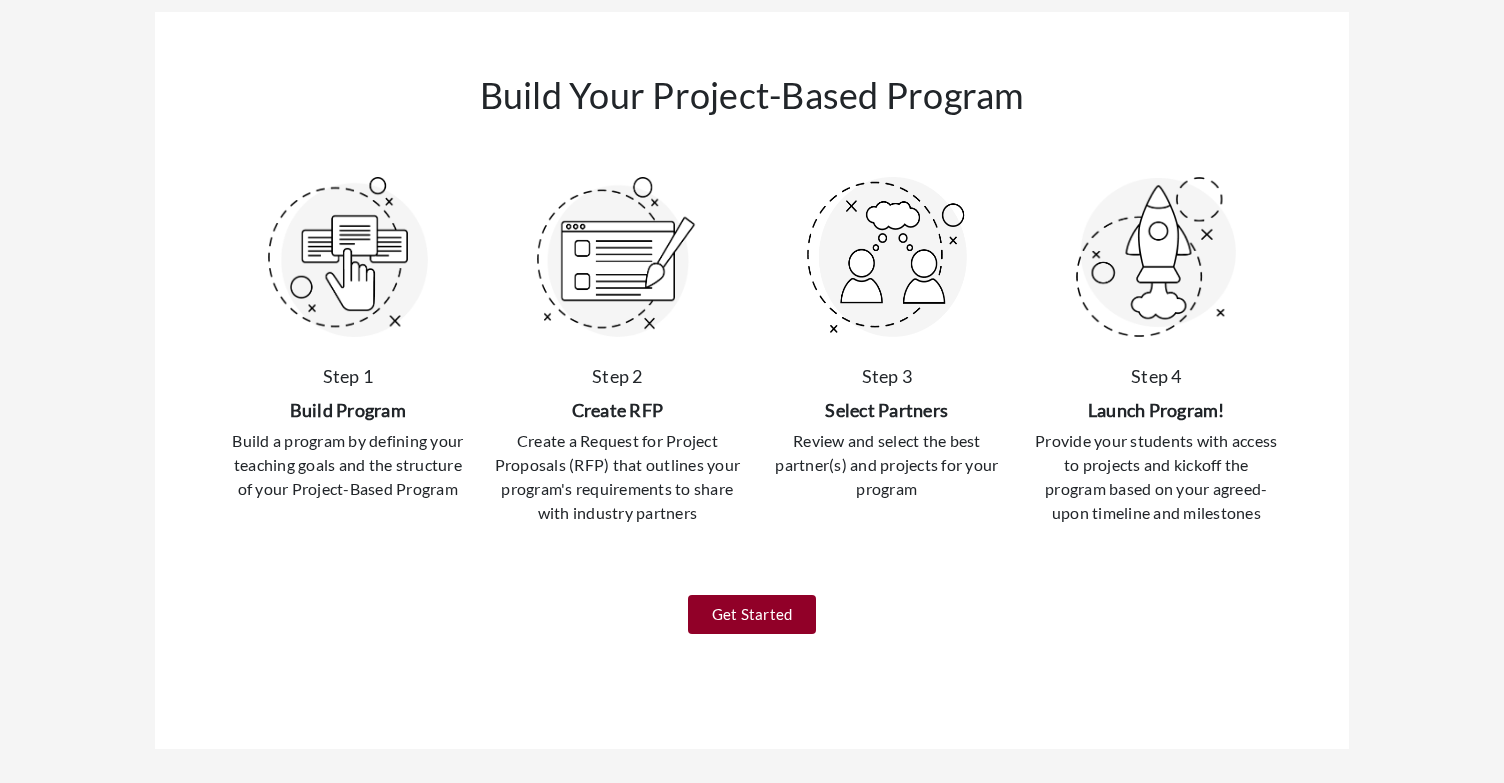 scroll, scrollTop: 162, scrollLeft: 0, axis: vertical 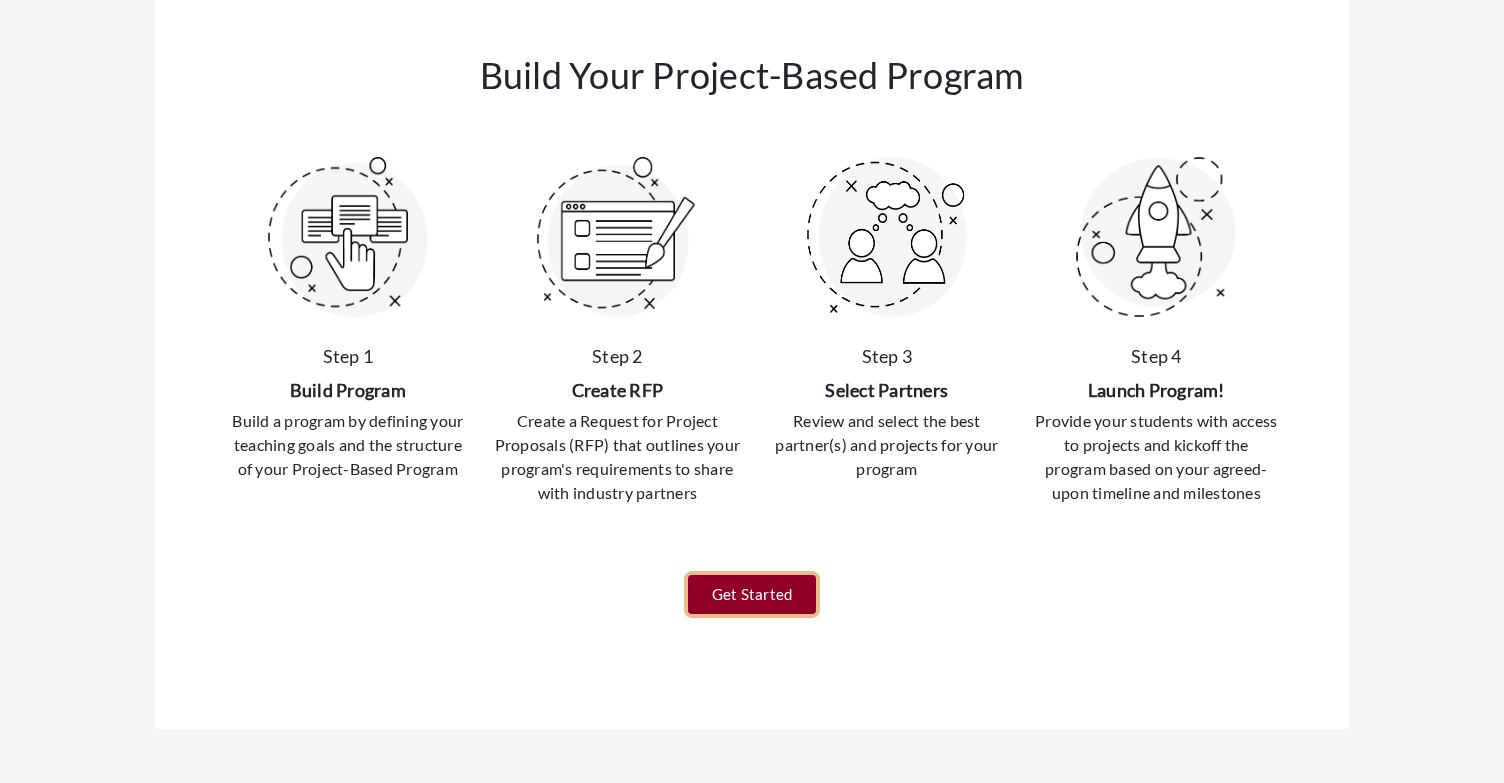click on "Get Started" at bounding box center [752, 594] 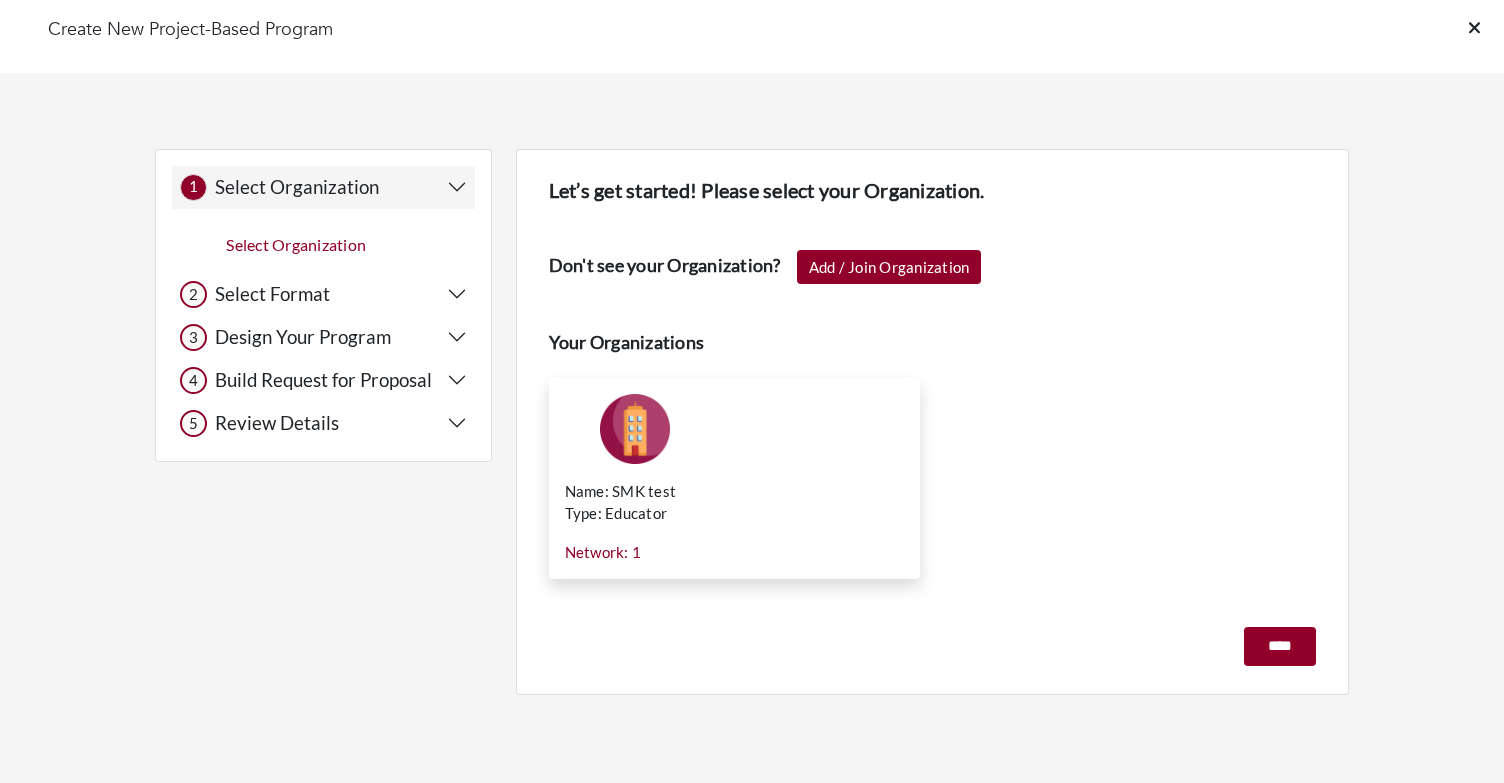 scroll, scrollTop: 0, scrollLeft: 0, axis: both 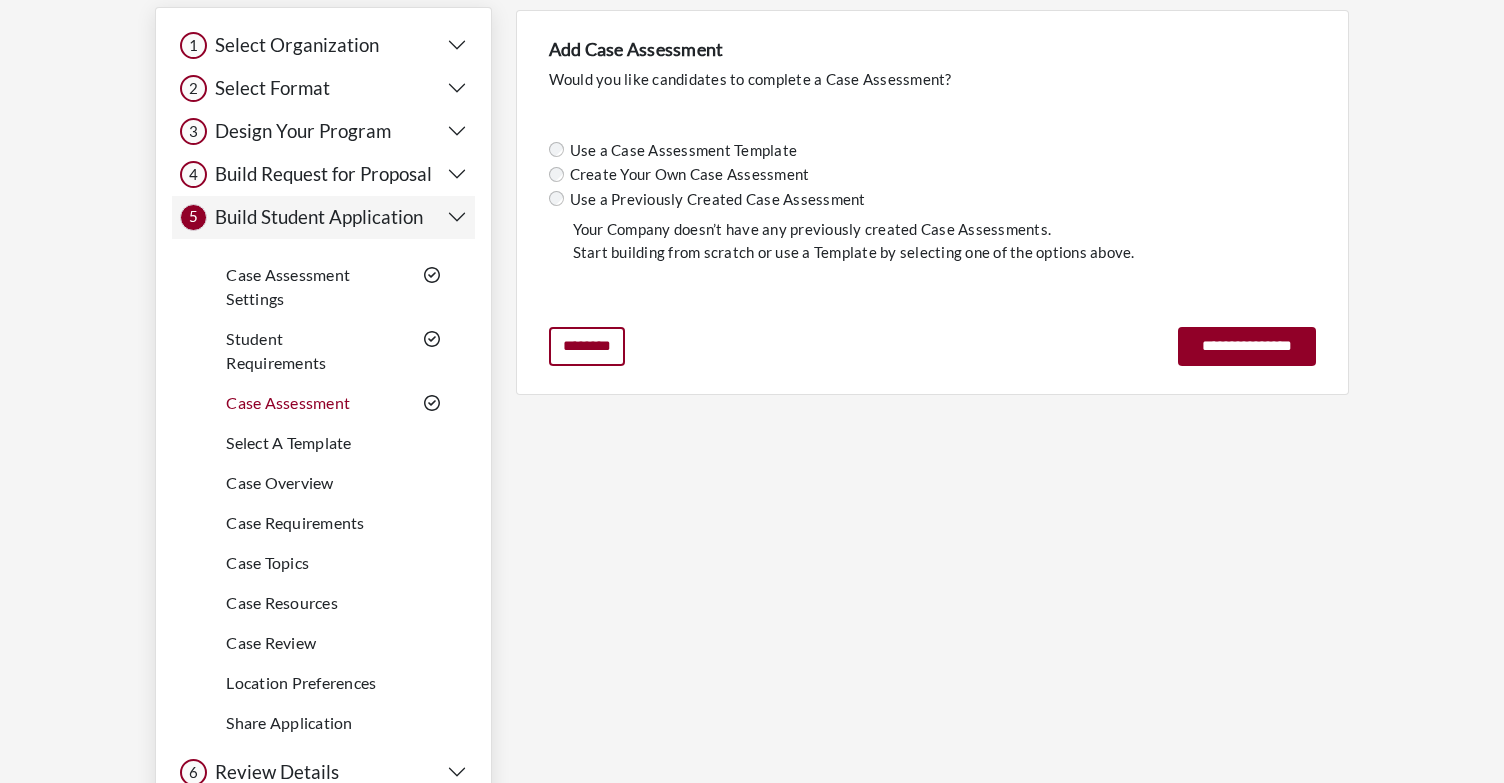 click on "Case Assessment Settings" at bounding box center (288, 286) 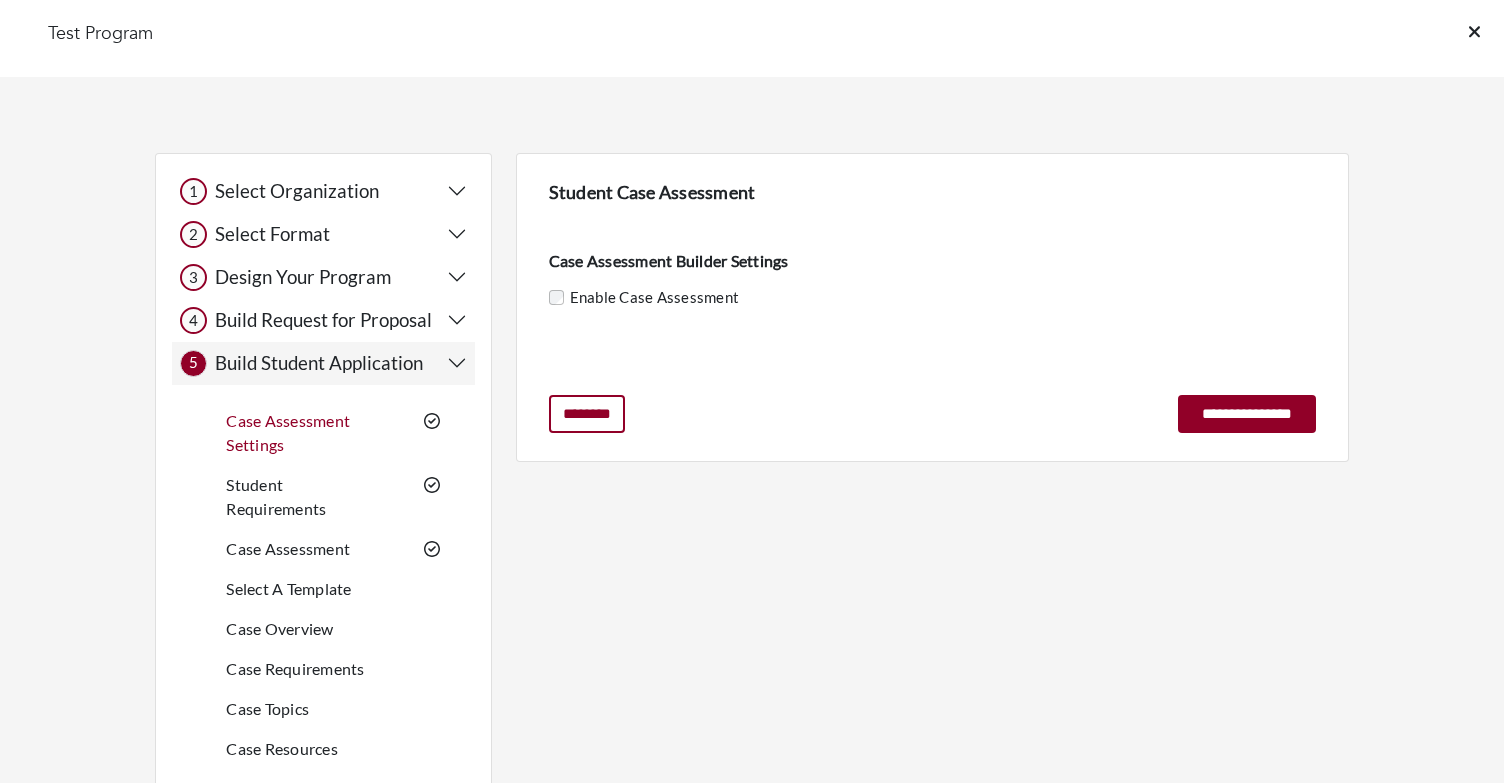 scroll, scrollTop: 0, scrollLeft: 0, axis: both 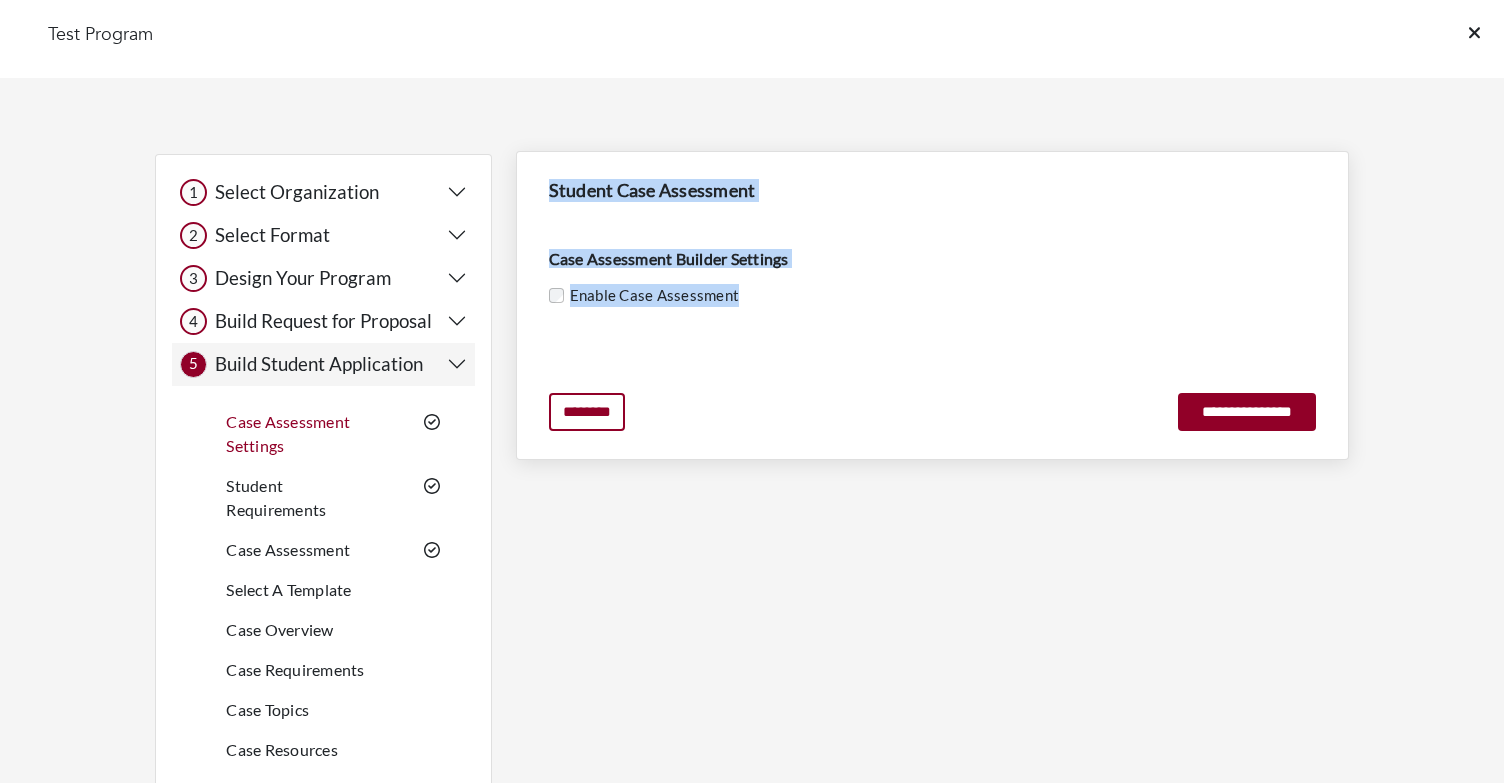 drag, startPoint x: 550, startPoint y: 178, endPoint x: 833, endPoint y: 318, distance: 315.73566 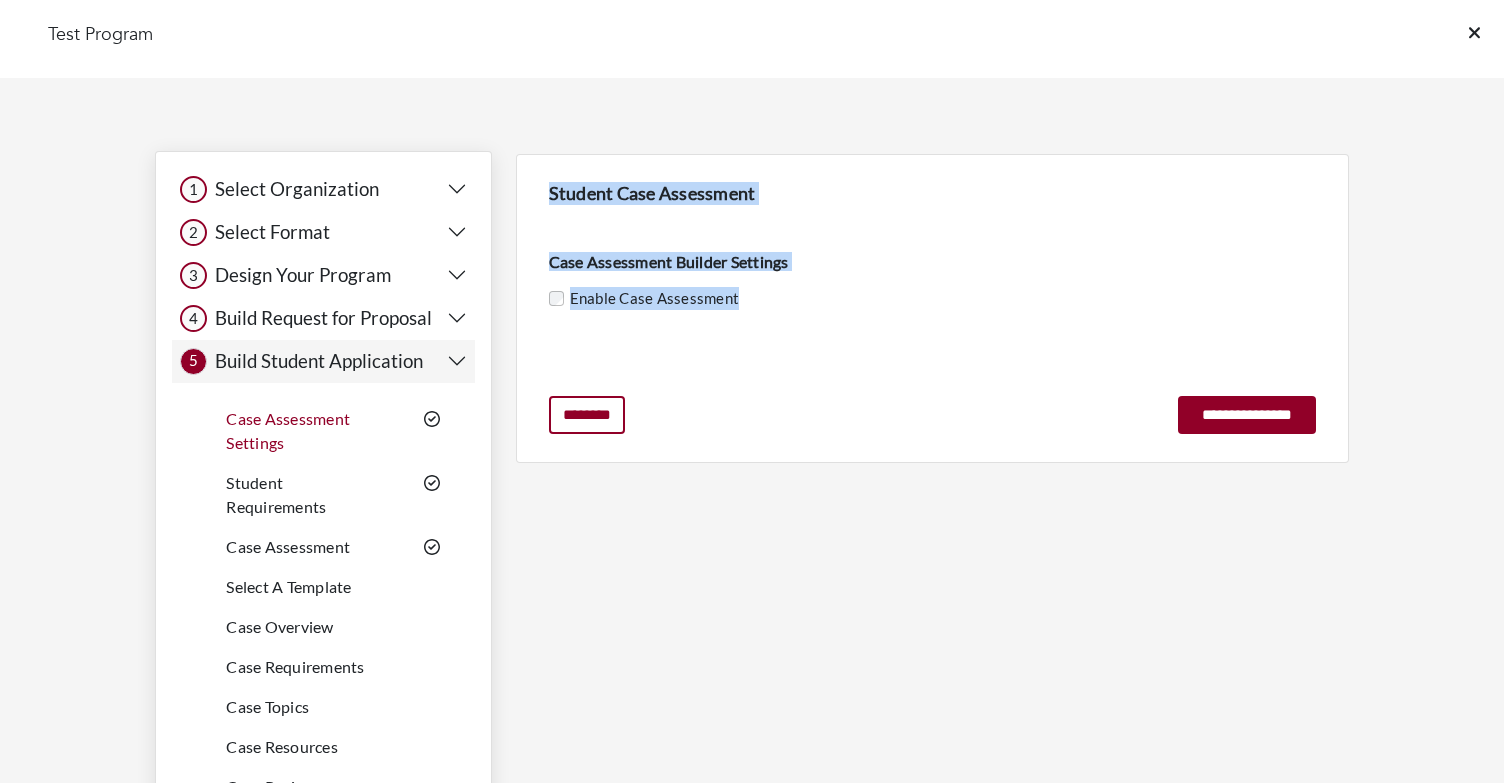 click on "Case Assessment" at bounding box center [288, 546] 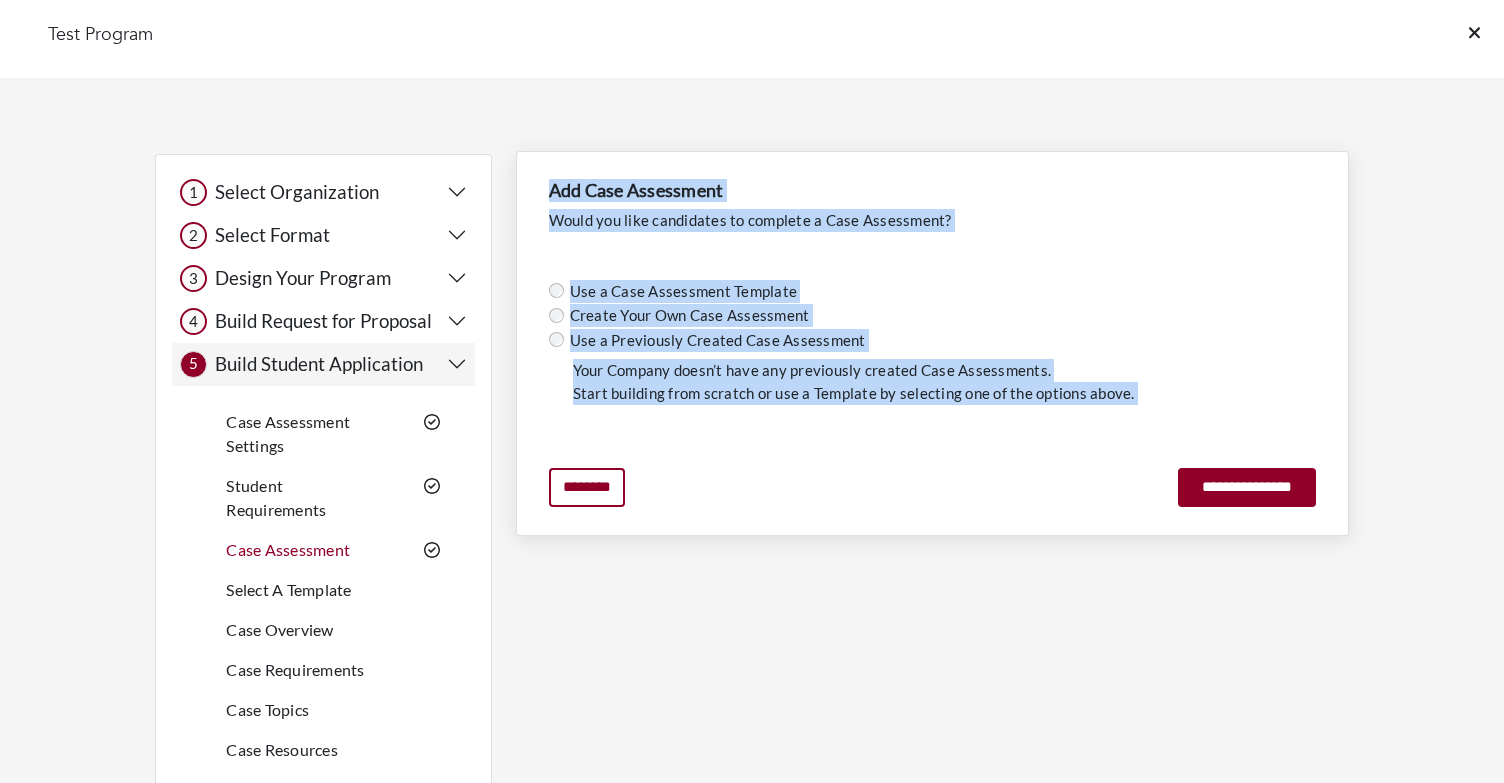 drag, startPoint x: 550, startPoint y: 183, endPoint x: 995, endPoint y: 410, distance: 499.5538 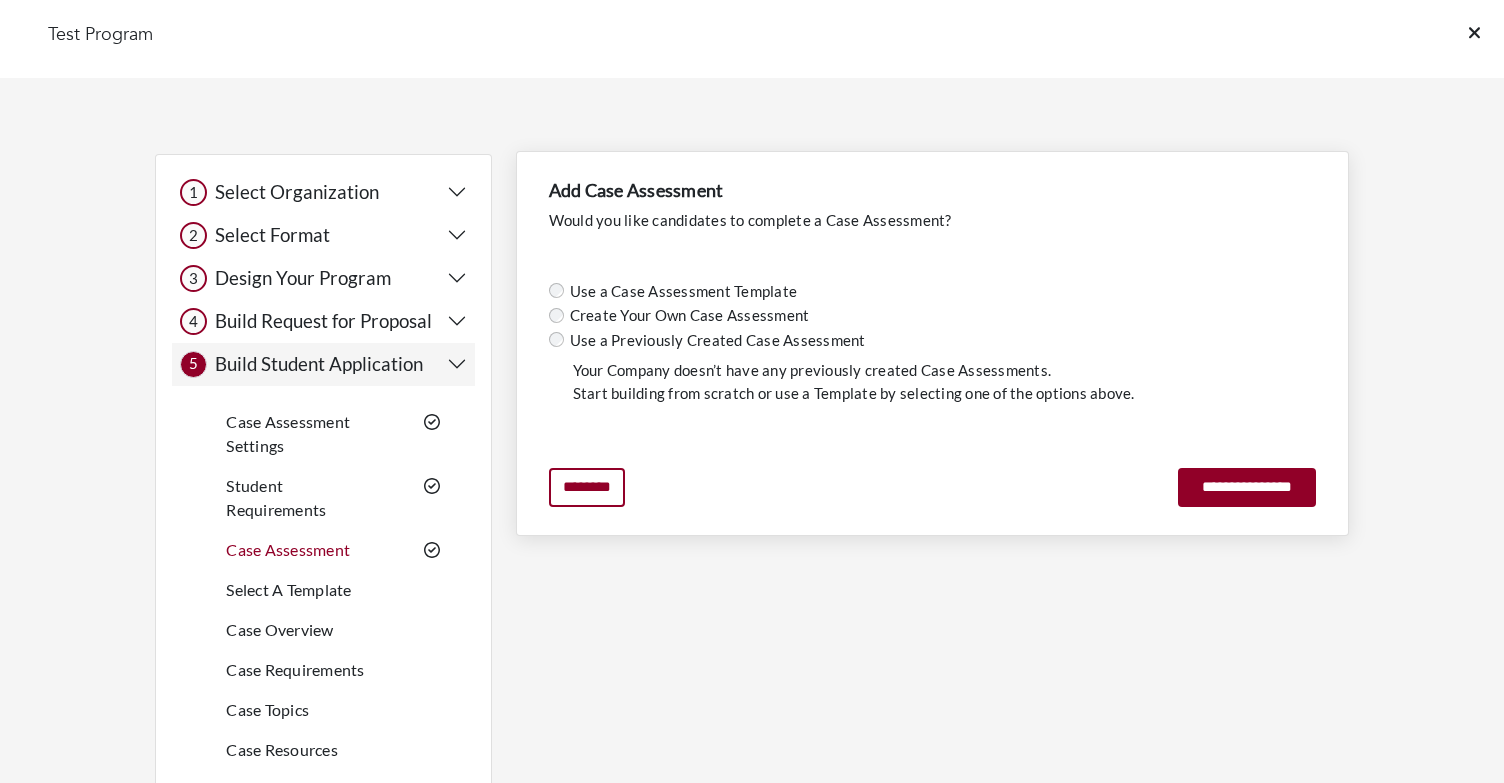 click on "Add Case Assessment
Would you like candidates to complete a Case Assessment?
Use a Case Assessment Template
Create Your Own Case Assessment
Use a Previously Created Case Assessment
Your Company doesn’t have any previously created Case Assessments.  Start building from scratch or use a Template by selecting one of the options above." at bounding box center [932, 292] 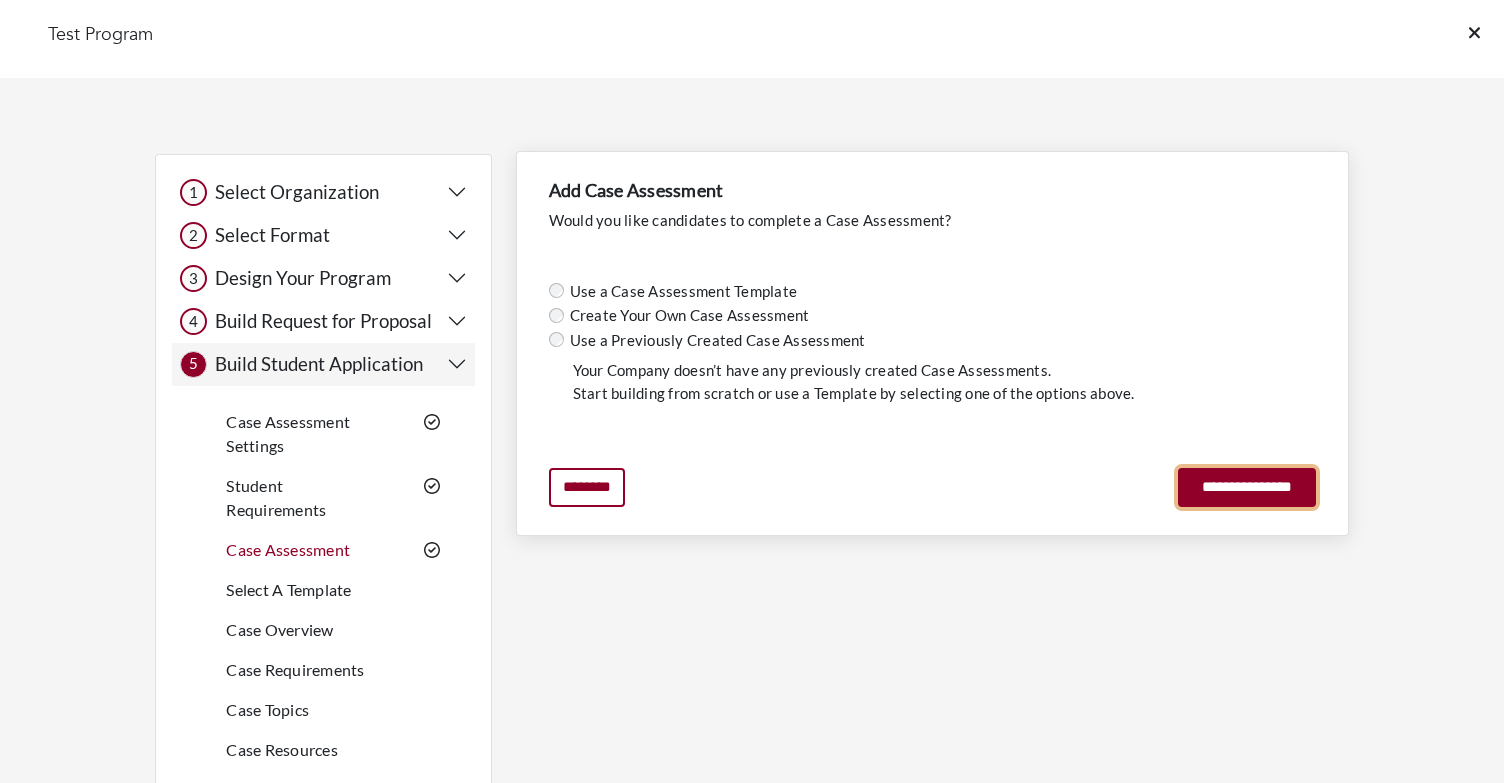 click on "**********" at bounding box center [1247, 487] 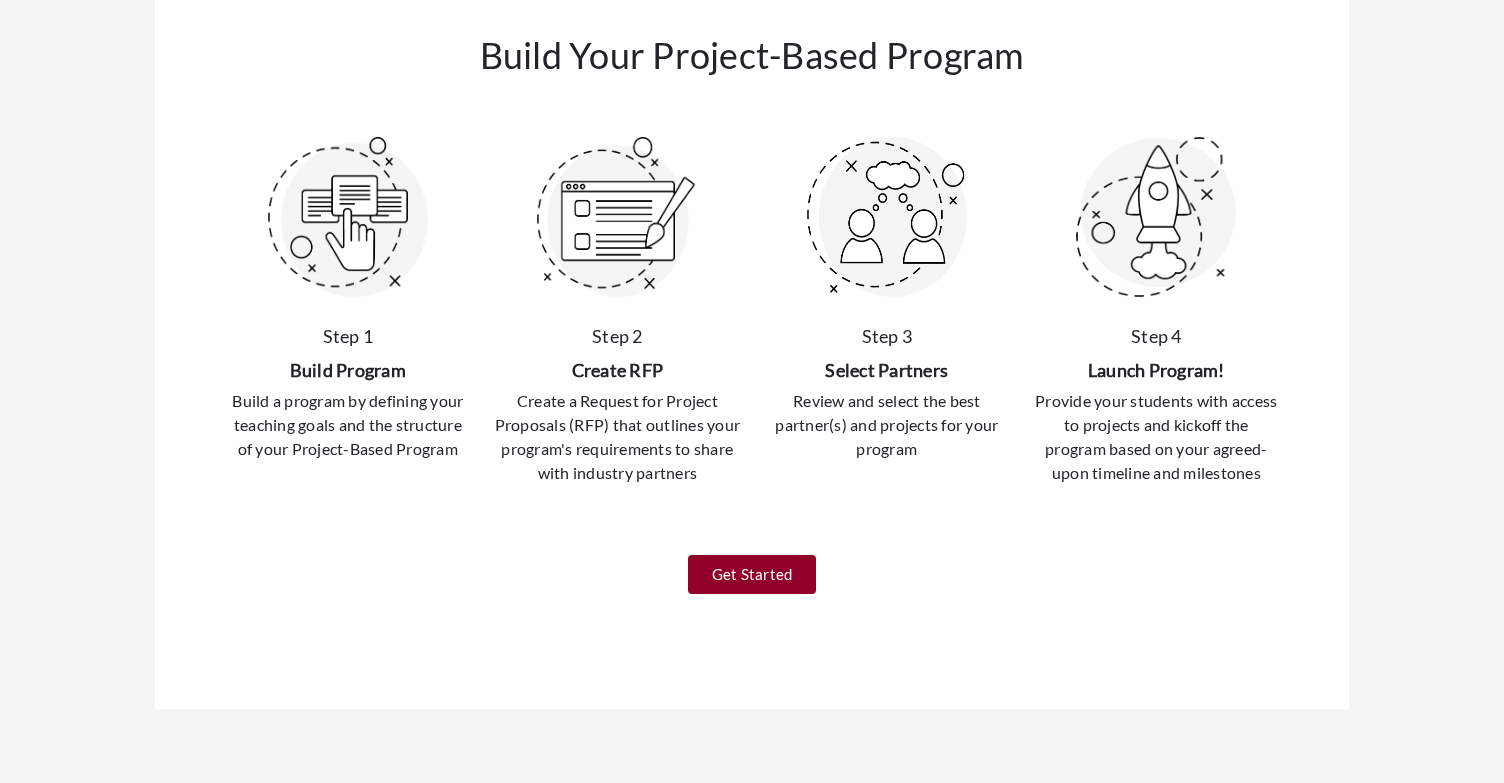 scroll, scrollTop: 196, scrollLeft: 0, axis: vertical 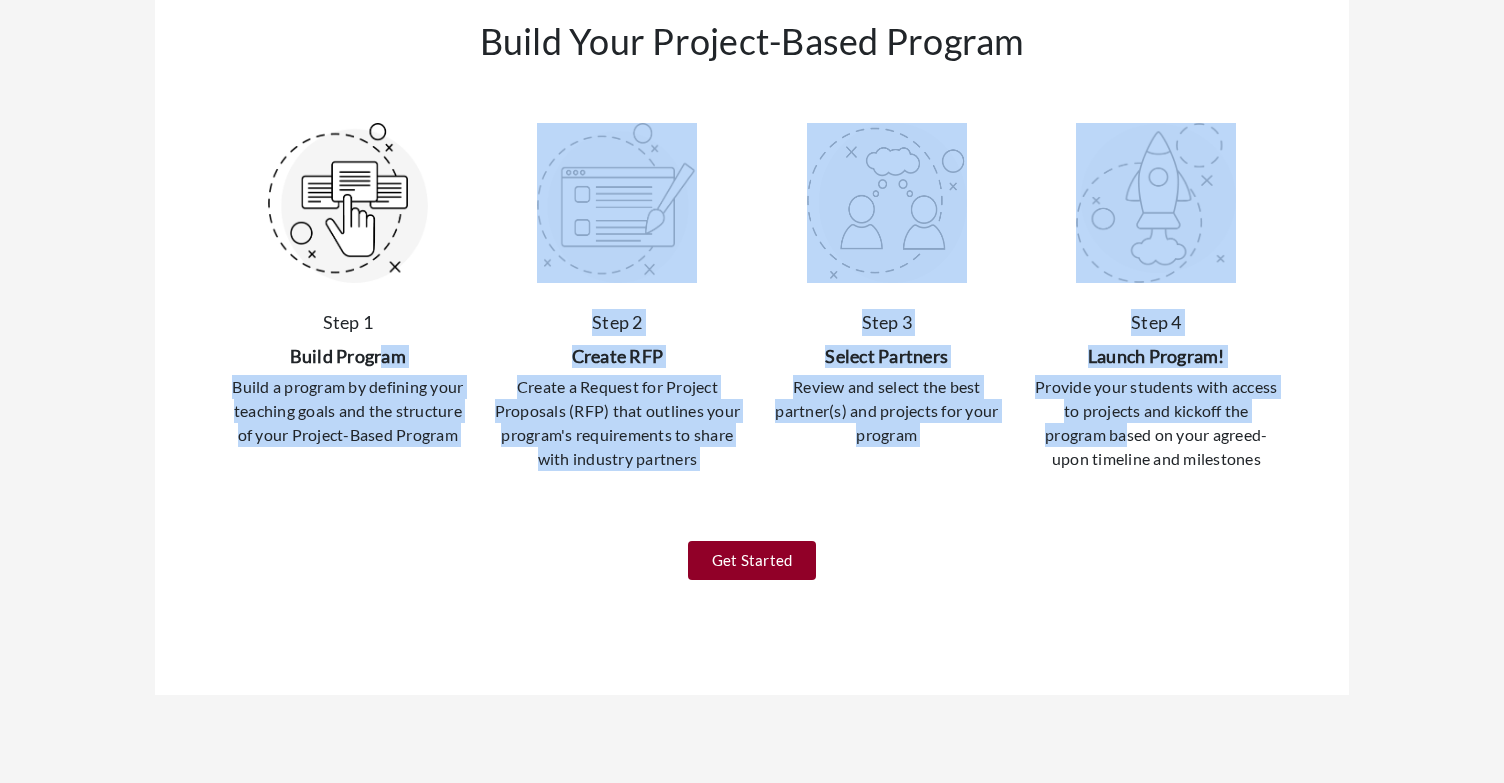 drag, startPoint x: 419, startPoint y: 340, endPoint x: 1262, endPoint y: 418, distance: 846.6008 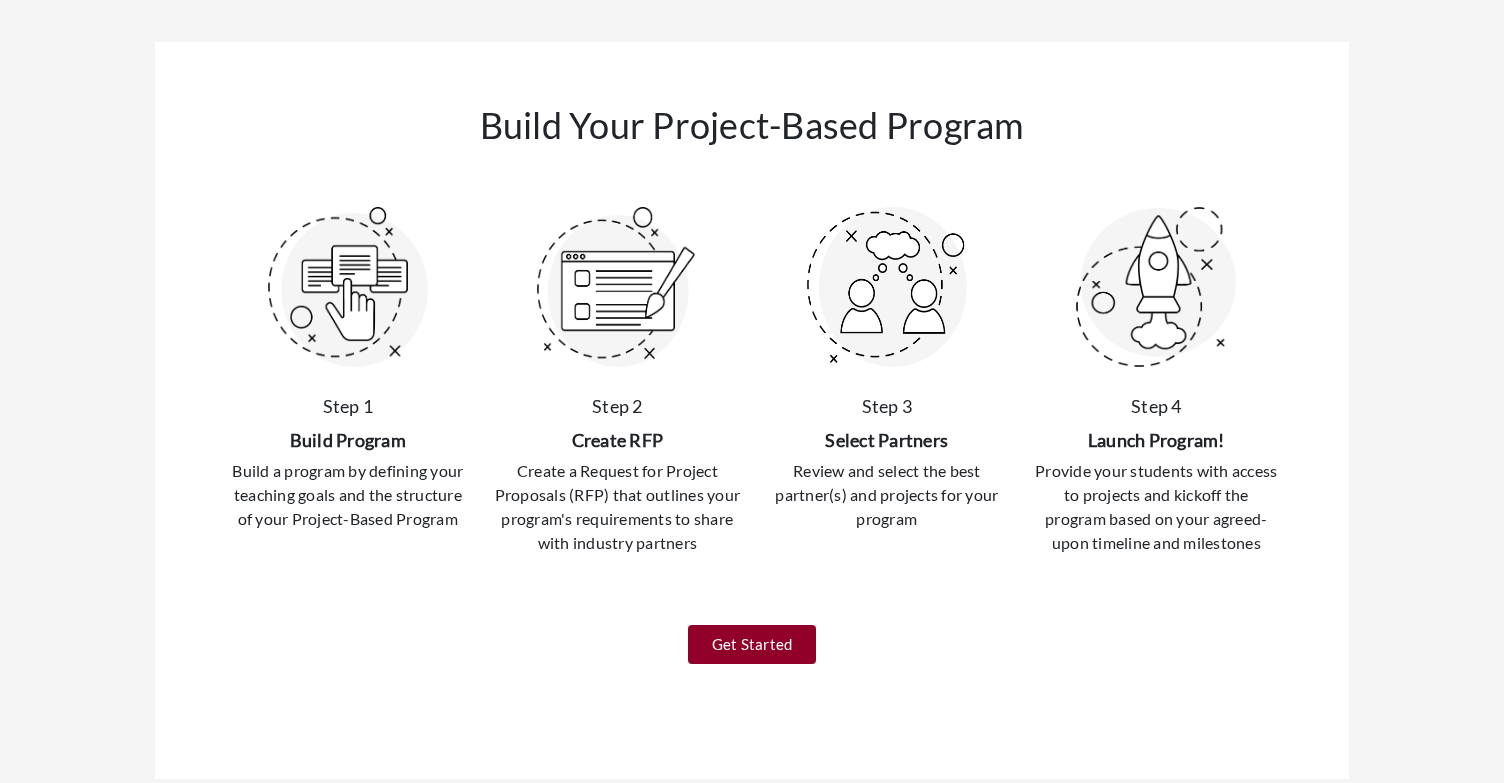 scroll, scrollTop: 196, scrollLeft: 0, axis: vertical 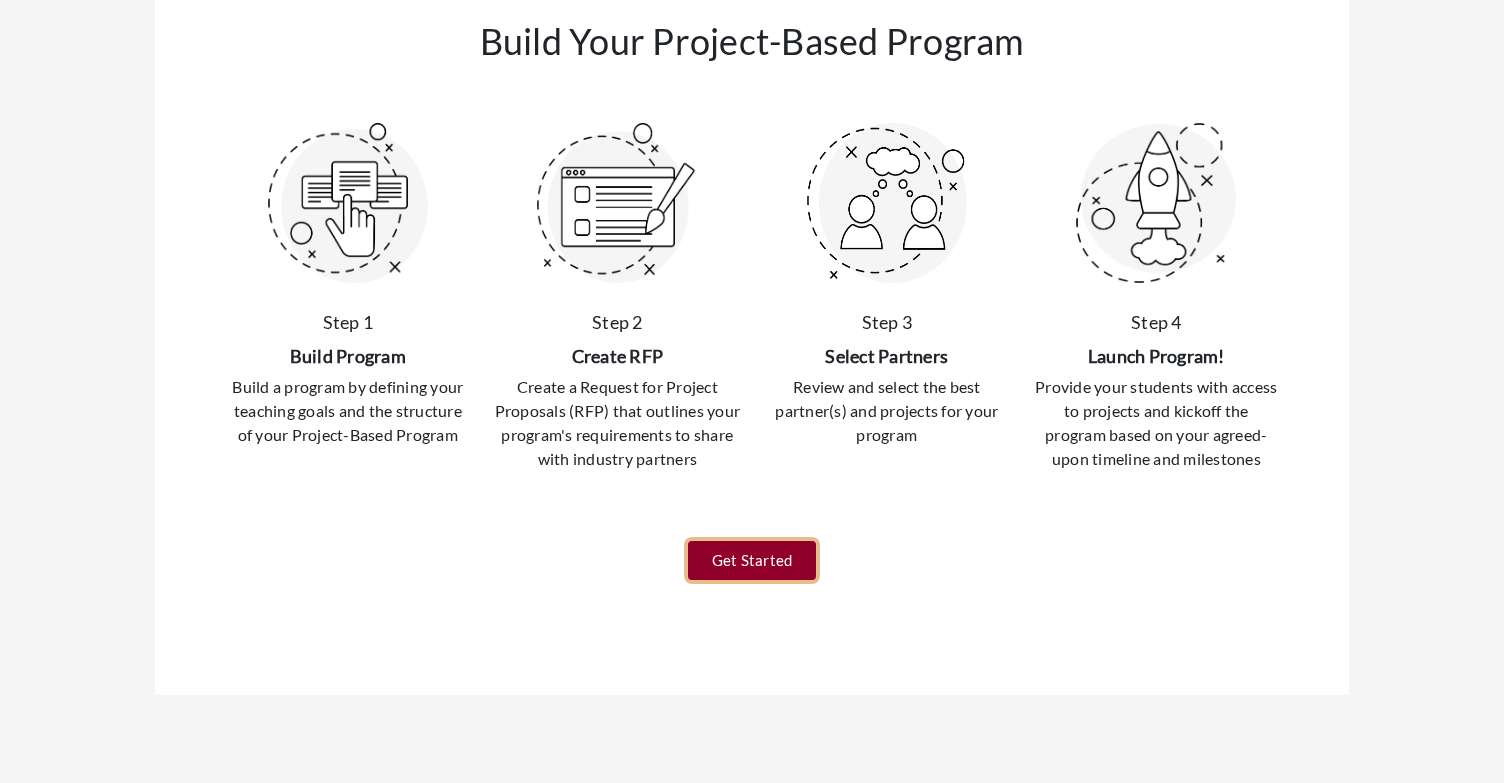 click on "Get Started" at bounding box center [752, 560] 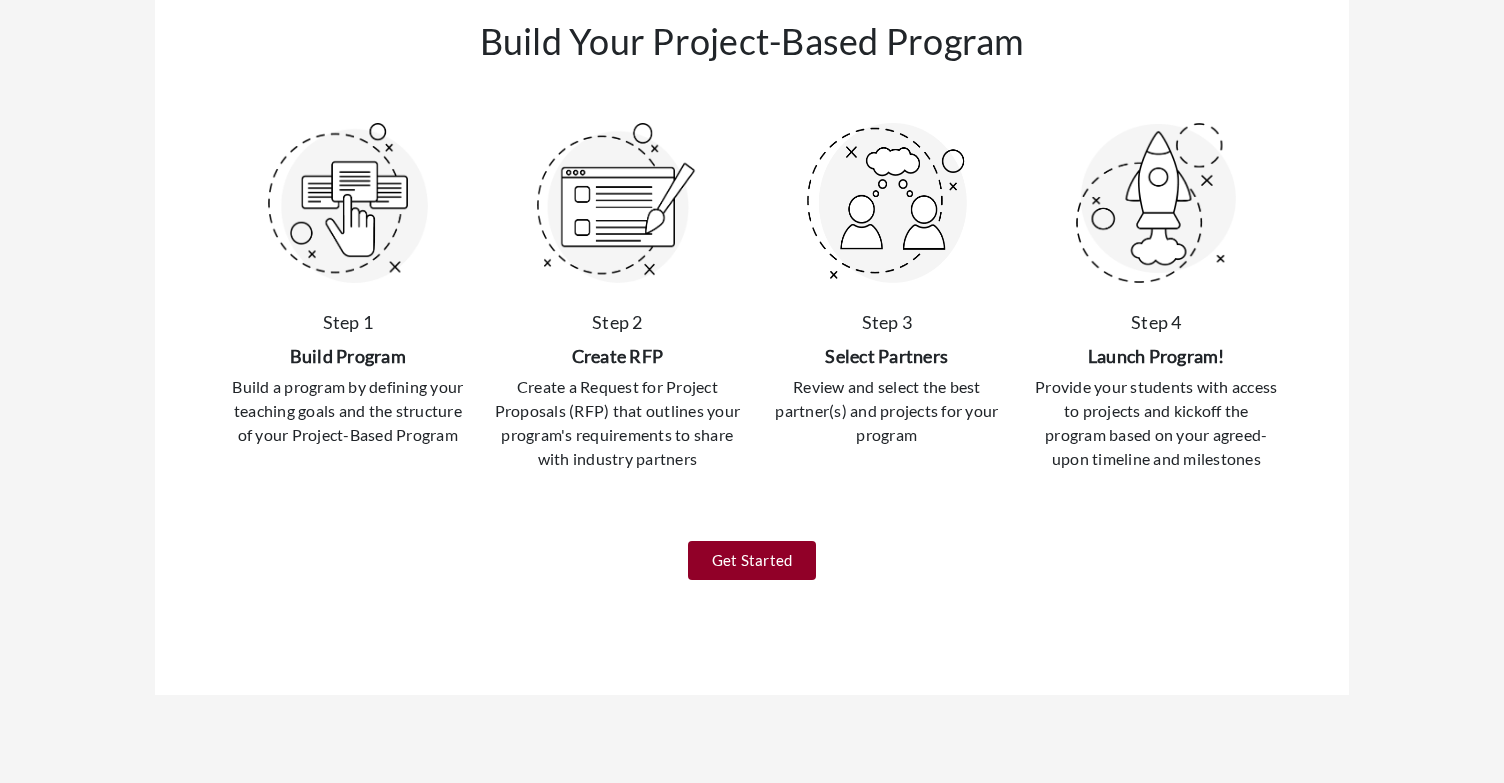 scroll, scrollTop: 0, scrollLeft: 0, axis: both 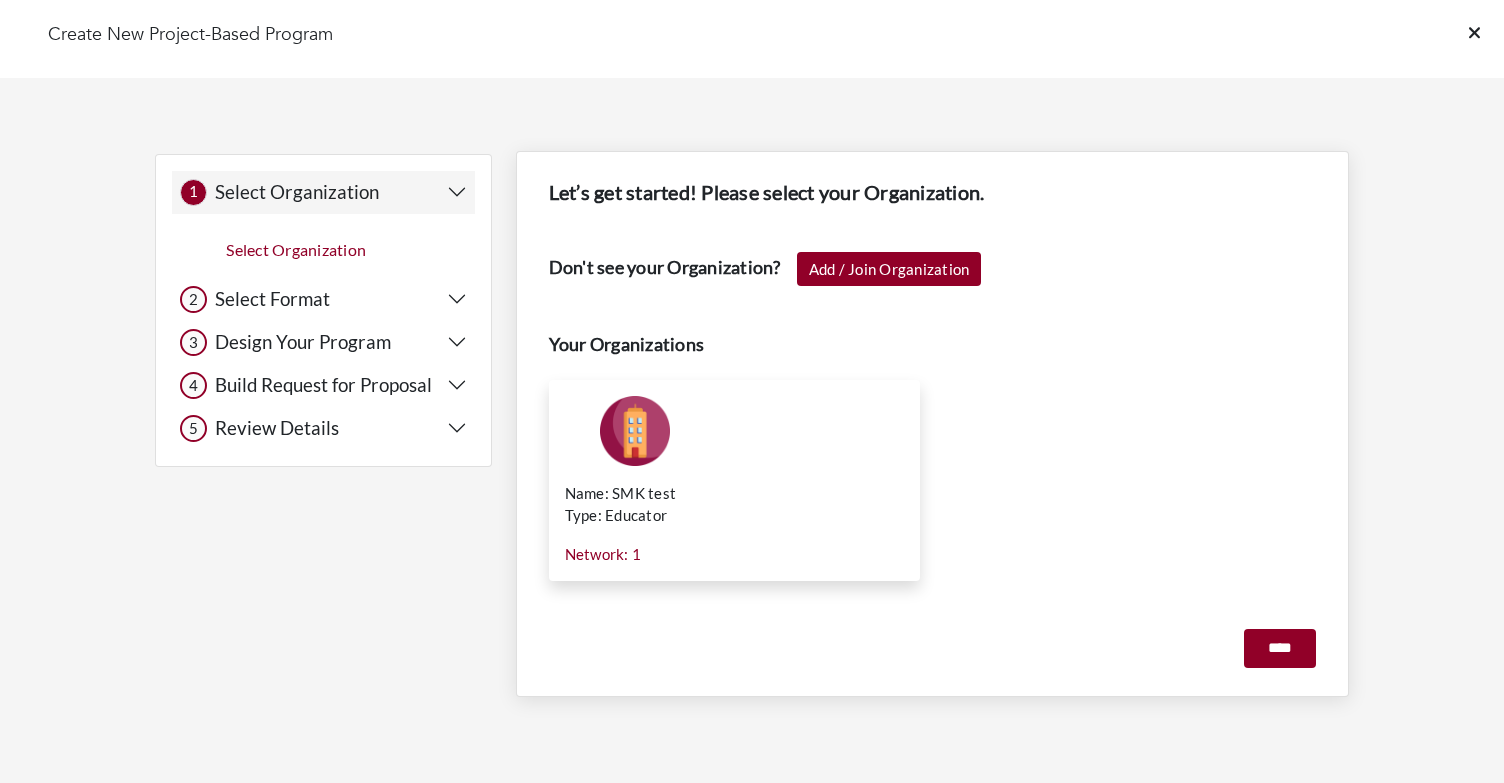 click on "Name: SMK test
Type: Educator
Network: 1
Manage
Select" at bounding box center (735, 481) 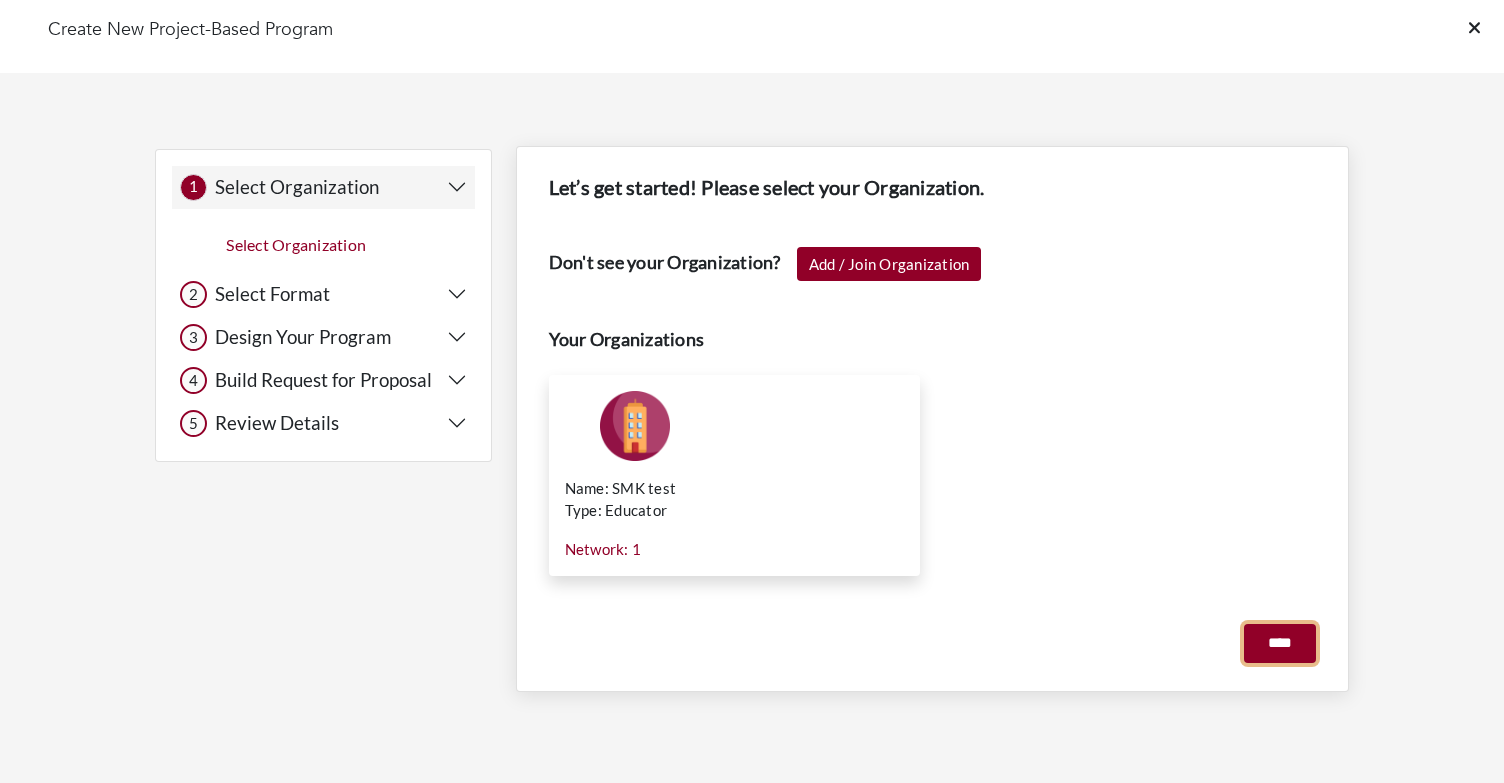 click on "****" at bounding box center [1280, 643] 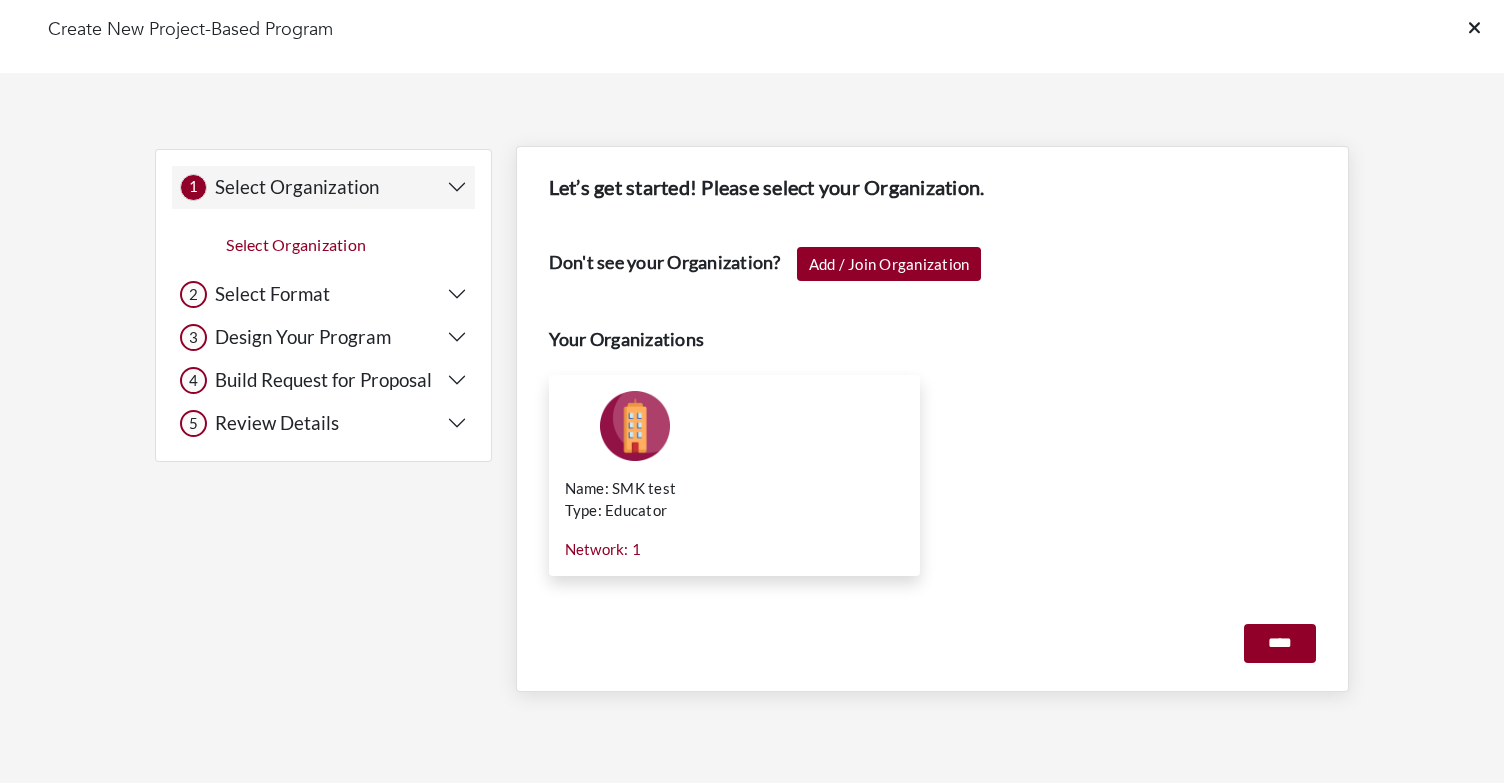 scroll, scrollTop: 0, scrollLeft: 0, axis: both 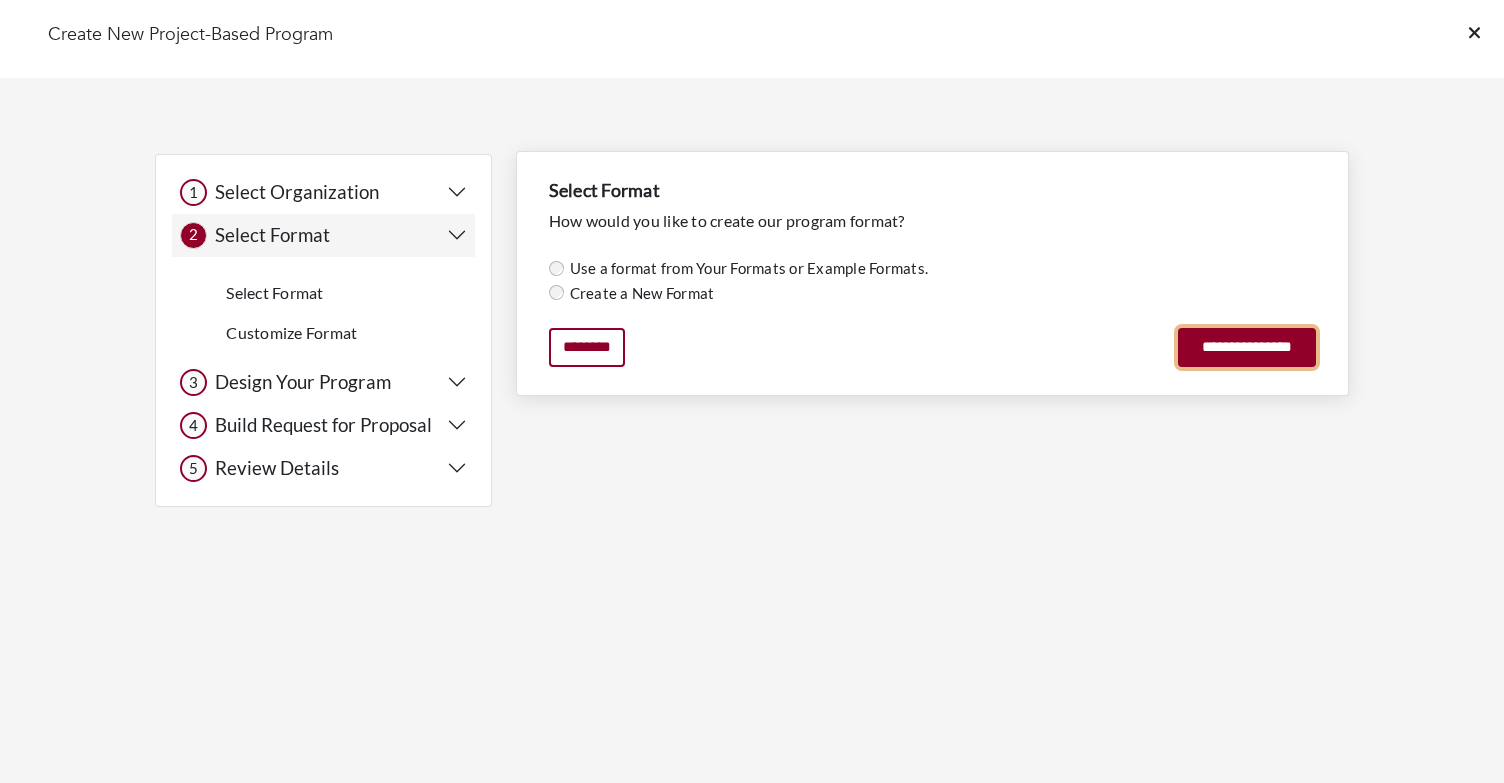 click on "**********" at bounding box center [1247, 347] 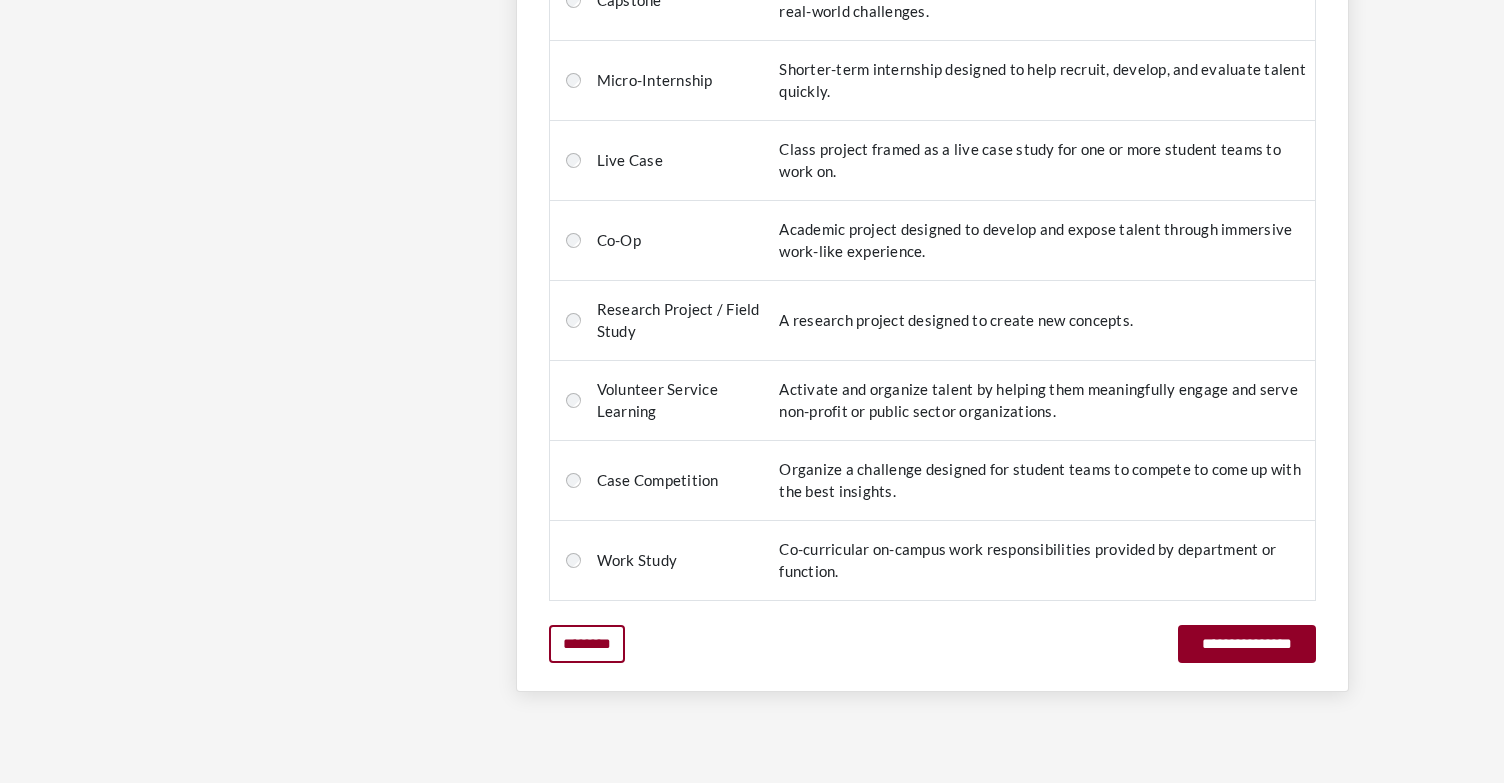 scroll, scrollTop: 0, scrollLeft: 0, axis: both 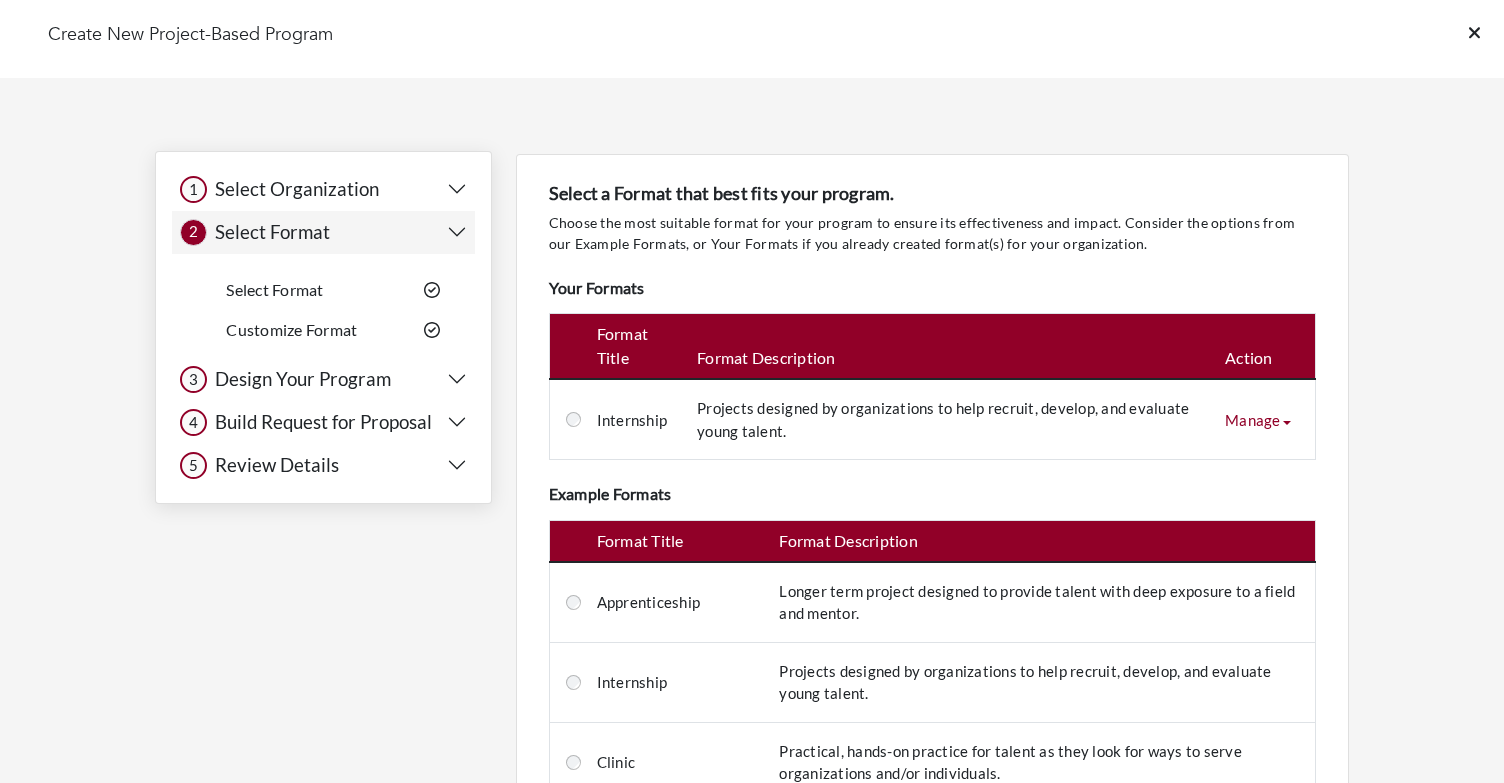 click on "3
3
Design Your Program" at bounding box center [323, 379] 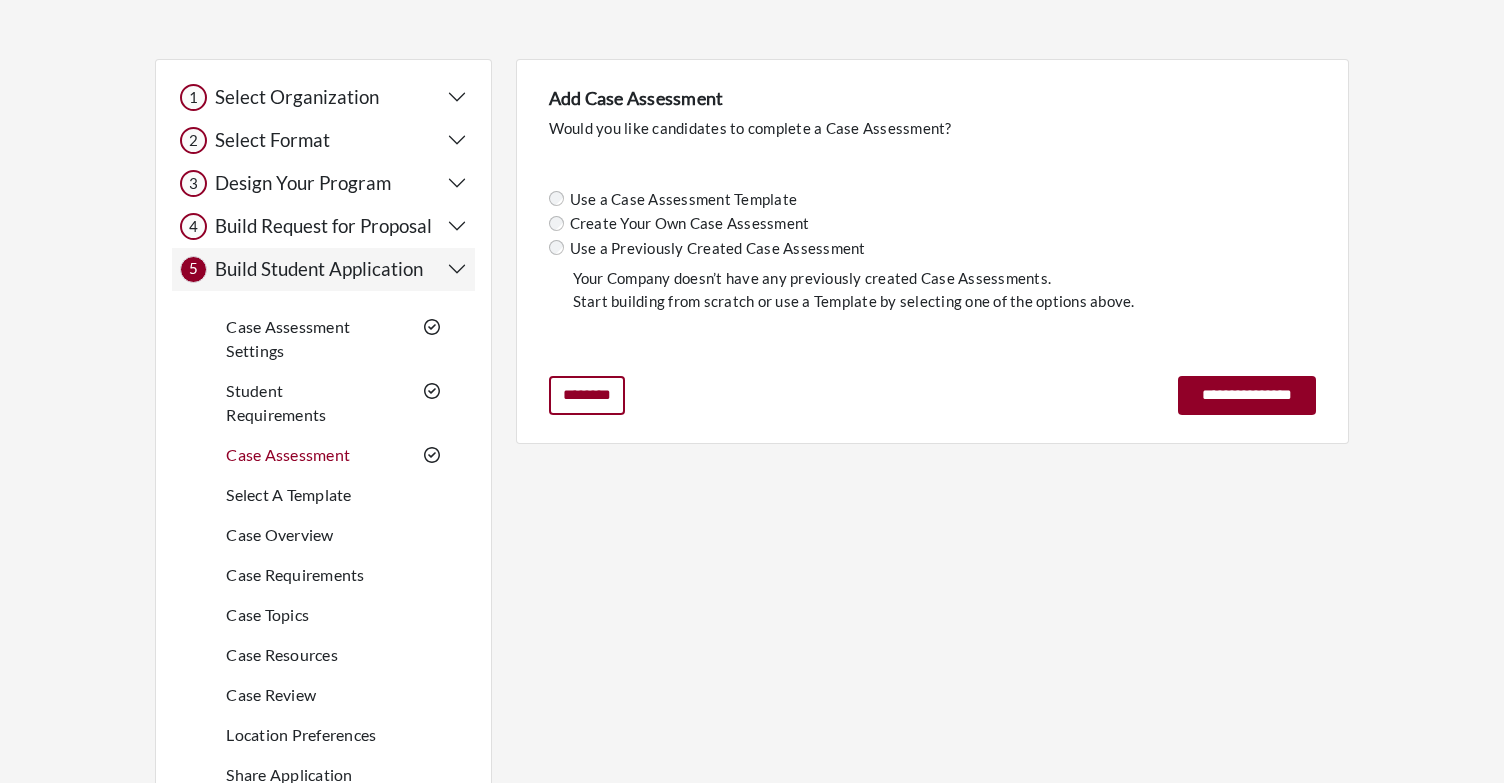scroll, scrollTop: 0, scrollLeft: 0, axis: both 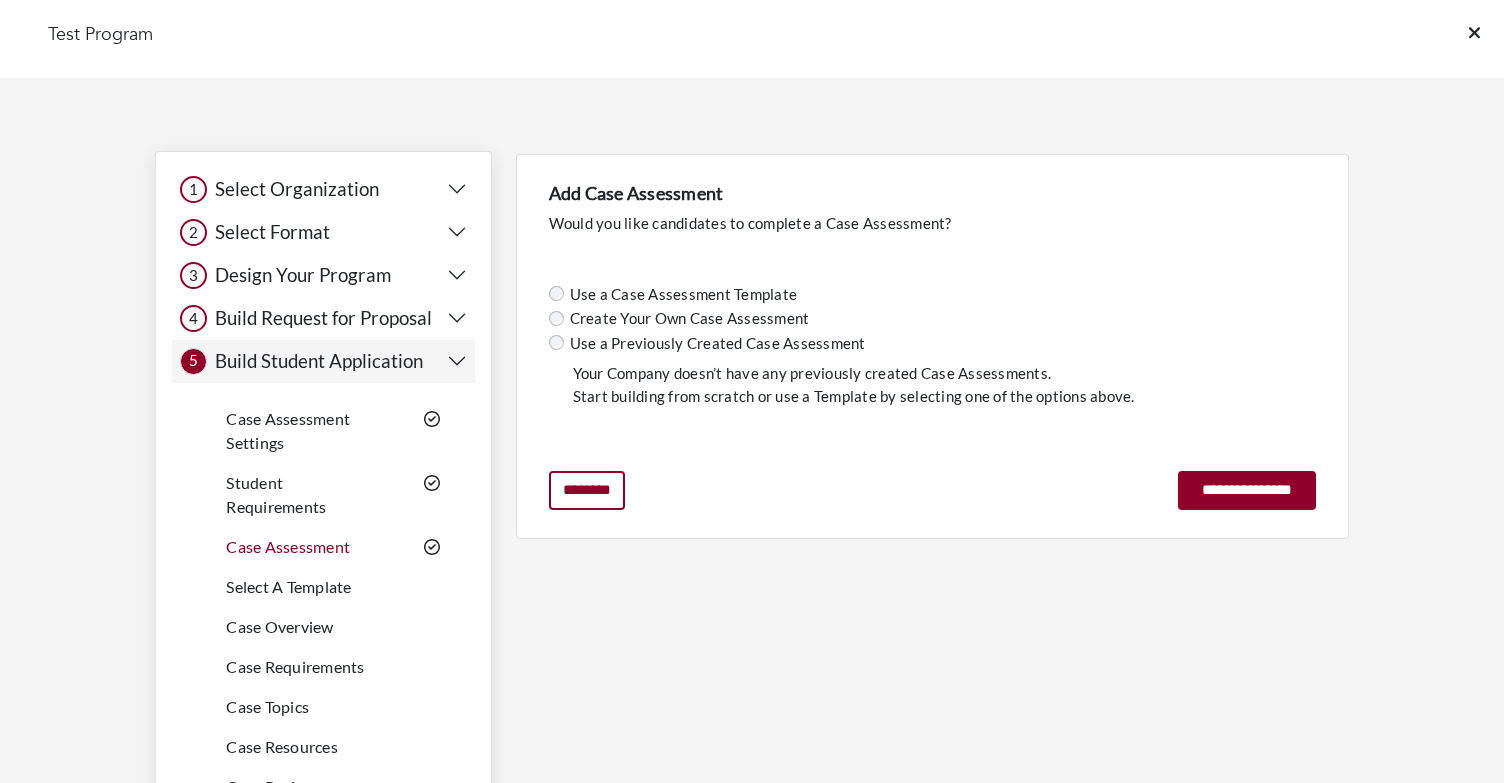 click on "Design Your Program" at bounding box center [299, 275] 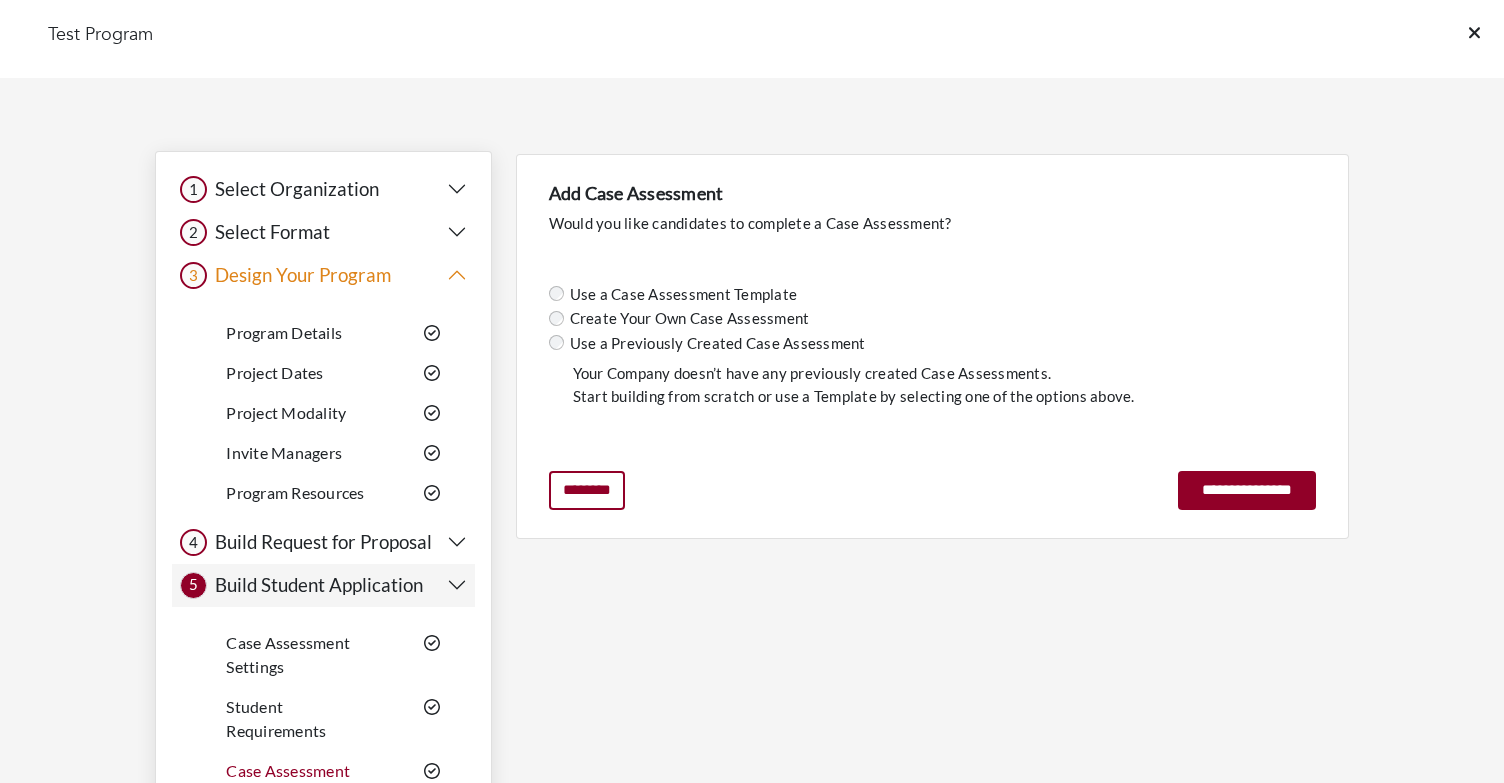 click on "4
4
Build Request for Proposal" at bounding box center [306, 542] 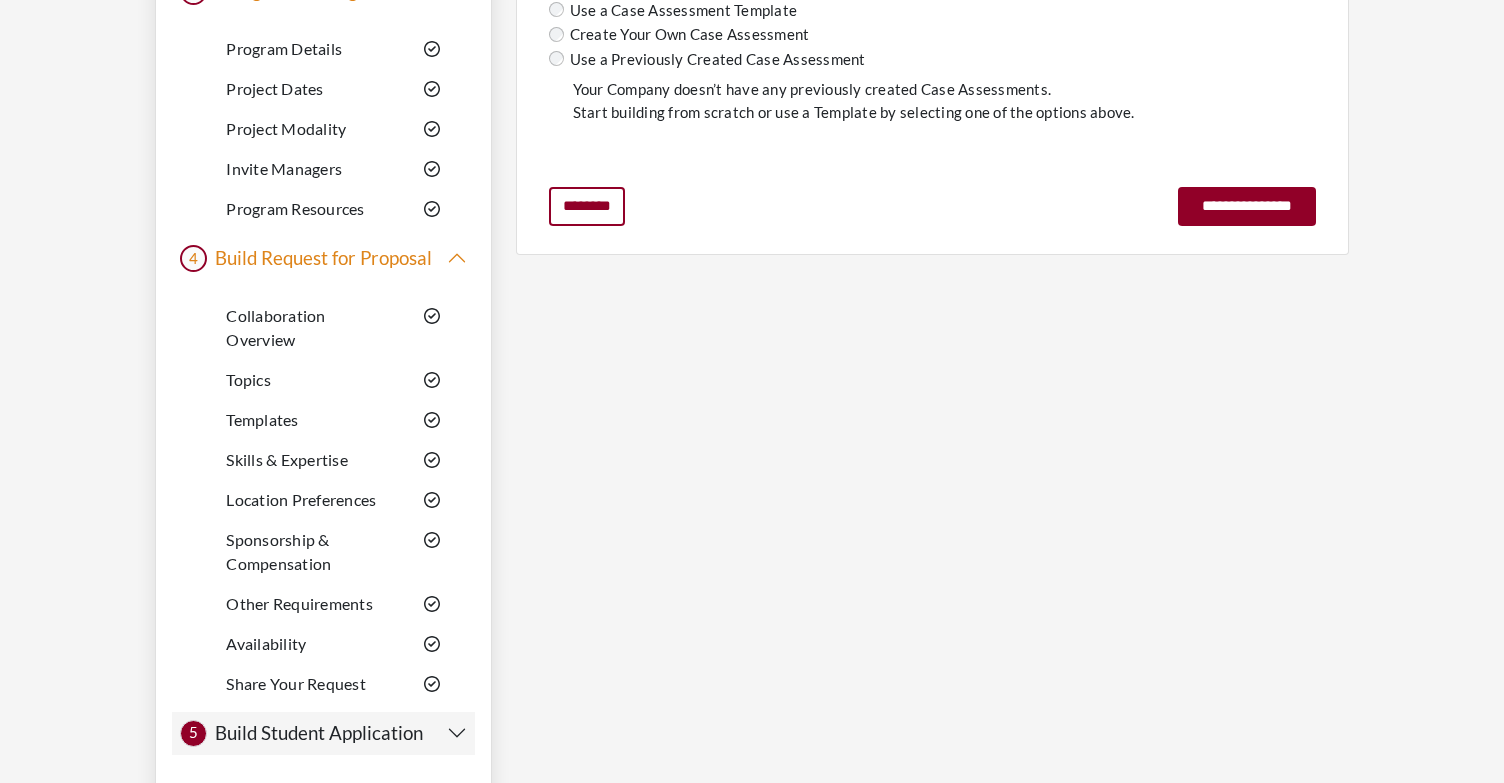 scroll, scrollTop: 294, scrollLeft: 0, axis: vertical 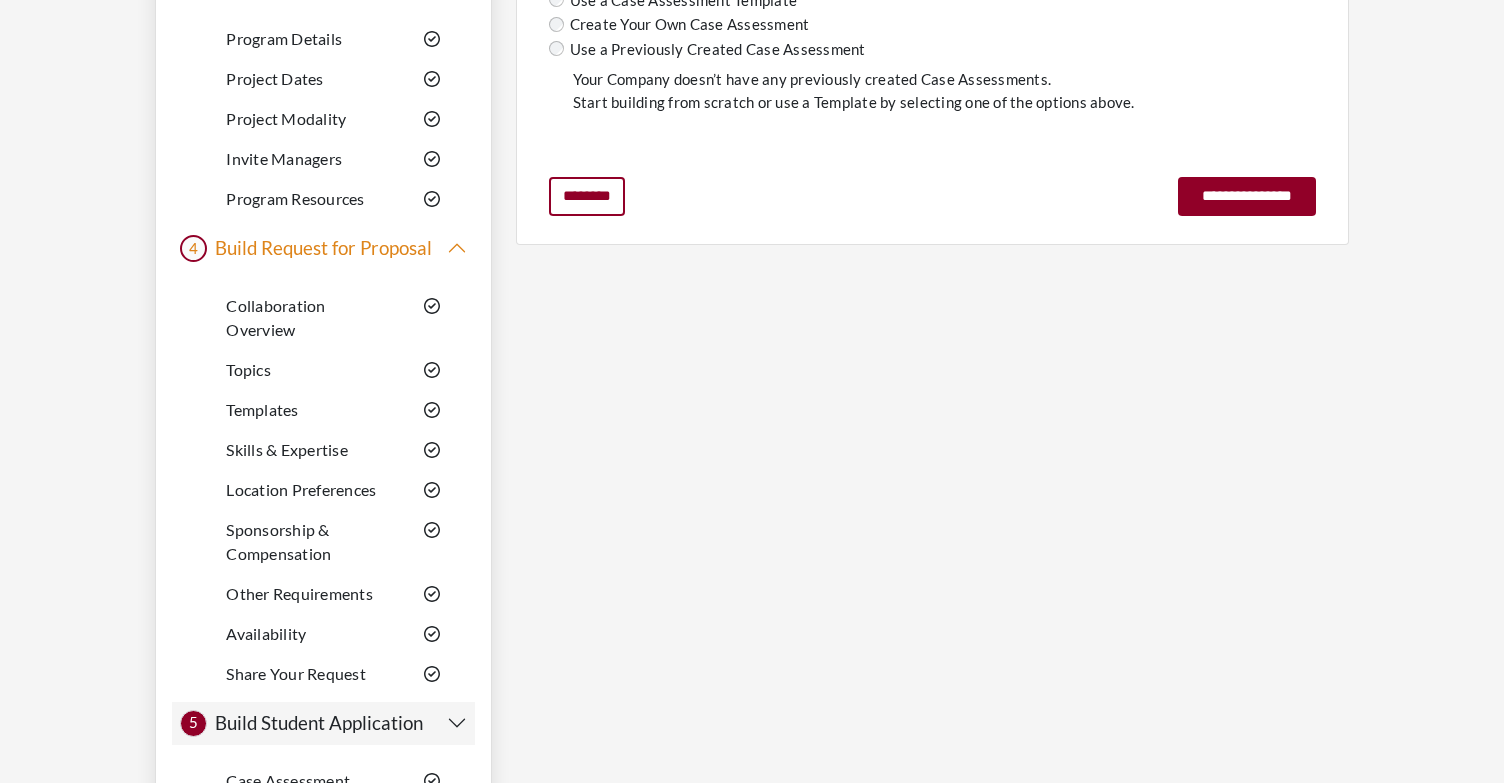 click on "Templates" at bounding box center (262, 409) 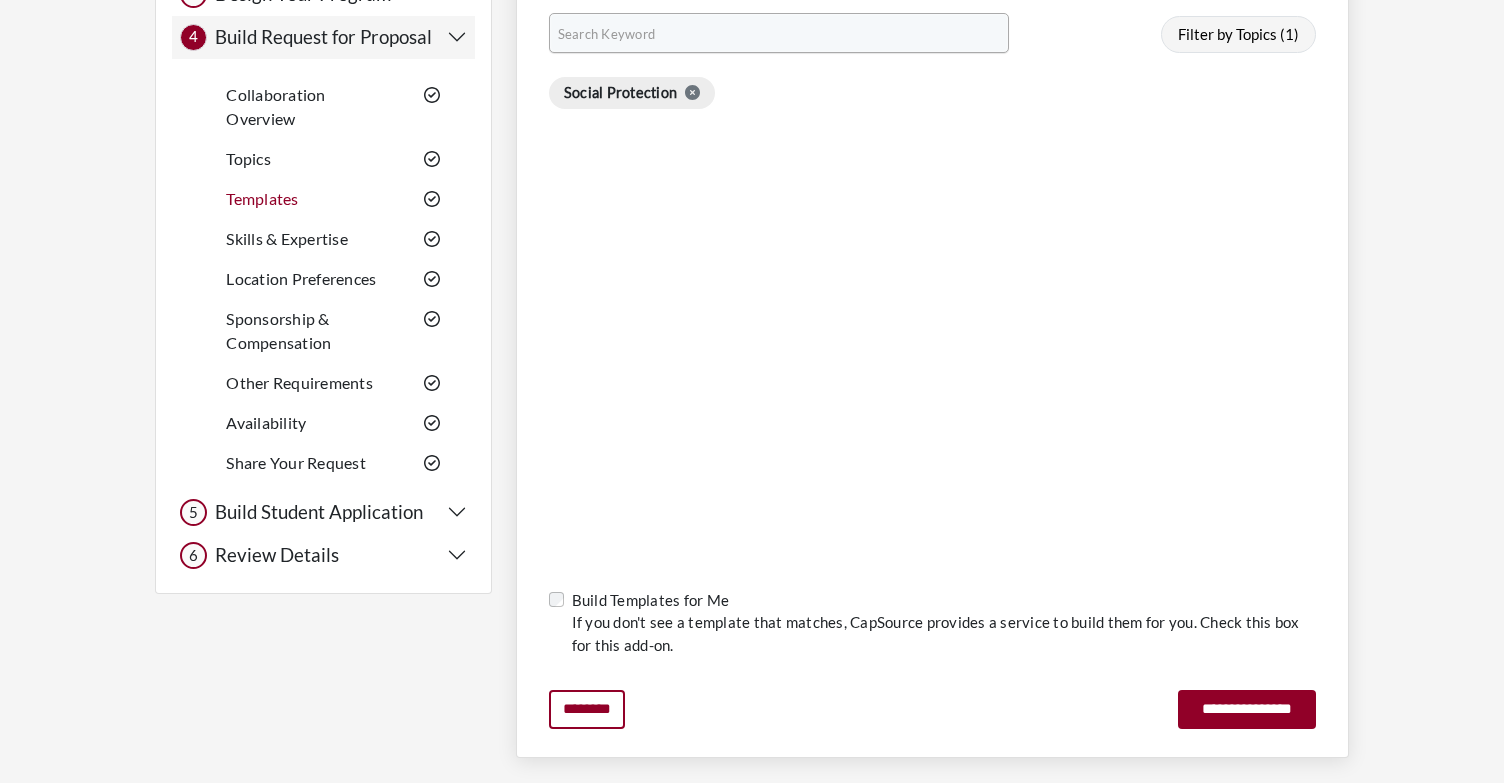 scroll, scrollTop: 330, scrollLeft: 0, axis: vertical 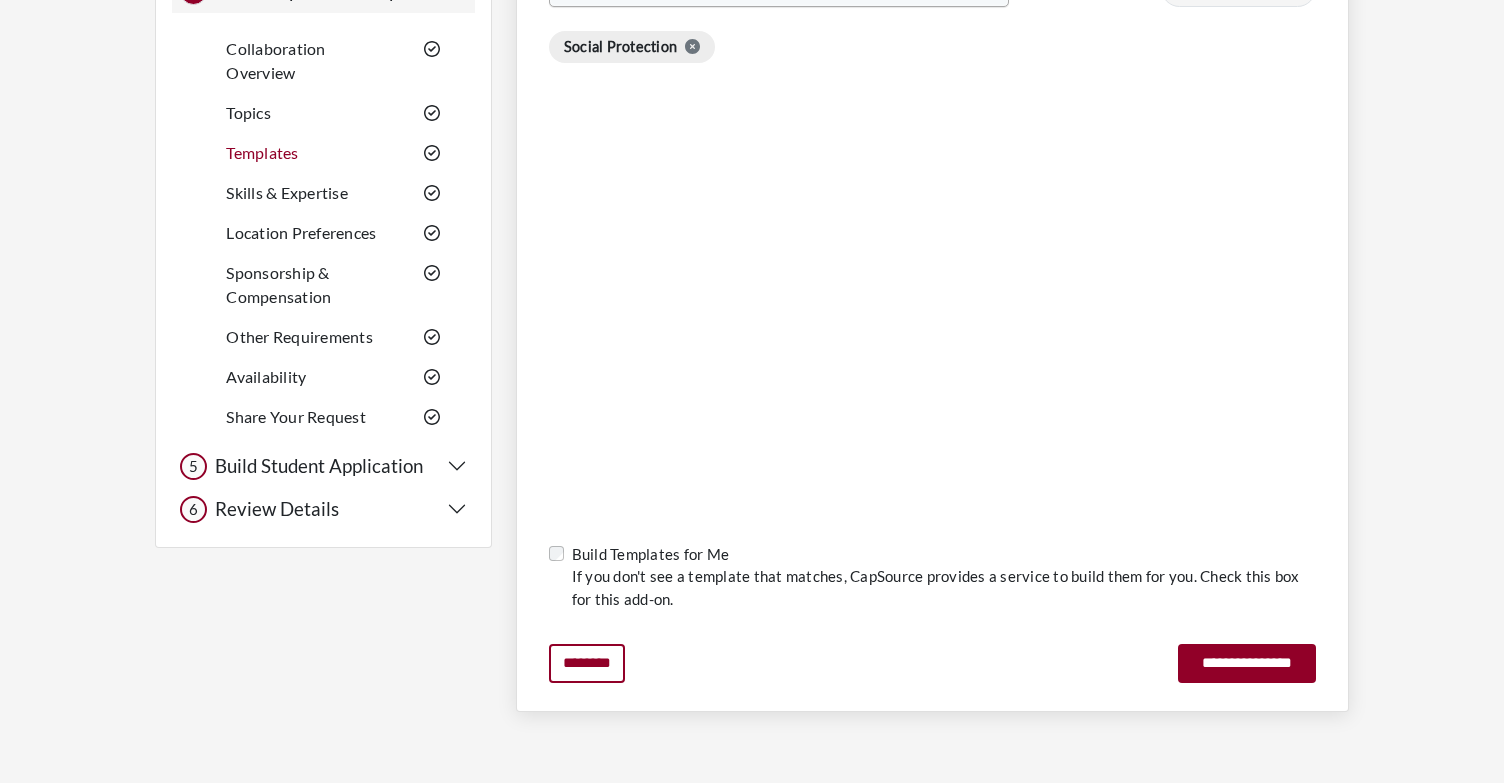 click at bounding box center (688, 46) 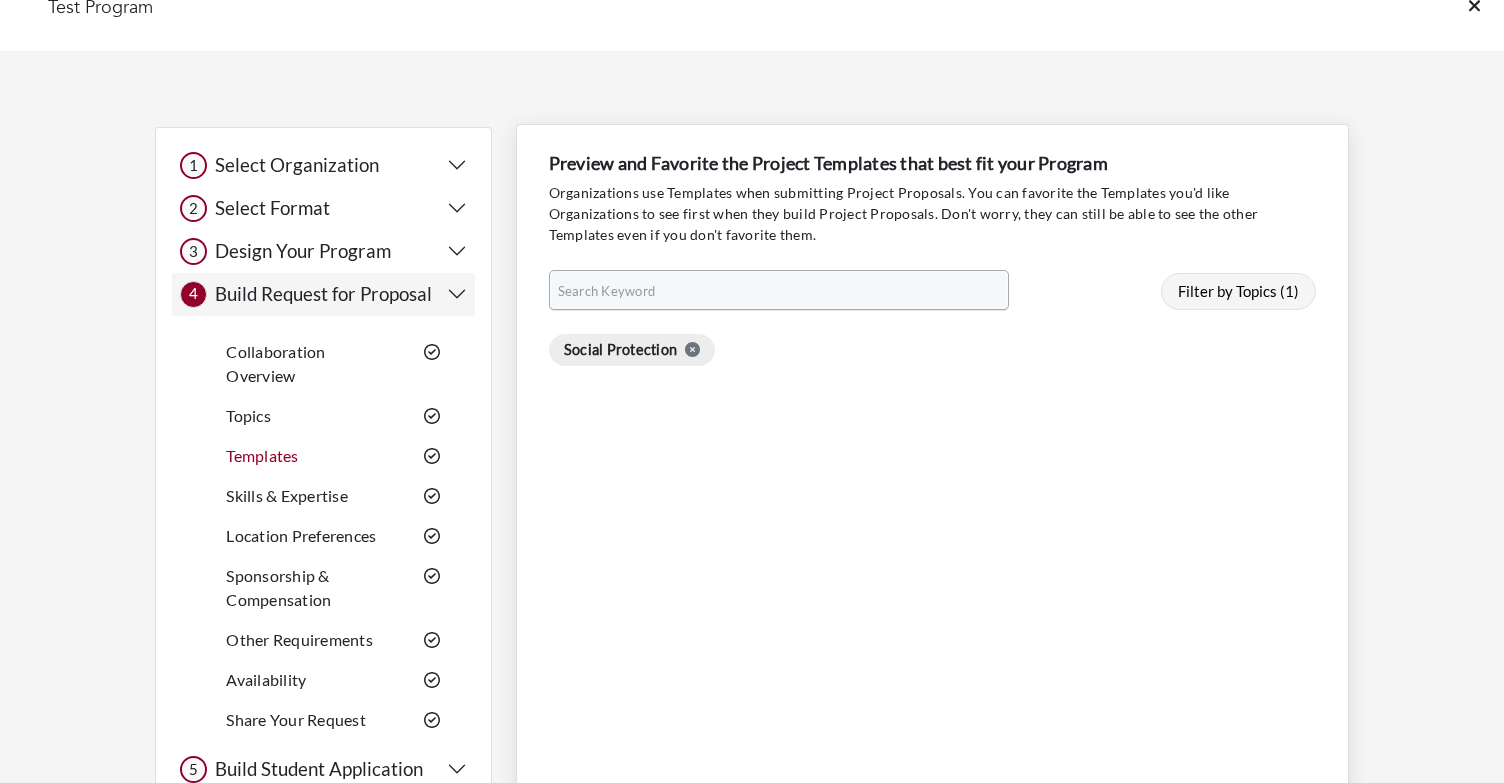 scroll, scrollTop: 0, scrollLeft: 0, axis: both 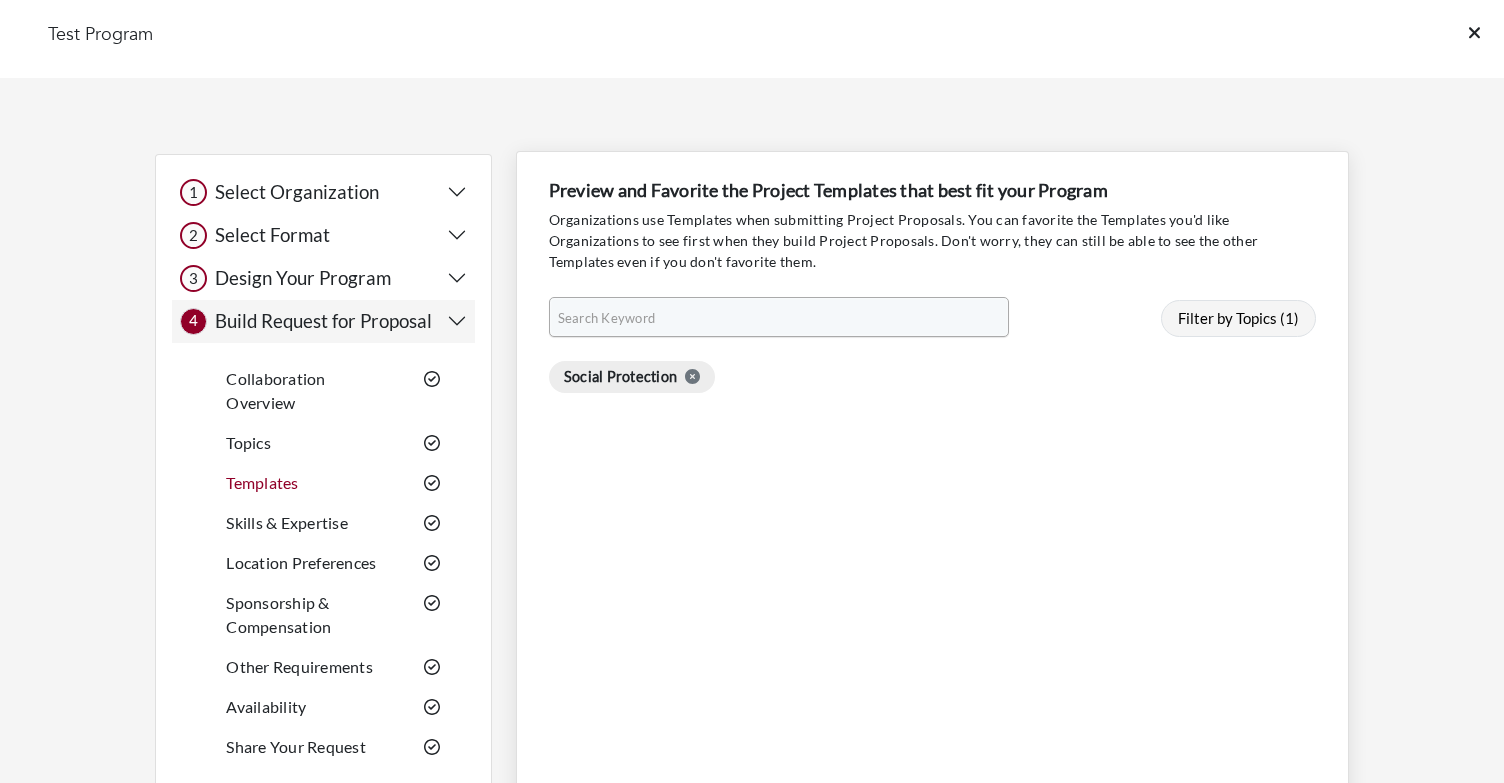 click on "Search Keyword" at bounding box center [770, 318] 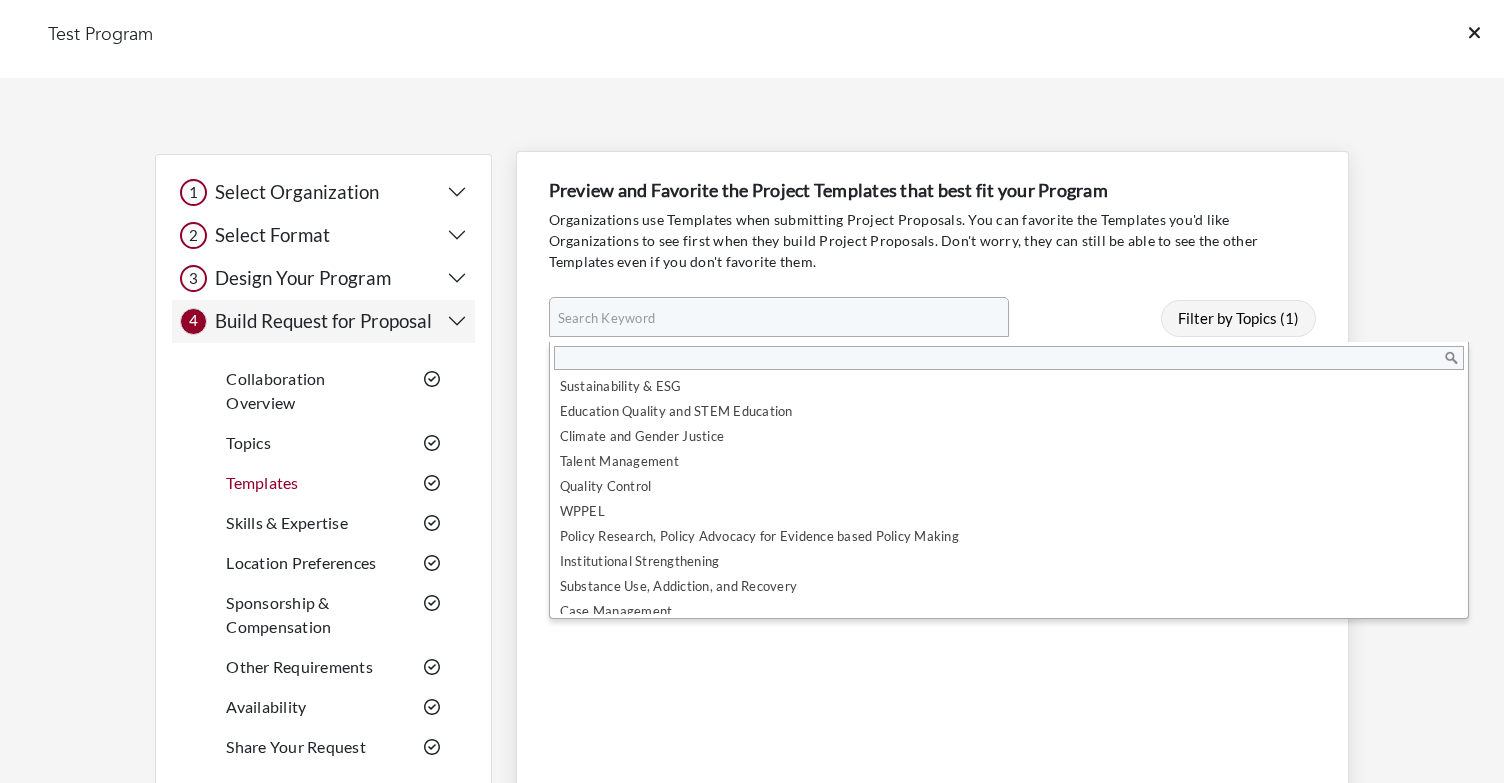 click on "**********" at bounding box center (932, 596) 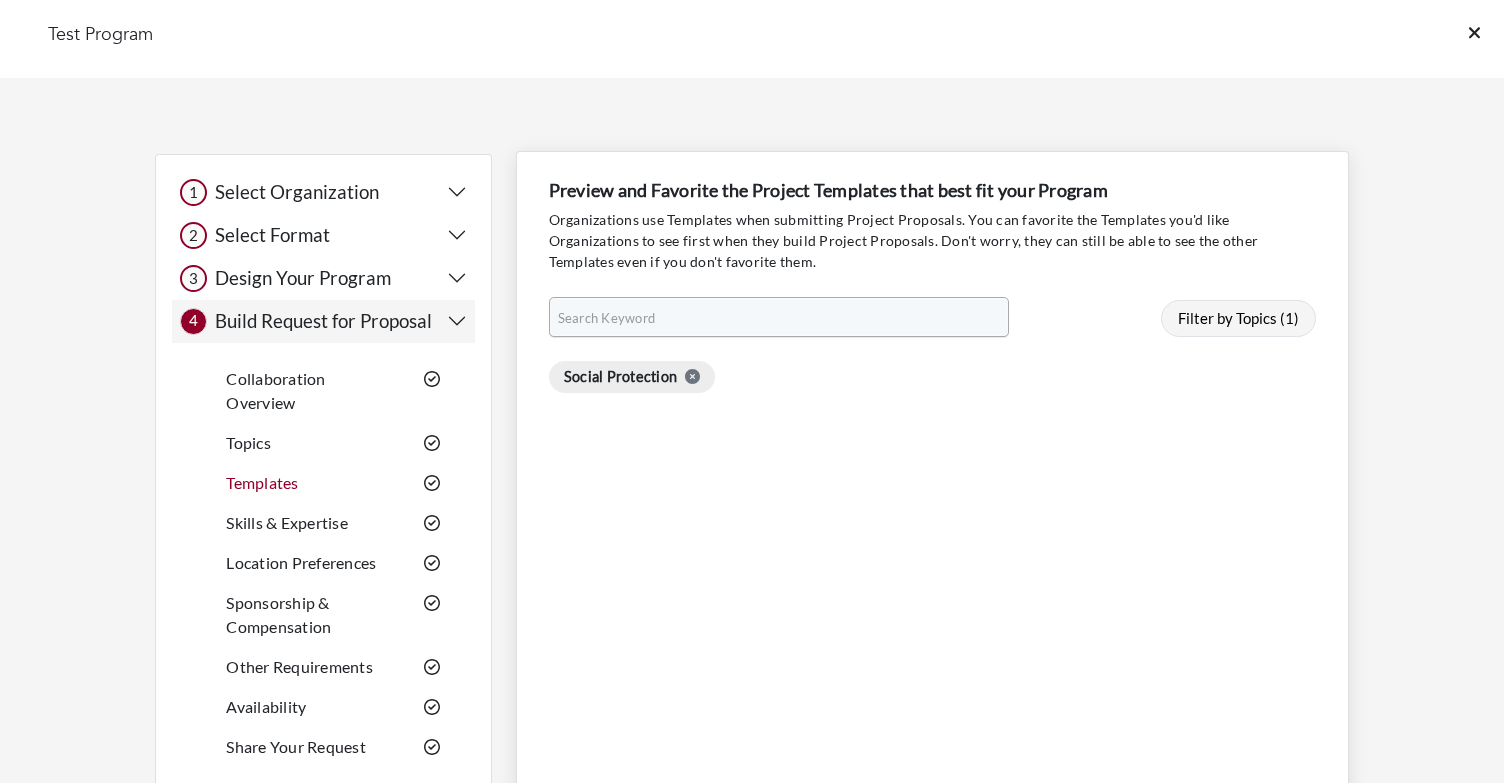 click 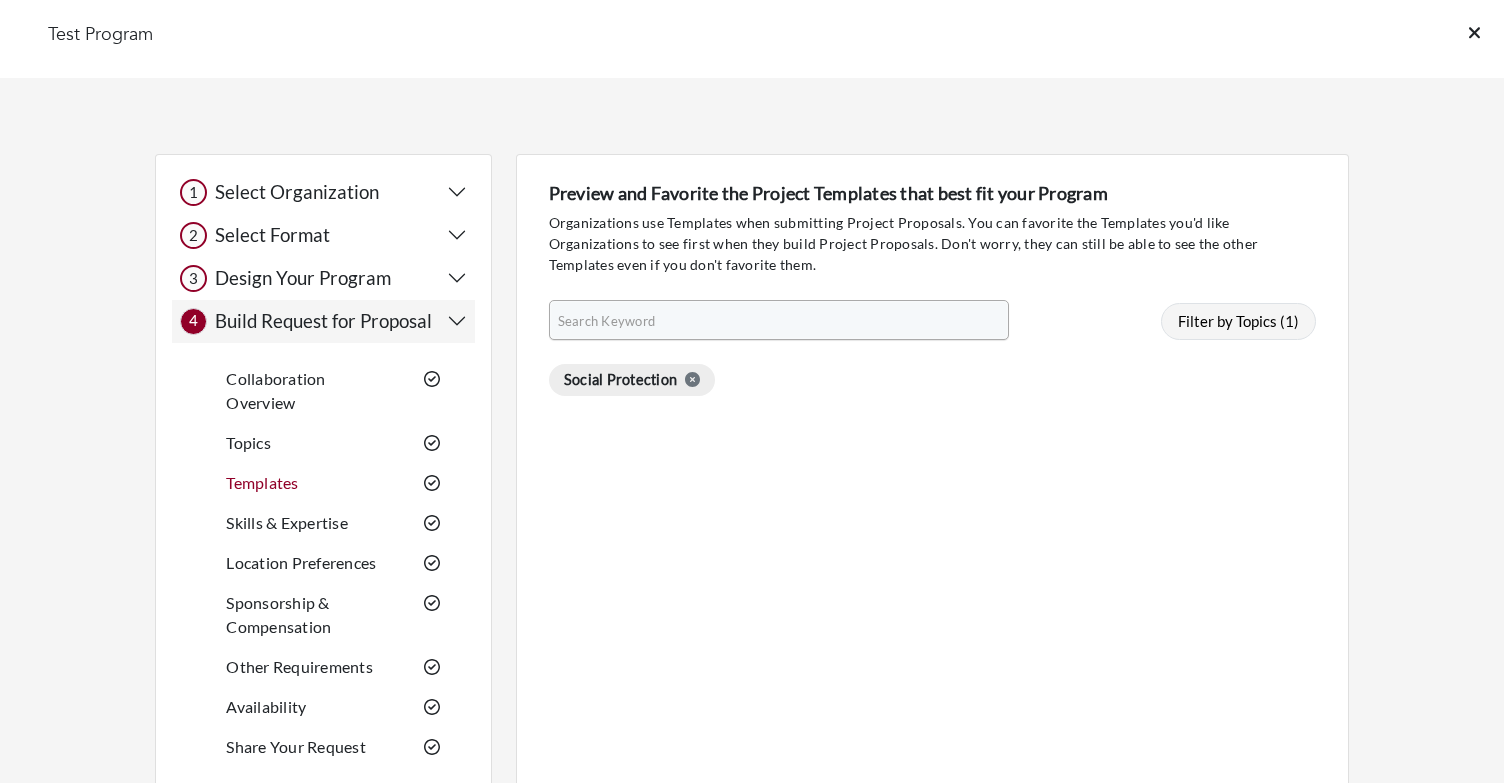 click 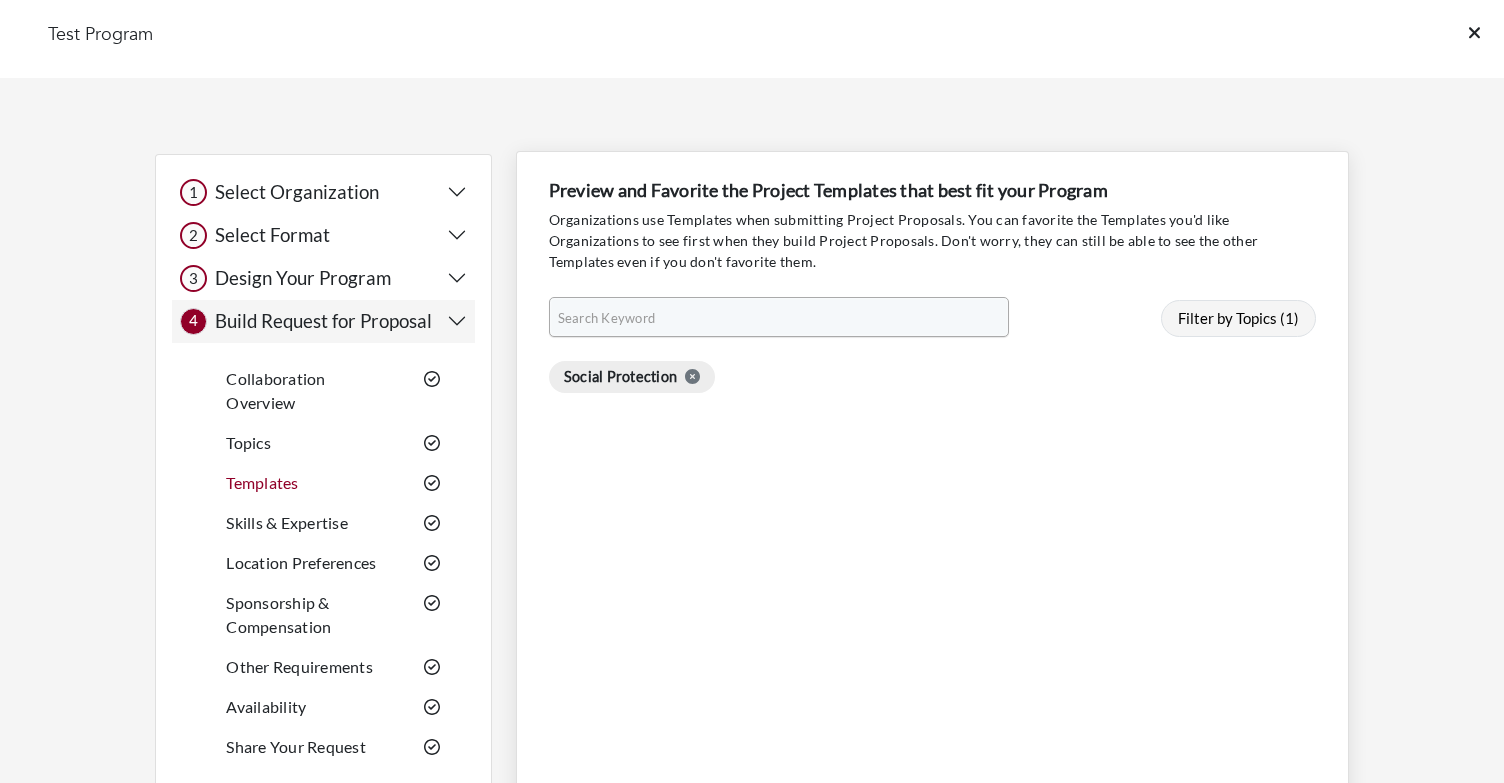 click on "Search Keyword" at bounding box center (770, 318) 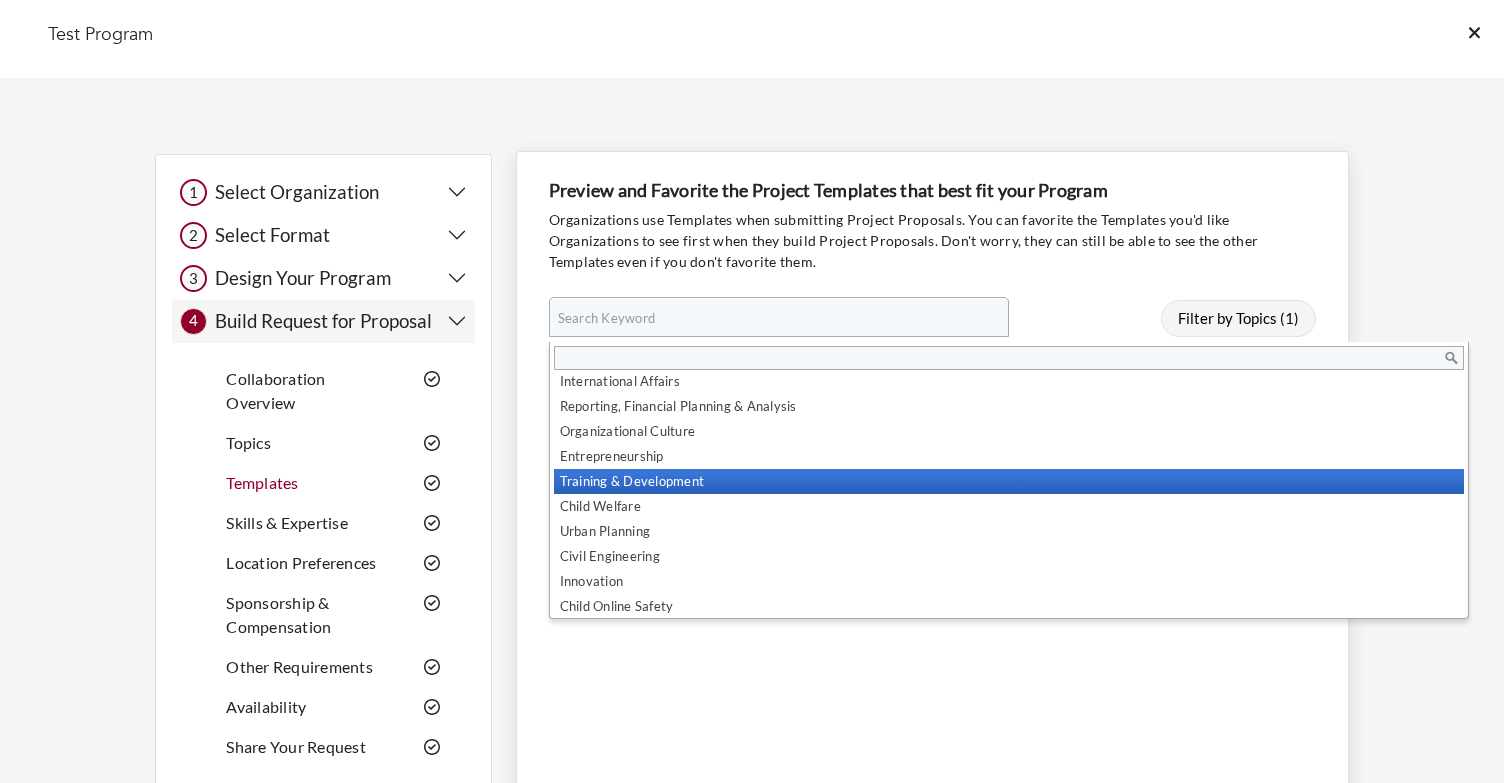 scroll, scrollTop: 442, scrollLeft: 0, axis: vertical 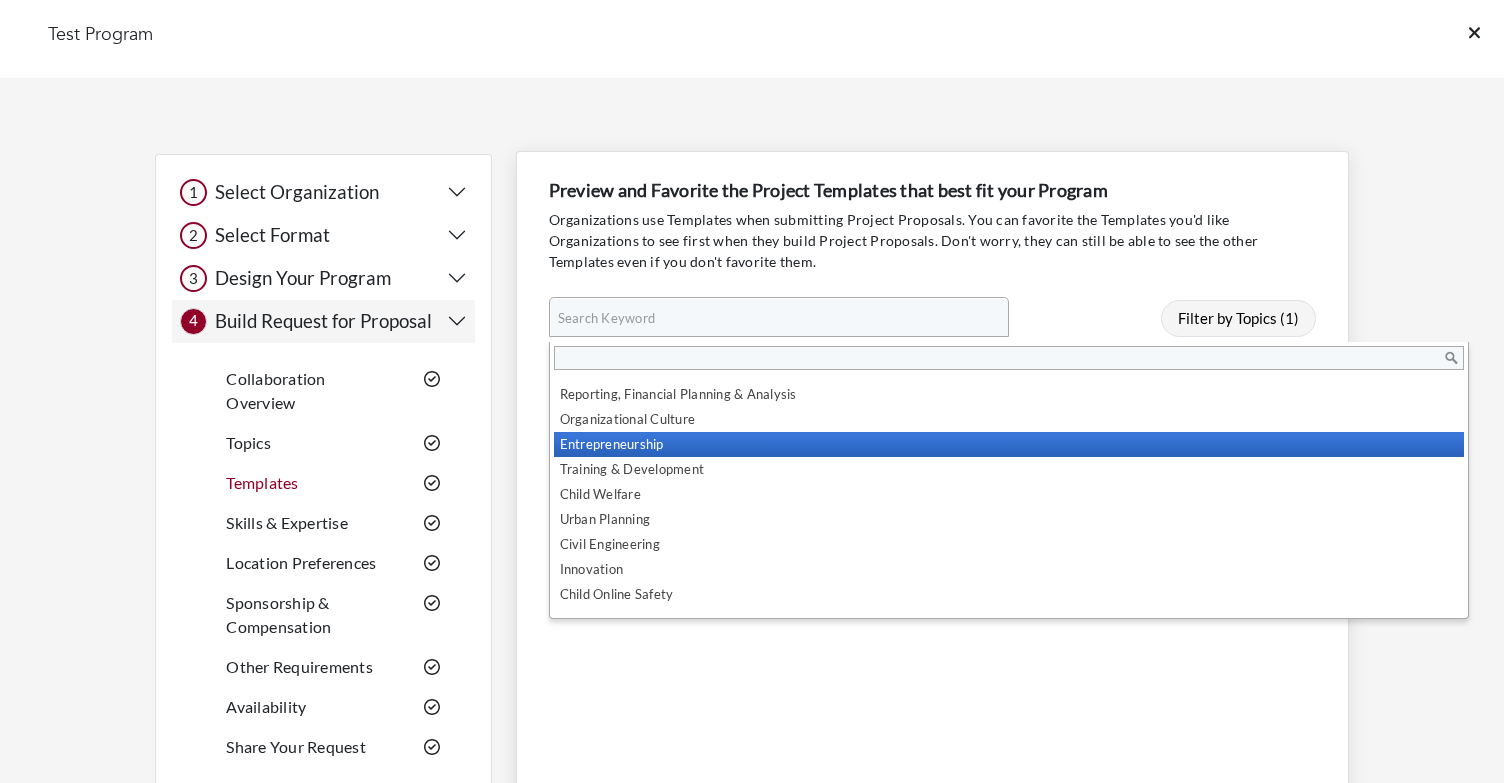 click on "Entrepreneurship" at bounding box center [1009, 444] 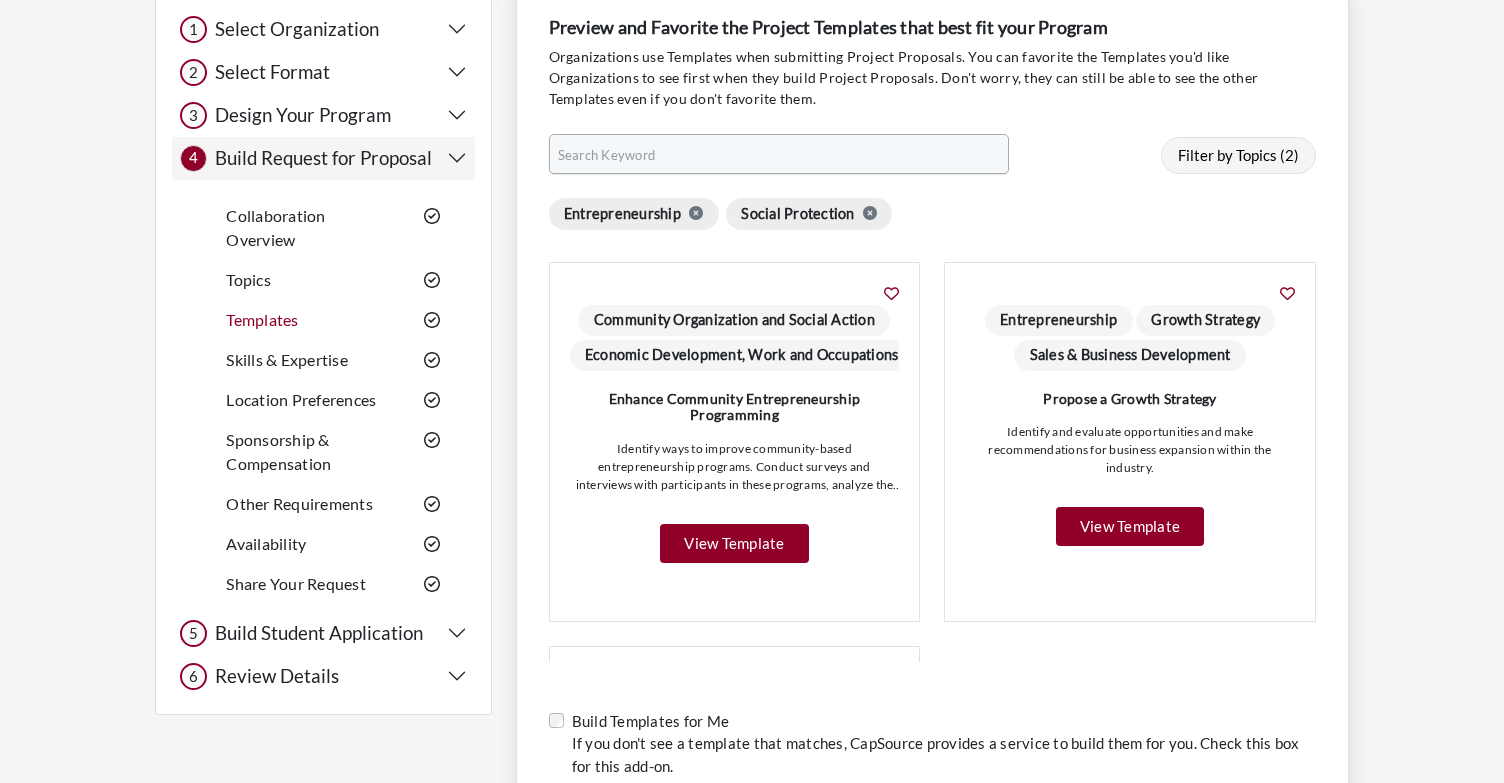 scroll, scrollTop: 167, scrollLeft: 0, axis: vertical 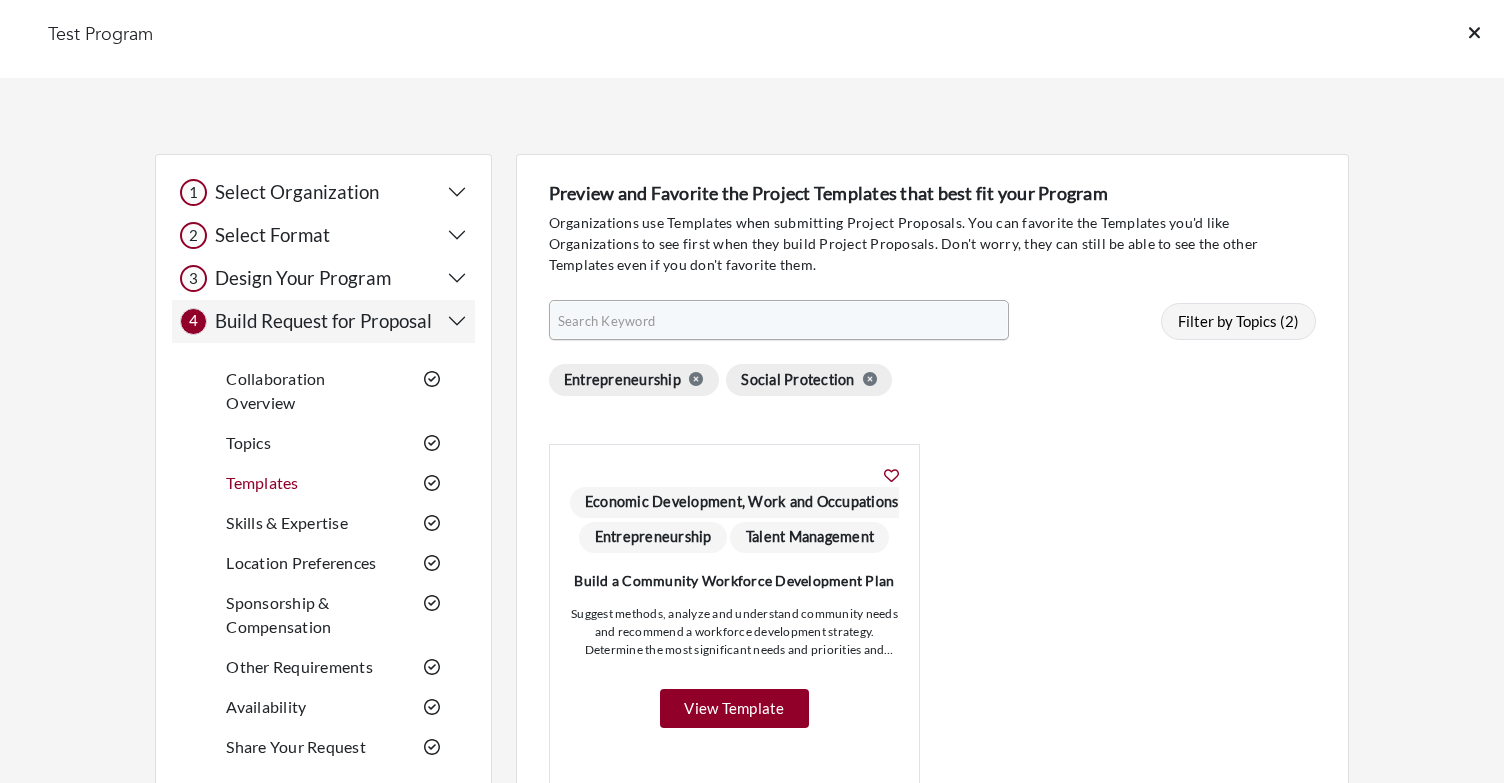 click 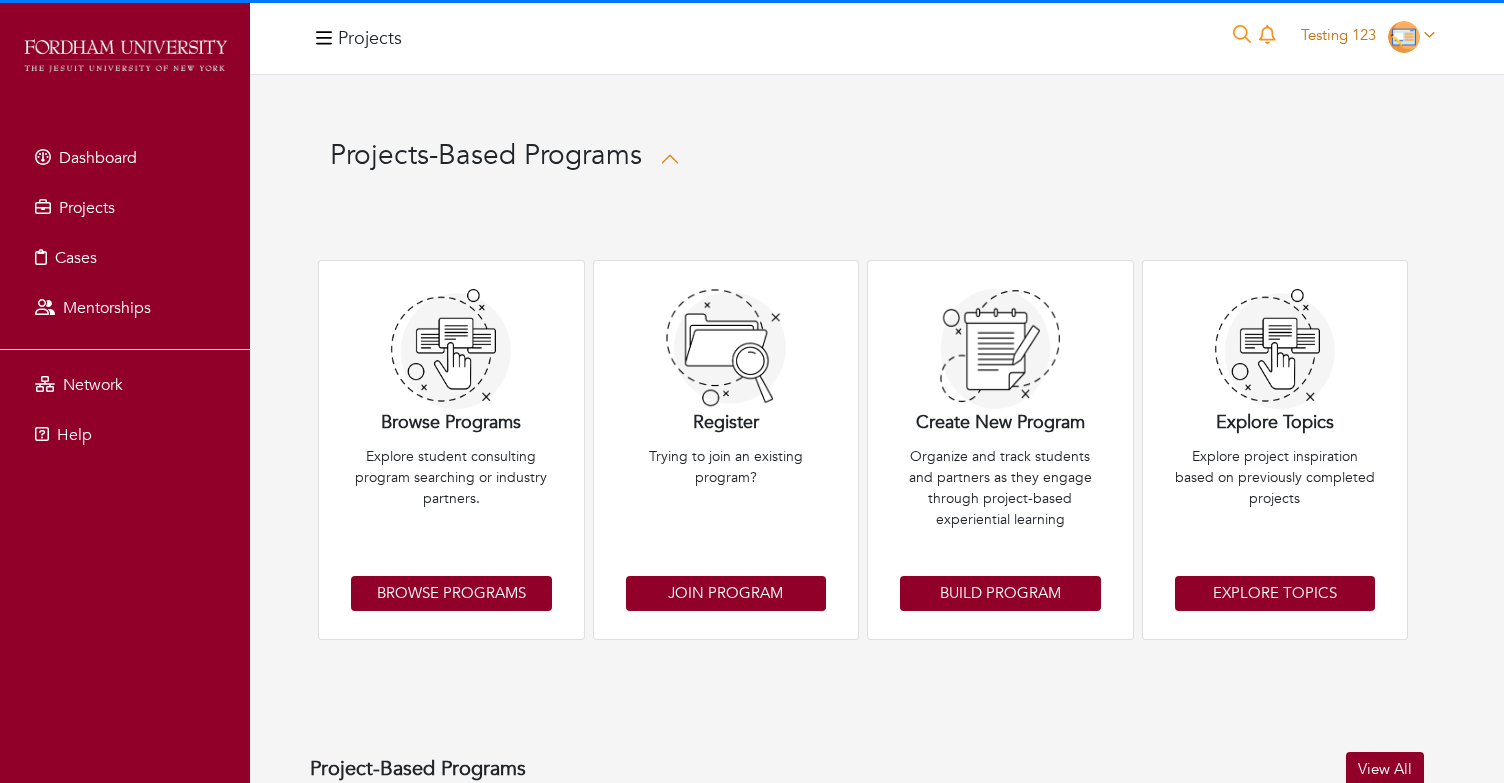 click on "Testing 123" at bounding box center [1338, 35] 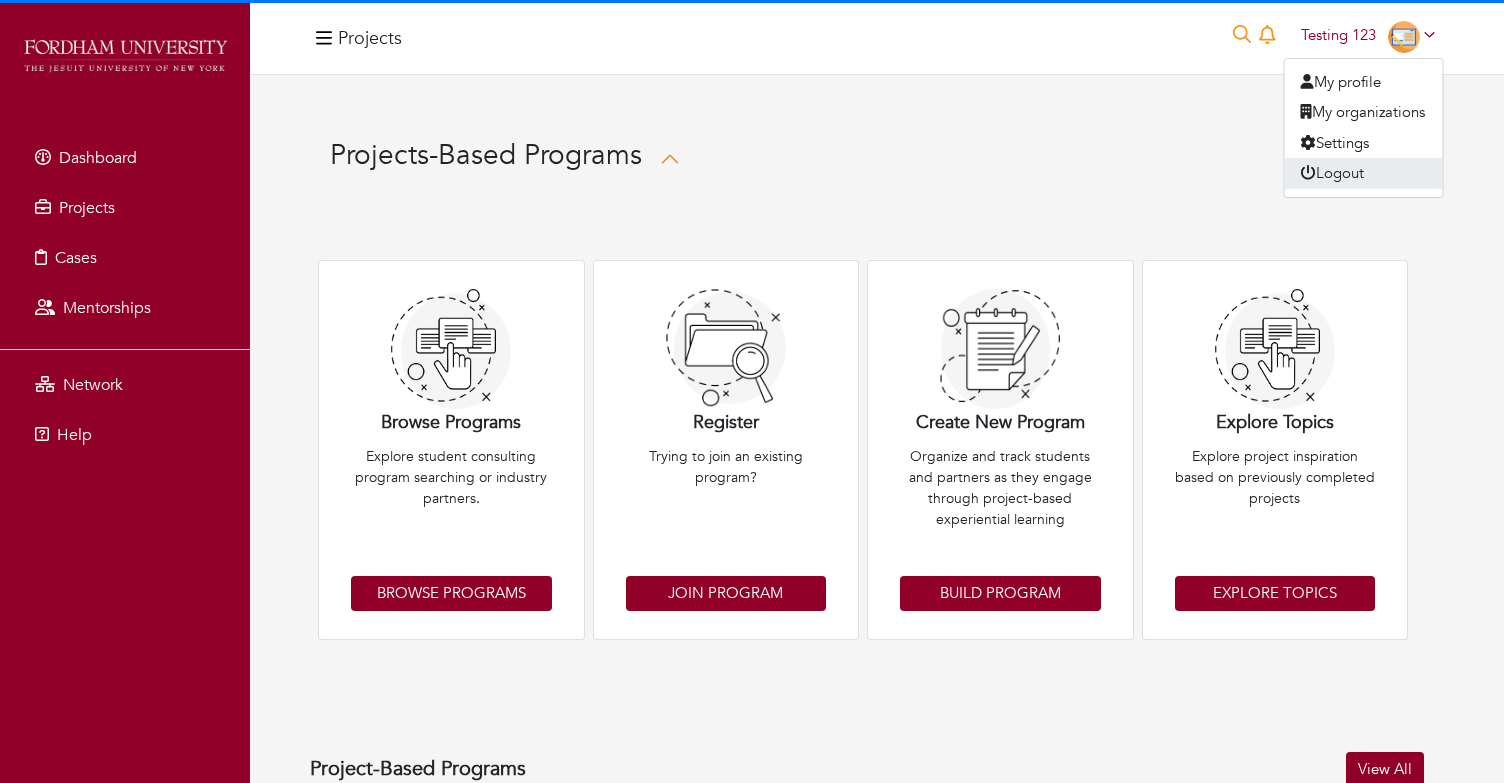 click on "Logout" at bounding box center [1364, 173] 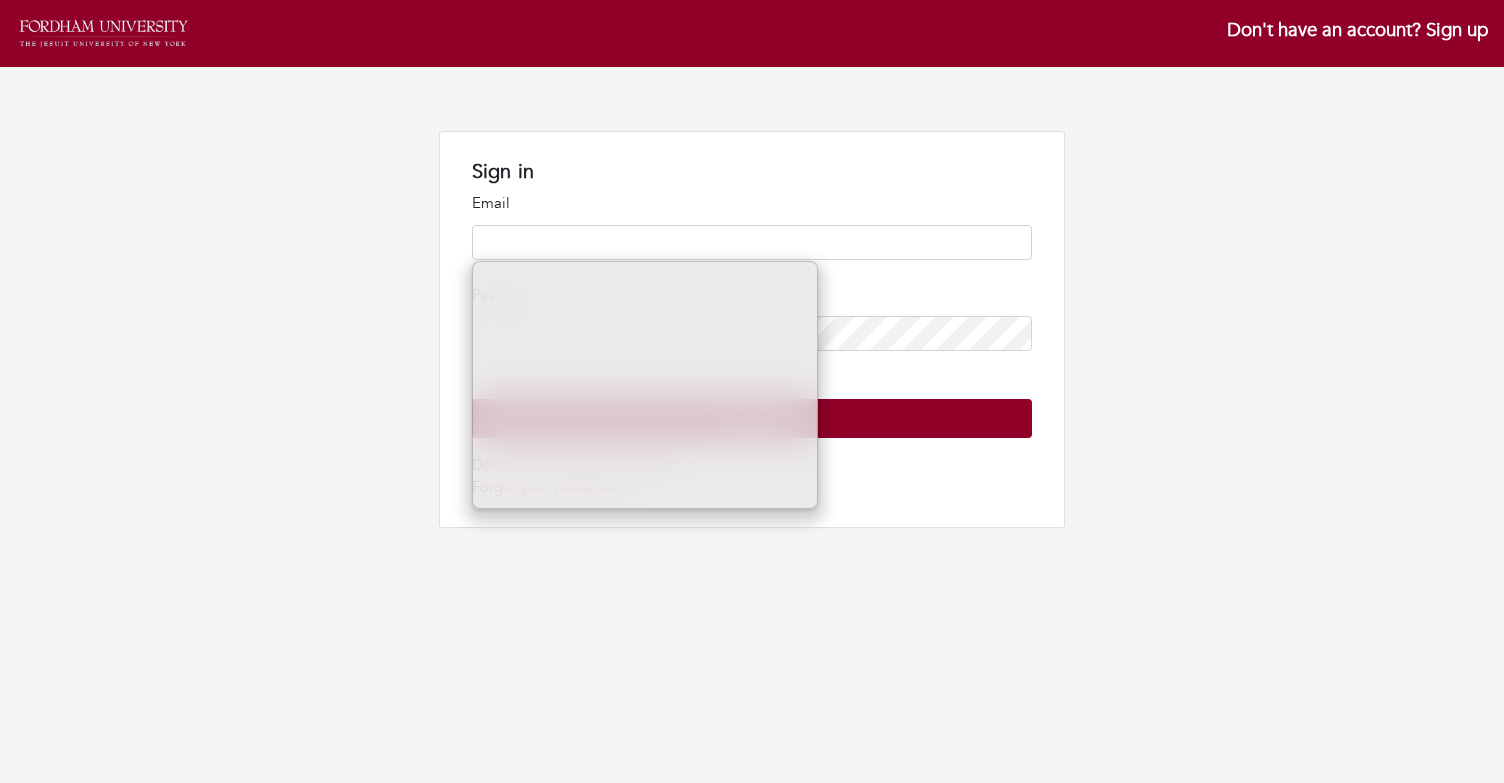 scroll, scrollTop: 0, scrollLeft: 0, axis: both 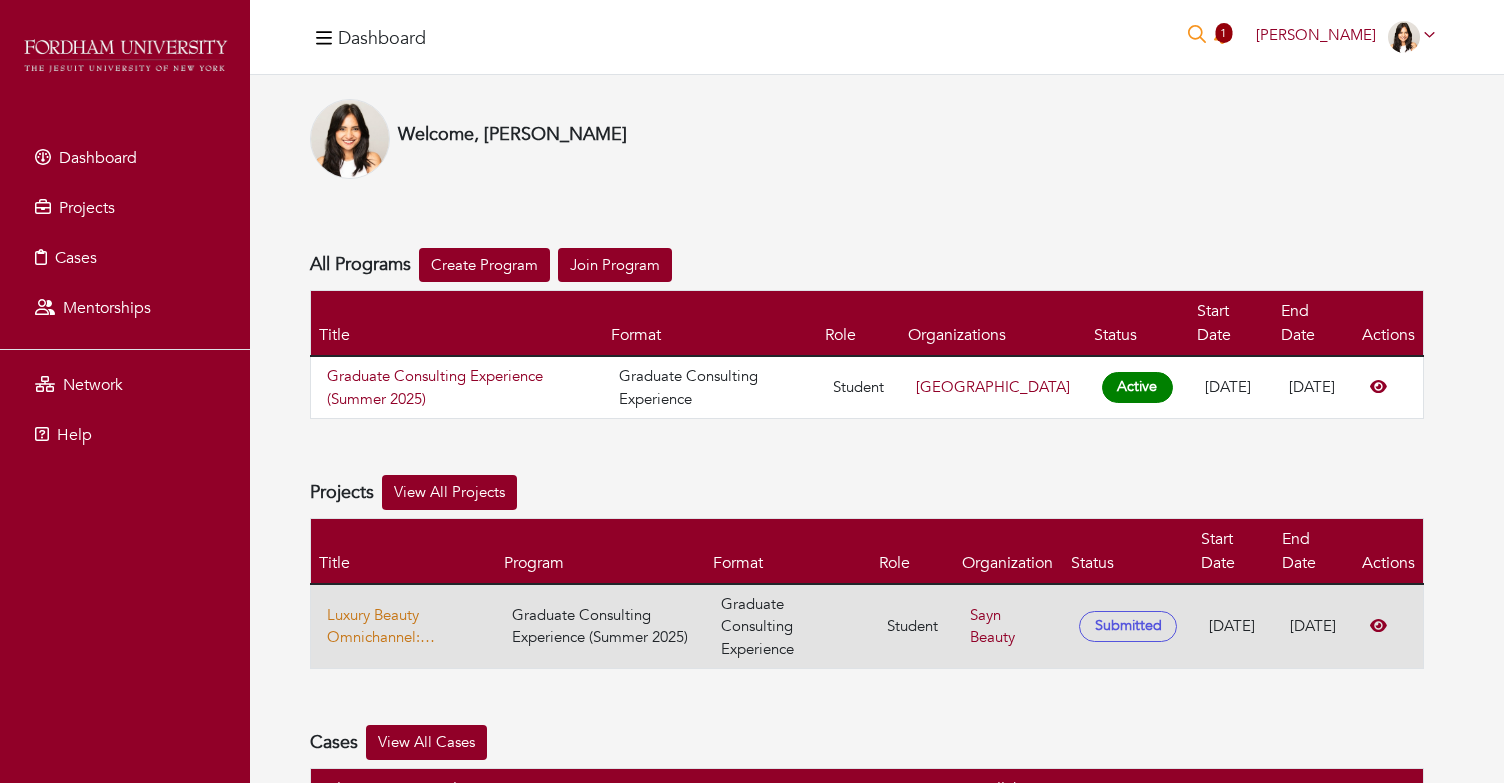 click on "Luxury Beauty Omnichannel: Maximizing Cross-Platform Growth for Sayn Beauty" at bounding box center [403, 626] 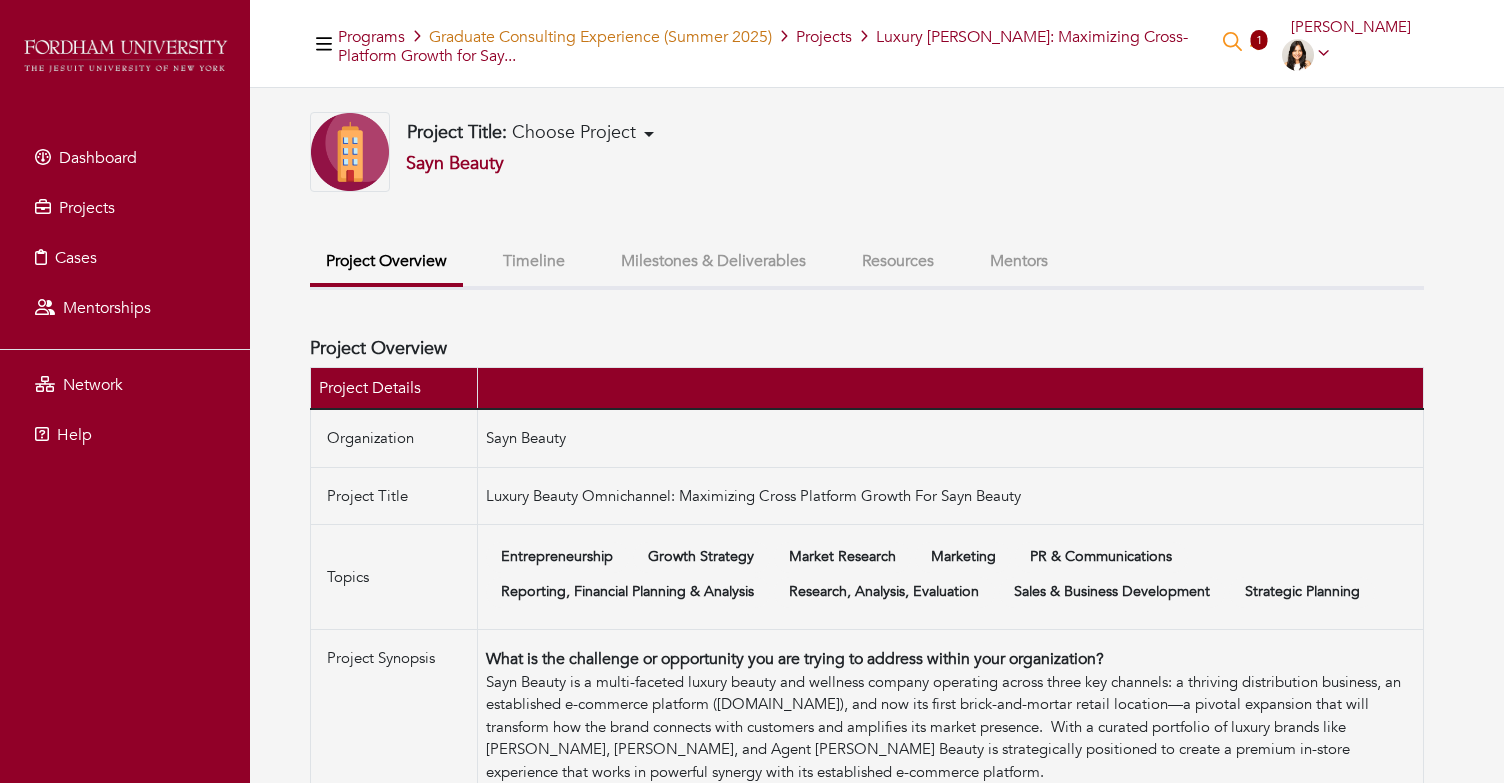click on "Graduate Consulting Experience (Summer 2025)" at bounding box center (600, 37) 